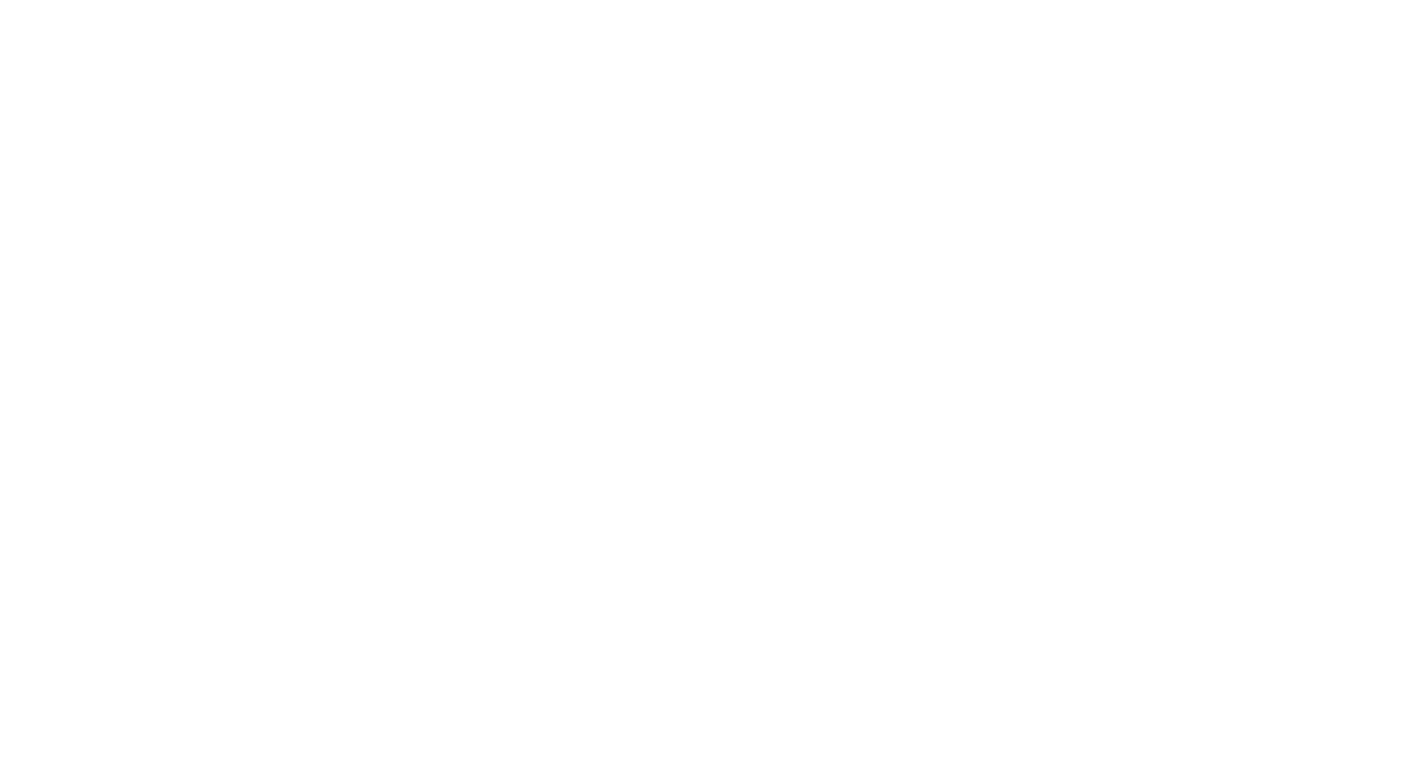 scroll, scrollTop: 0, scrollLeft: 0, axis: both 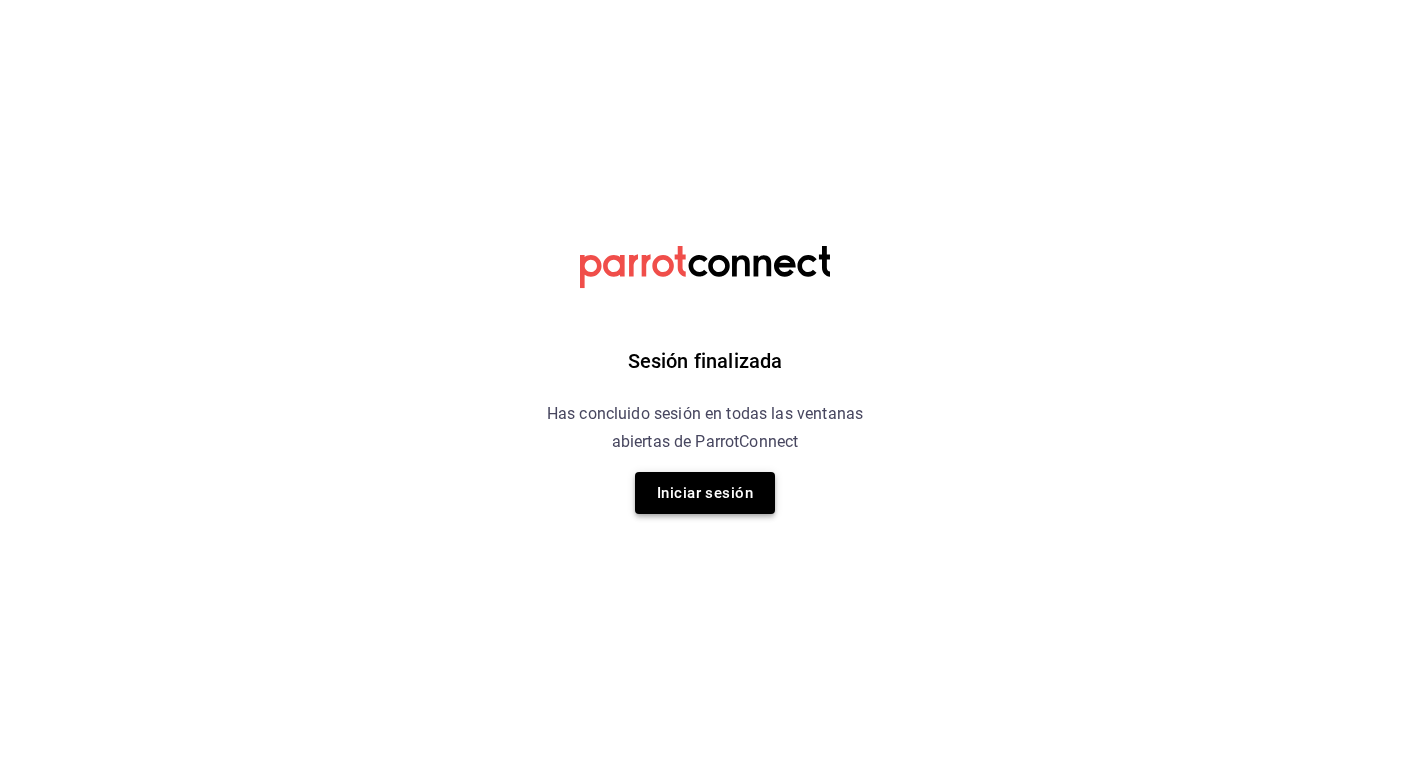 click on "Iniciar sesión" at bounding box center [705, 493] 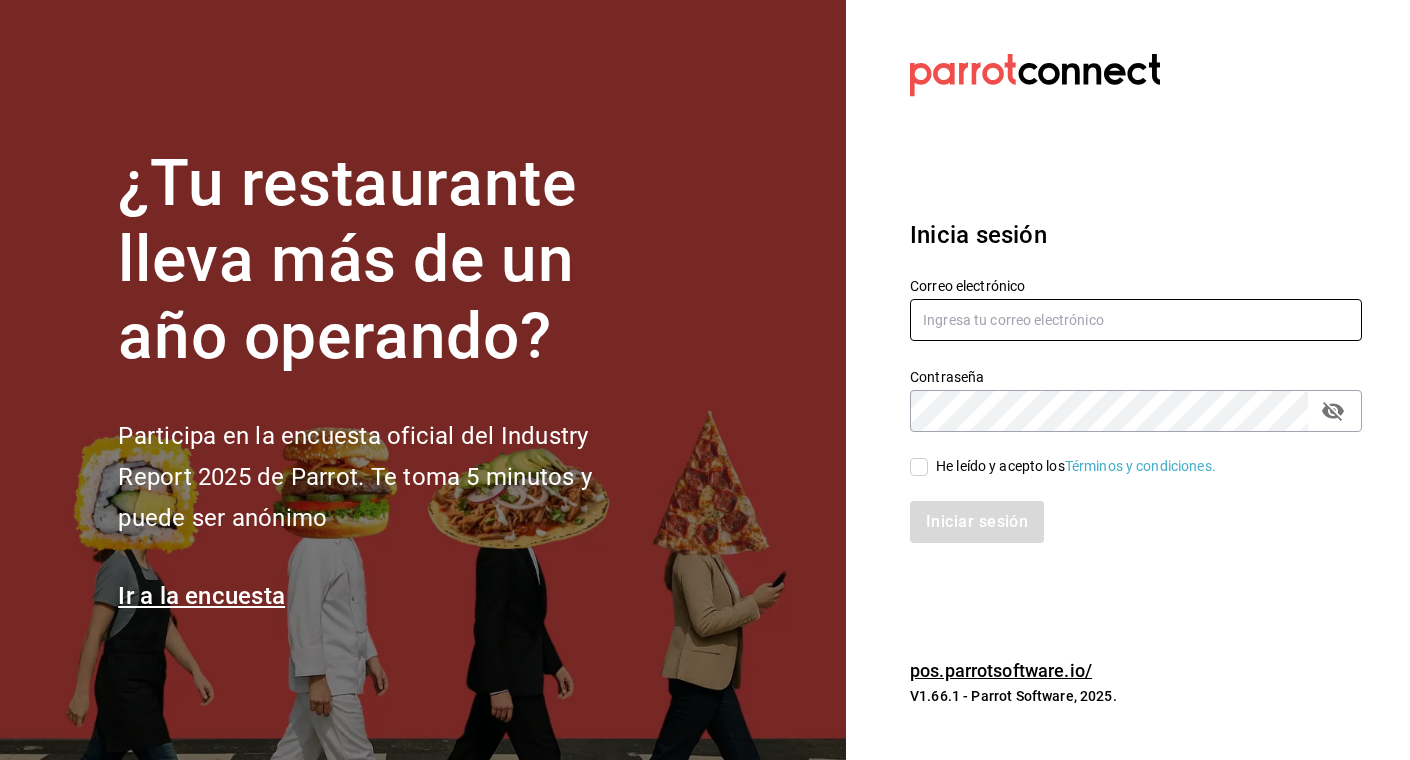 click at bounding box center [1136, 320] 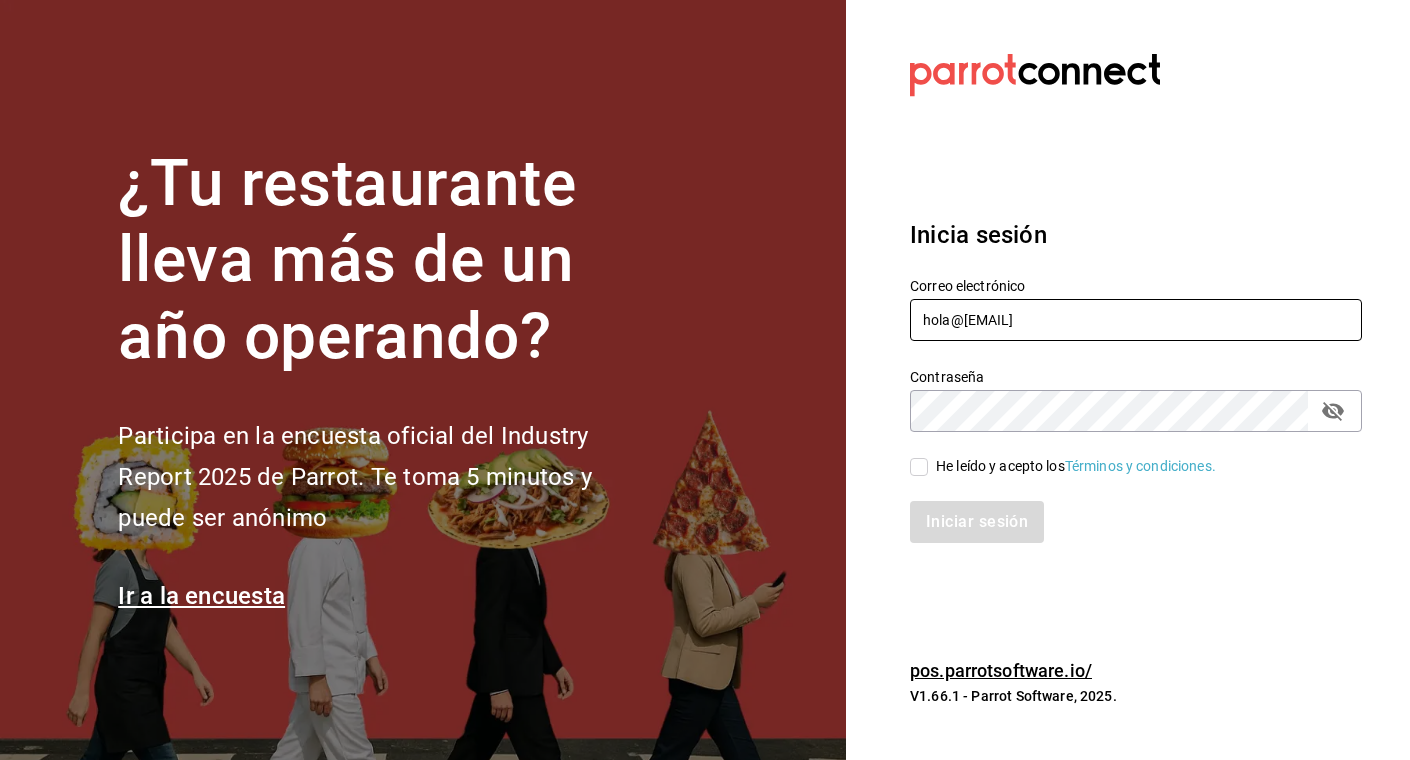 type on "hola@grupomidam.com" 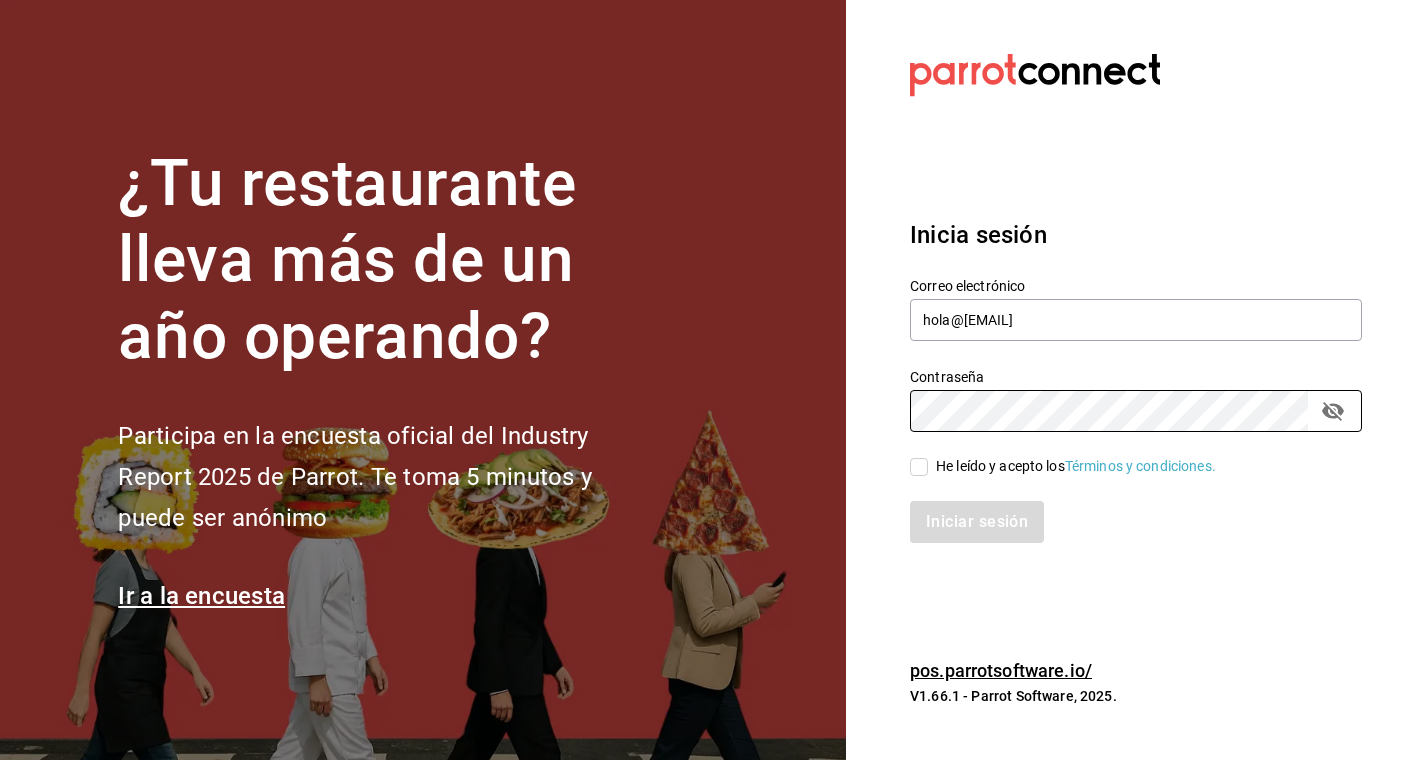 click on "He leído y acepto los  Términos y condiciones." at bounding box center [919, 467] 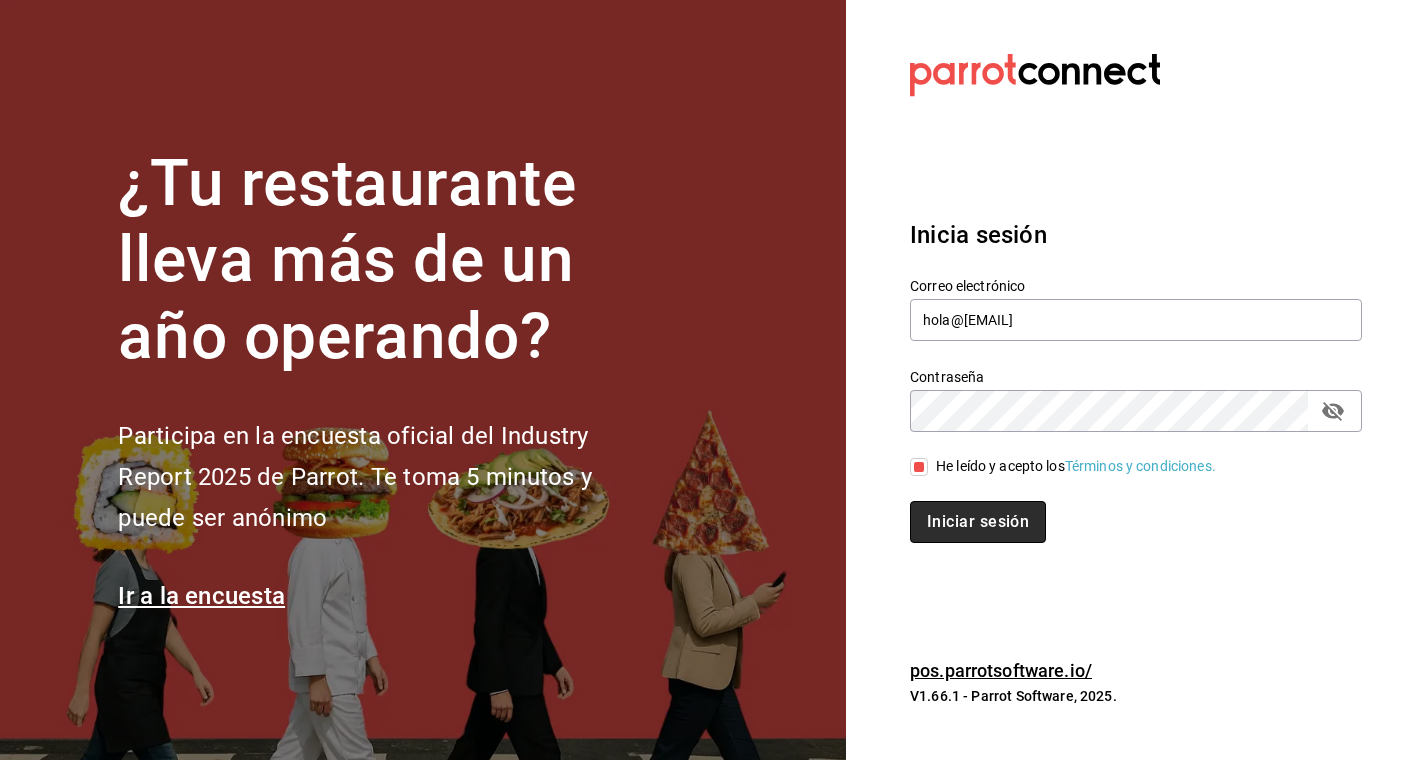 click on "Iniciar sesión" at bounding box center [978, 522] 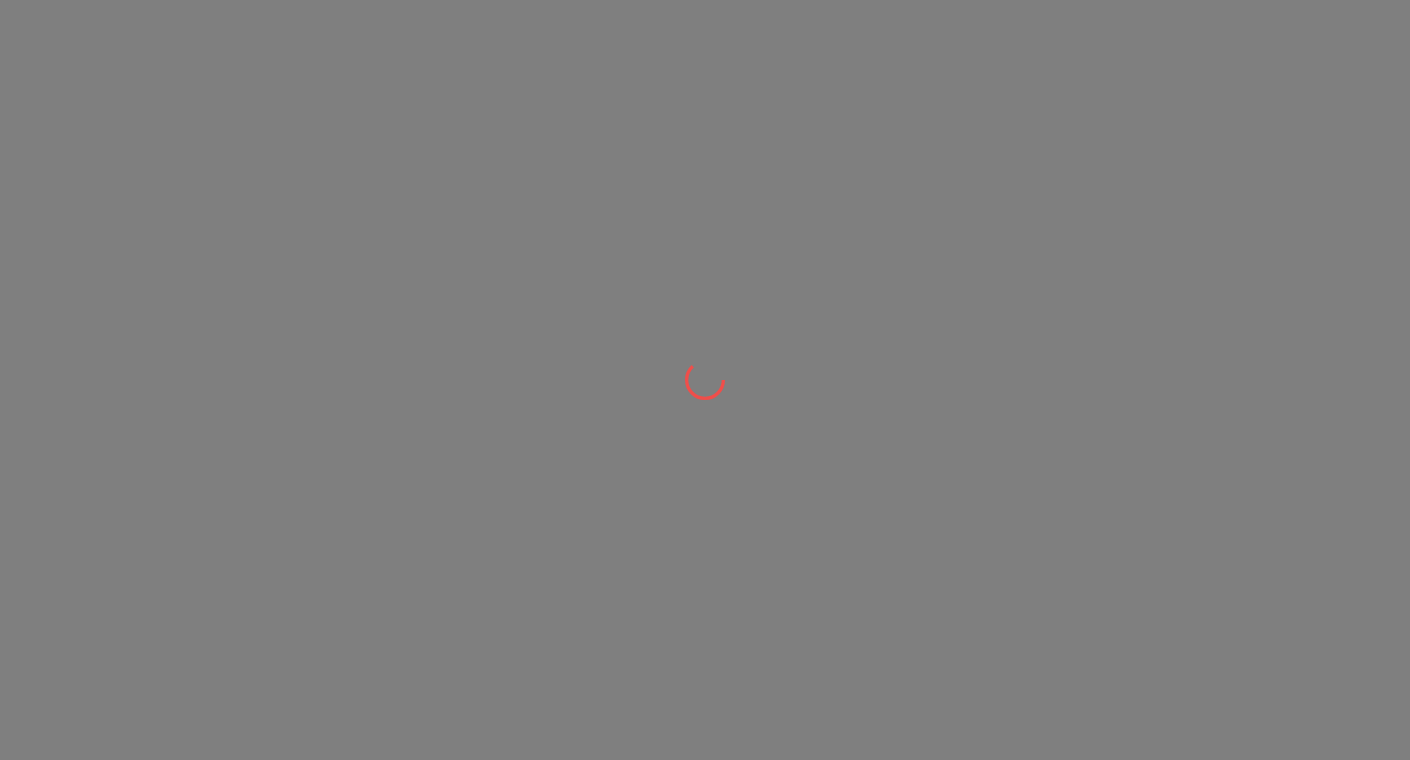 scroll, scrollTop: 0, scrollLeft: 0, axis: both 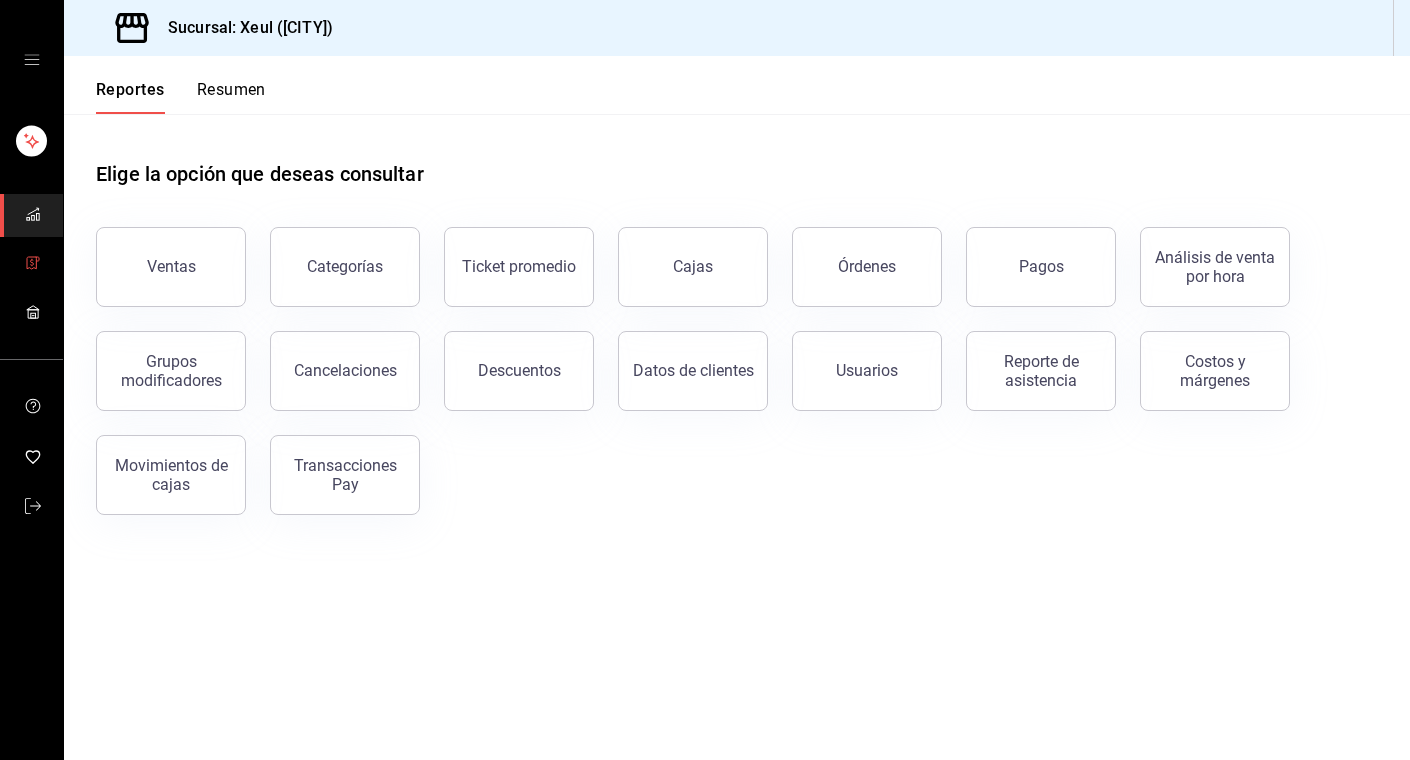 click 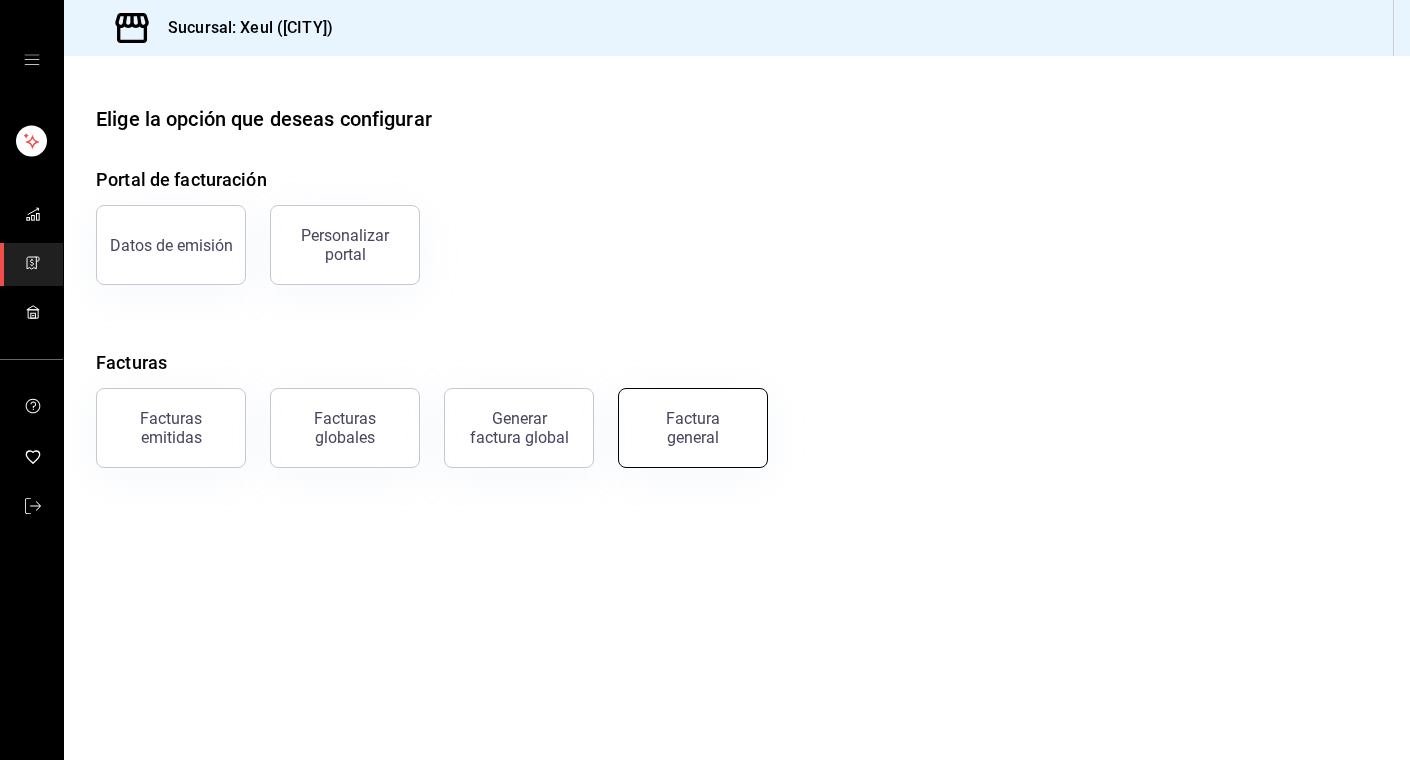 click on "Factura general" at bounding box center (693, 428) 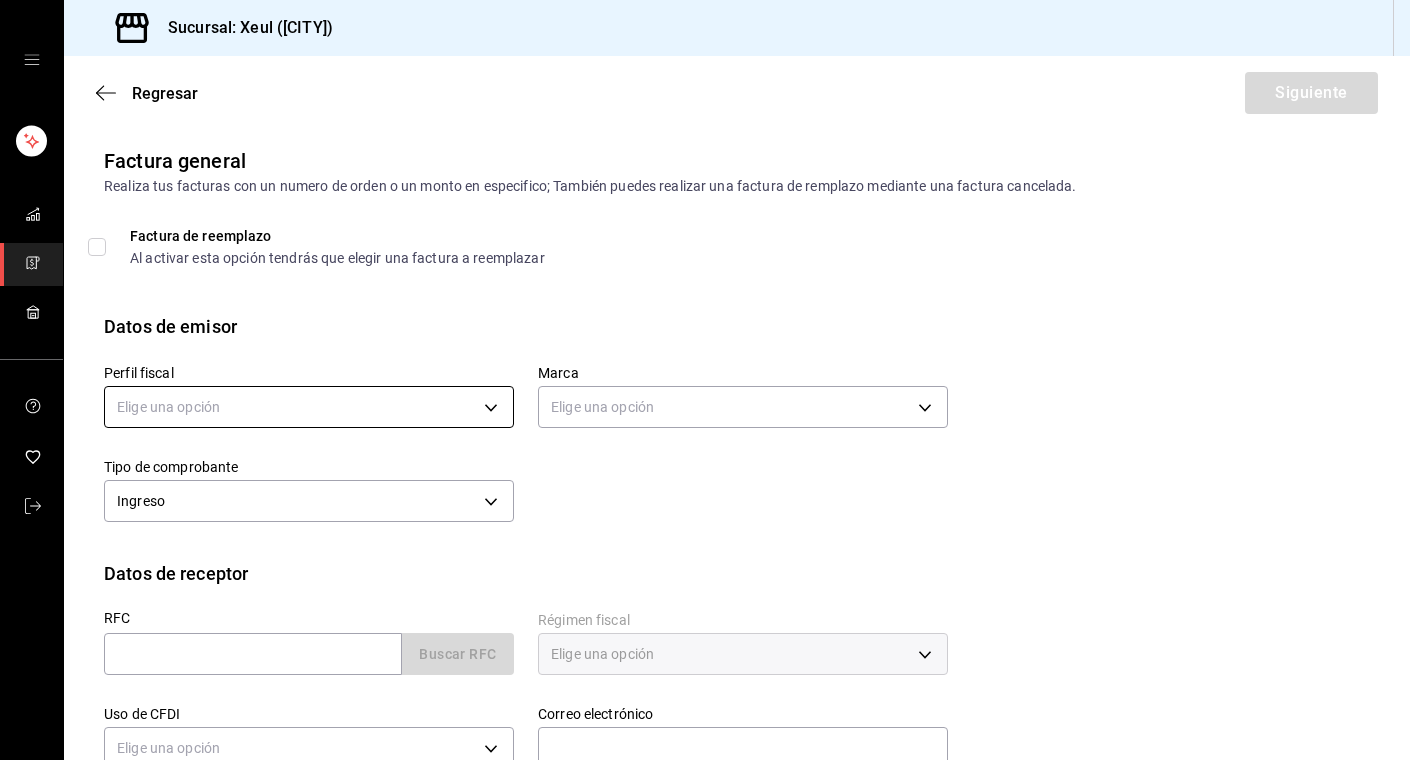 click on "Sucursal: Xeul (CdMx) Regresar Siguiente Factura general Realiza tus facturas con un numero de orden o un monto en especifico; También puedes realizar una factura de remplazo mediante una factura cancelada. Factura de reemplazo Al activar esta opción tendrás que elegir una factura a reemplazar Datos de emisor Perfil fiscal Elige una opción Marca Elige una opción Tipo de comprobante Ingreso I Datos de receptor RFC Buscar RFC Régimen fiscal Elige una opción Uso de CFDI Elige una opción Correo electrónico Dirección Calle # exterior # interior Código postal Estado ​ Municipio ​ Colonia ​ GANA 1 MES GRATIS EN TU SUSCRIPCIÓN AQUÍ ¿Recuerdas cómo empezó tu restaurante?
Hoy puedes ayudar a un colega a tener el mismo cambio que tú viviste.
Recomienda Parrot directamente desde tu Portal Administrador.
Es fácil y rápido.
🎁 Por cada restaurante que se una, ganas 1 mes gratis. Visitar centro de ayuda (81) 2046 6363 soporte@parrotsoftware.io Visitar centro de ayuda (81) 2046 6363 soporte@parrotsoftware.io" at bounding box center [705, 380] 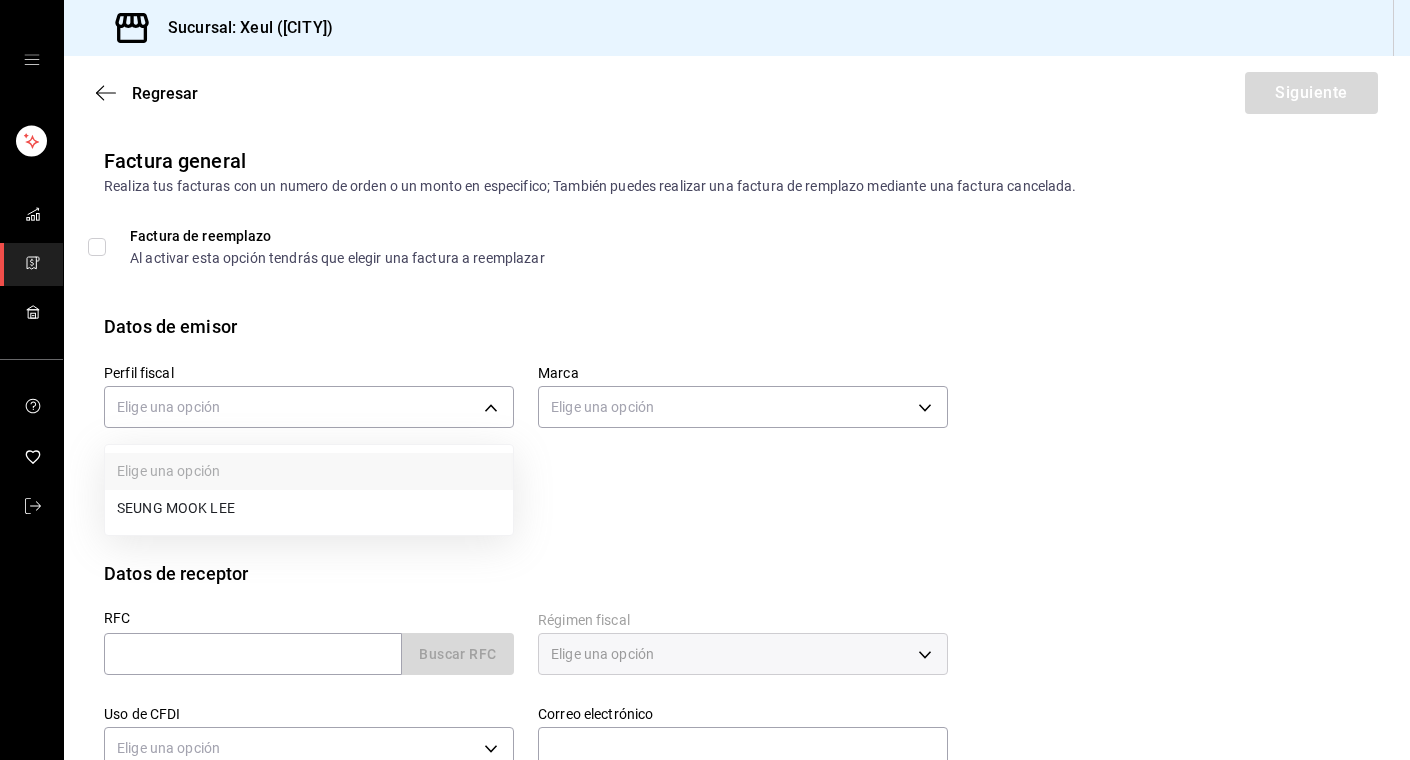 click on "SEUNG MOOK LEE" at bounding box center (309, 508) 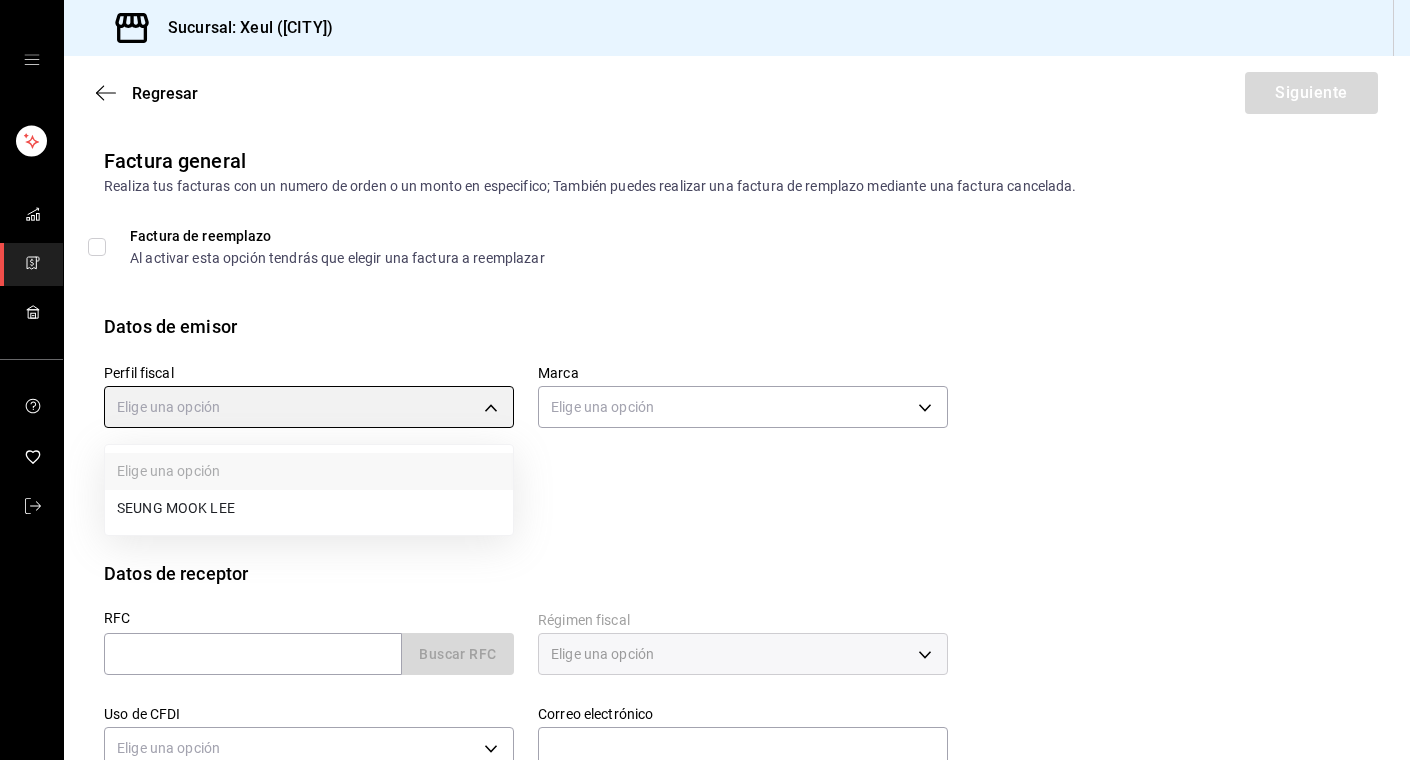 type on "554c110a-18dd-44f3-977d-186ab1f95351" 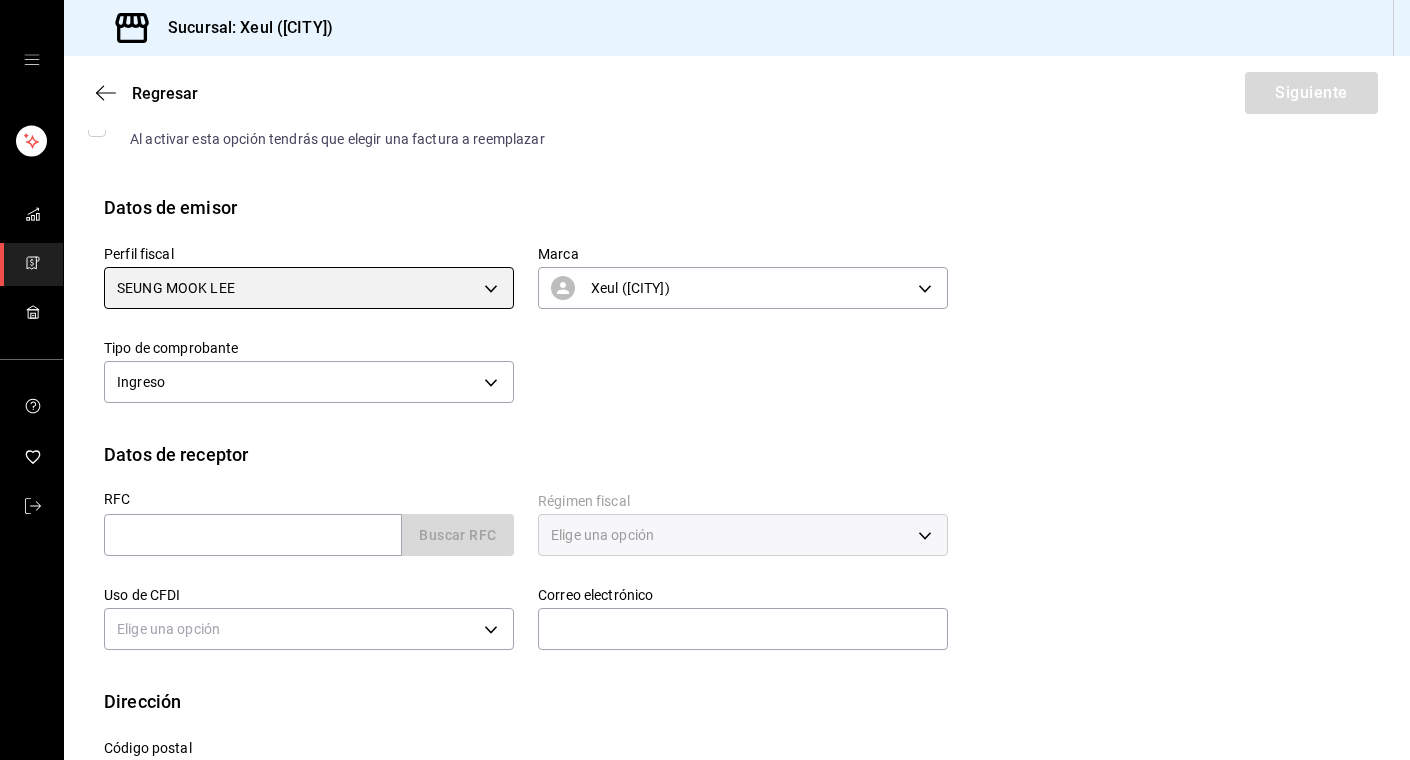 scroll, scrollTop: 197, scrollLeft: 0, axis: vertical 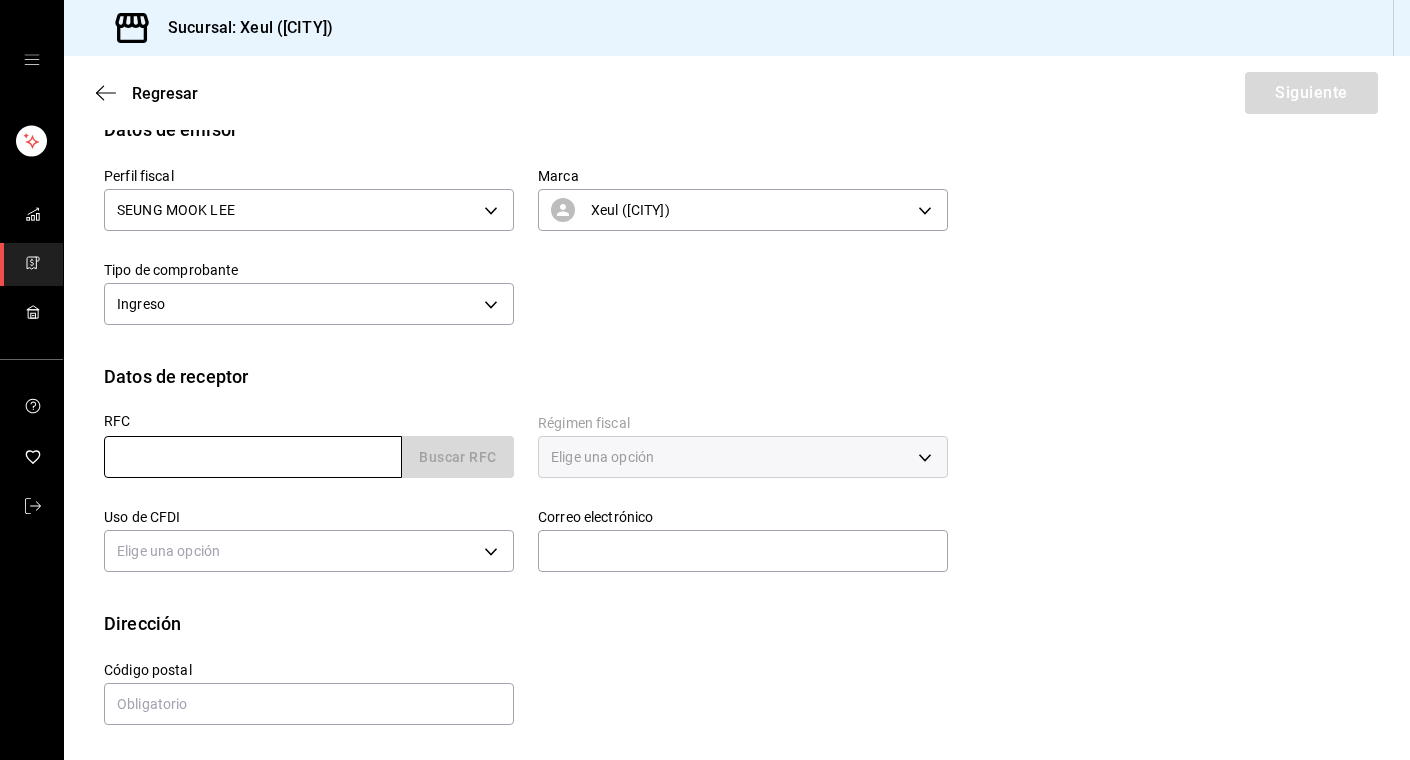 click at bounding box center (253, 457) 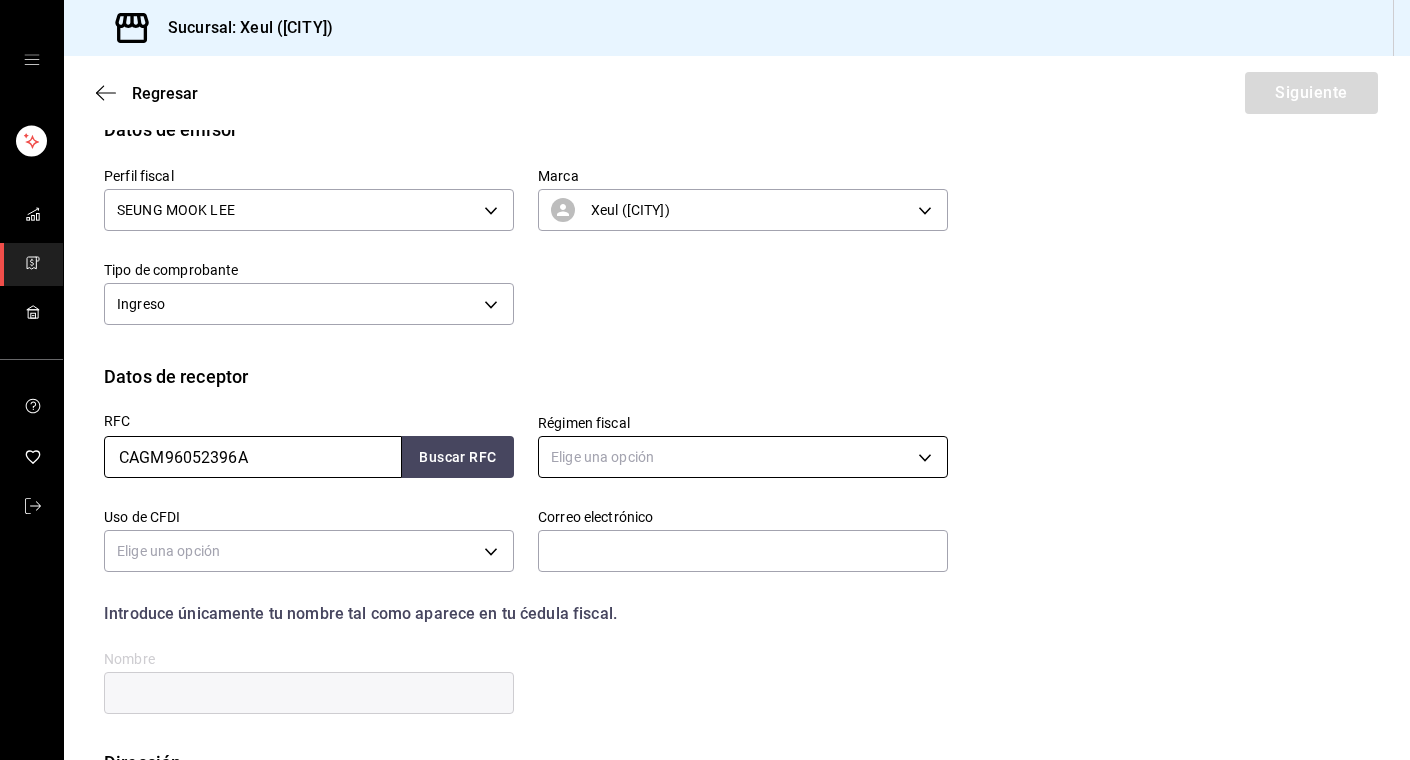 type on "CAGM96052396A" 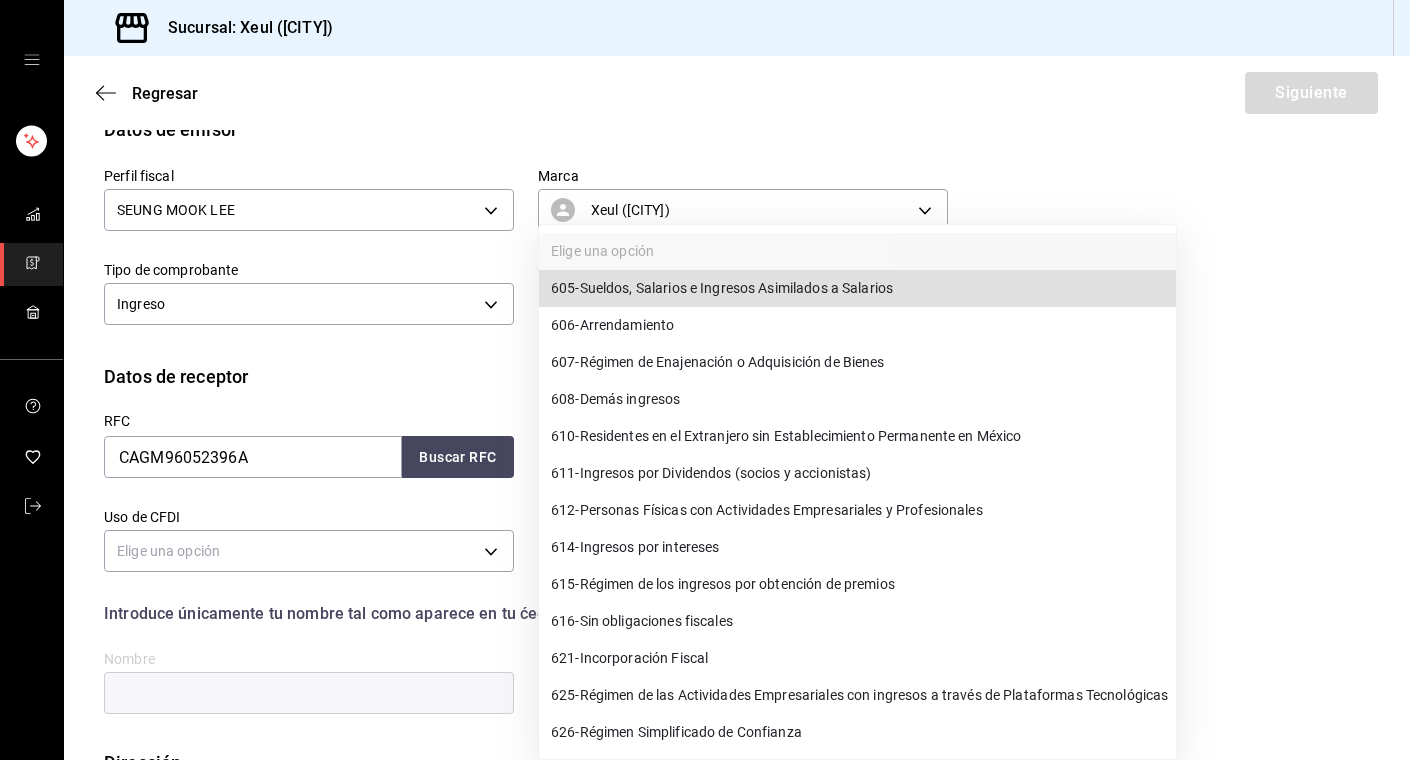 click on "Sucursal: Xeul (CdMx) Regresar Siguiente Factura general Realiza tus facturas con un numero de orden o un monto en especifico; También puedes realizar una factura de remplazo mediante una factura cancelada. Factura de reemplazo Al activar esta opción tendrás que elegir una factura a reemplazar Datos de emisor Perfil fiscal SEUNG MOOK LEE 554c110a-18dd-44f3-977d-186ab1f95351 Marca Xeul (CdMx) 556c56df-7d38-43a9-98c1-84be39c4f433 Tipo de comprobante Ingreso I Datos de receptor RFC CAGM96052396A Buscar RFC Régimen fiscal Elige una opción Uso de CFDI Elige una opción Correo electrónico Introduce únicamente tu nombre tal como aparece en tu ćedula fiscal. person Nombre Dirección Calle # exterior # interior Código postal Estado ​ Municipio ​ Colonia ​ GANA 1 MES GRATIS EN TU SUSCRIPCIÓN AQUÍ Visitar centro de ayuda (81) 2046 6363 soporte@parrotsoftware.io Visitar centro de ayuda (81) 2046 6363 soporte@parrotsoftware.io Elige una opción 605  -  Sueldos, Salarios e Ingresos Asimilados a Salarios" at bounding box center (705, 380) 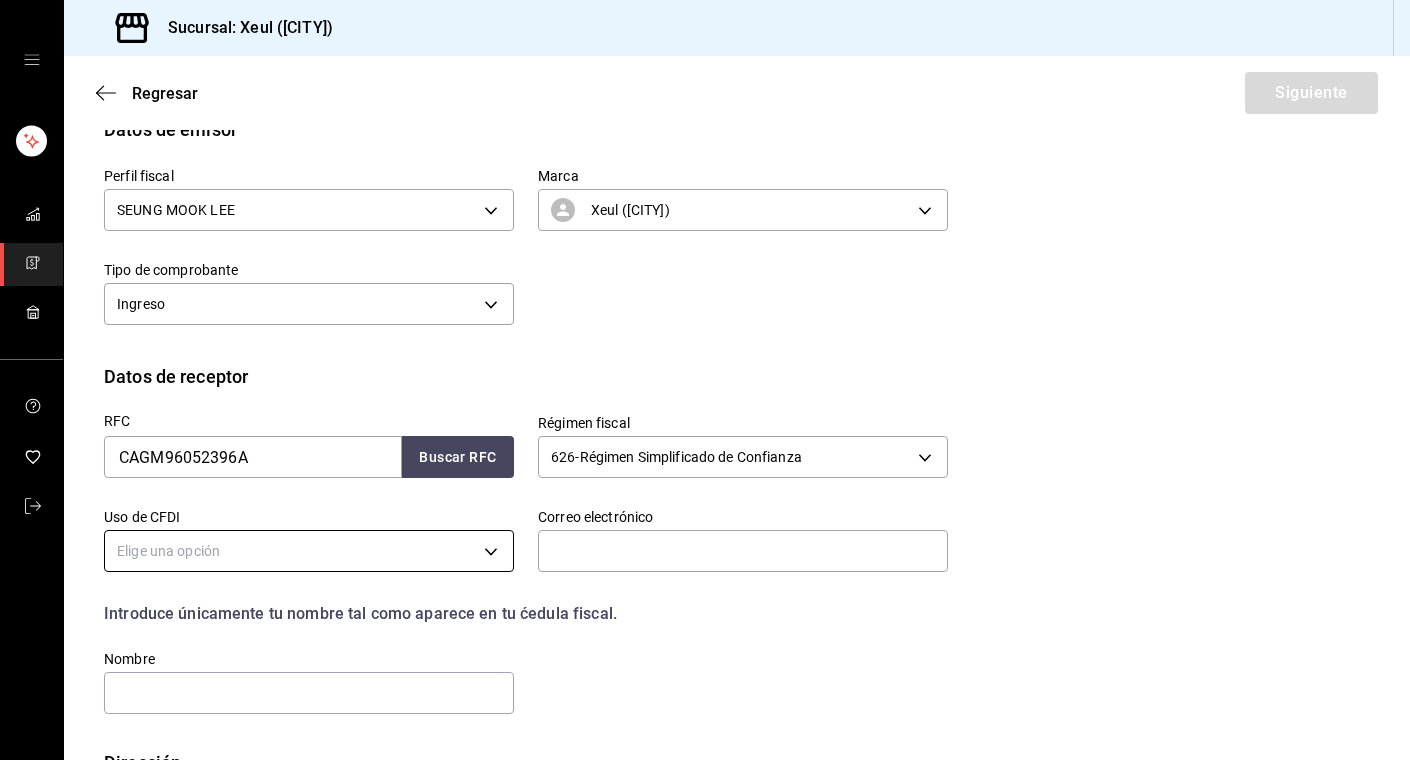 click on "Sucursal: Xeul (CdMx) Regresar Siguiente Factura general Realiza tus facturas con un numero de orden o un monto en especifico; También puedes realizar una factura de remplazo mediante una factura cancelada. Factura de reemplazo Al activar esta opción tendrás que elegir una factura a reemplazar Datos de emisor Perfil fiscal SEUNG MOOK LEE 554c110a-18dd-44f3-977d-186ab1f95351 Marca Xeul (CdMx) 556c56df-7d38-43a9-98c1-84be39c4f433 Tipo de comprobante Ingreso I Datos de receptor RFC CAGM96052396A Buscar RFC Régimen fiscal 626  -  Régimen Simplificado de Confianza 626 Uso de CFDI Elige una opción Correo electrónico Introduce únicamente tu nombre tal como aparece en tu ćedula fiscal. person Nombre Dirección Calle # exterior # interior Código postal Estado ​ Municipio ​ Colonia ​ GANA 1 MES GRATIS EN TU SUSCRIPCIÓN AQUÍ Visitar centro de ayuda (81) 2046 6363 soporte@parrotsoftware.io Visitar centro de ayuda (81) 2046 6363 soporte@parrotsoftware.io" at bounding box center (705, 380) 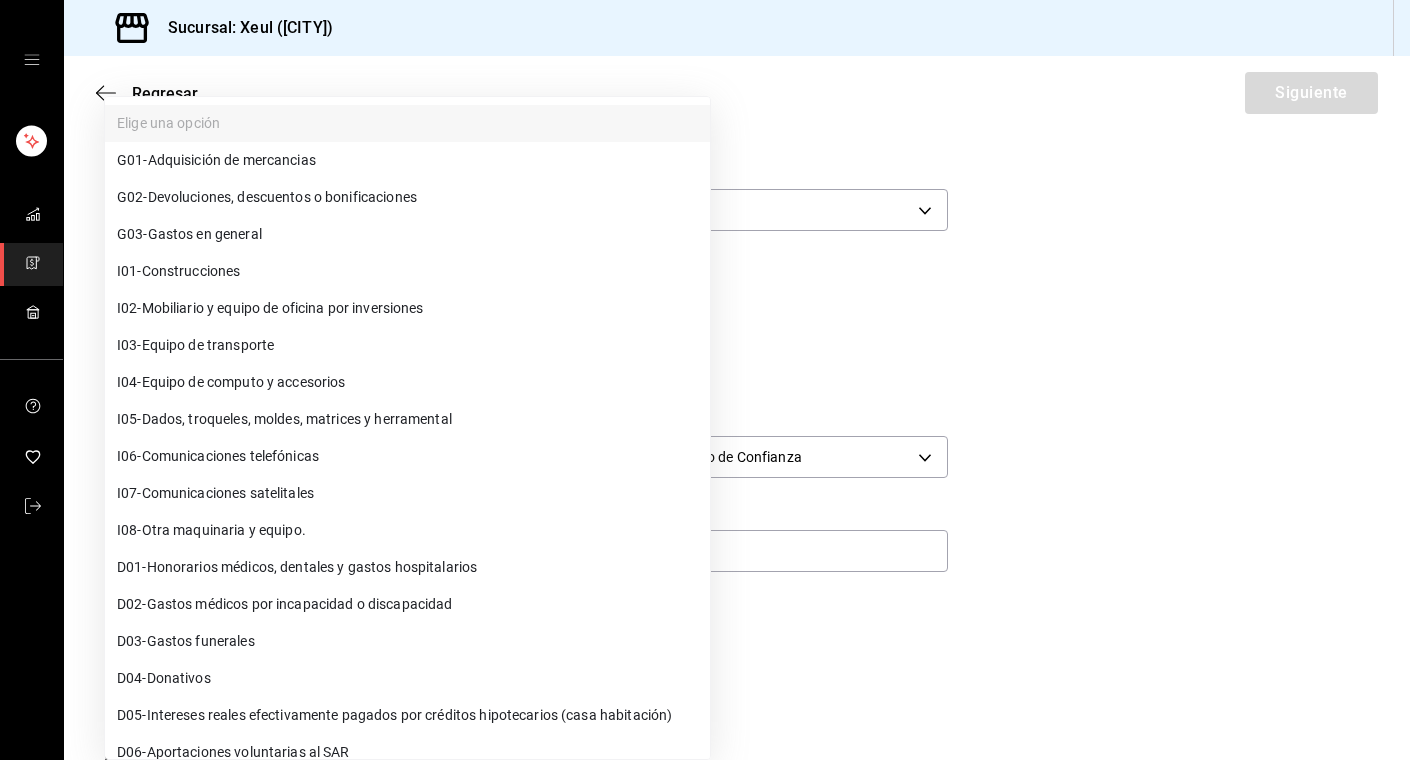 click on "G03  -  Gastos en general" at bounding box center (407, 234) 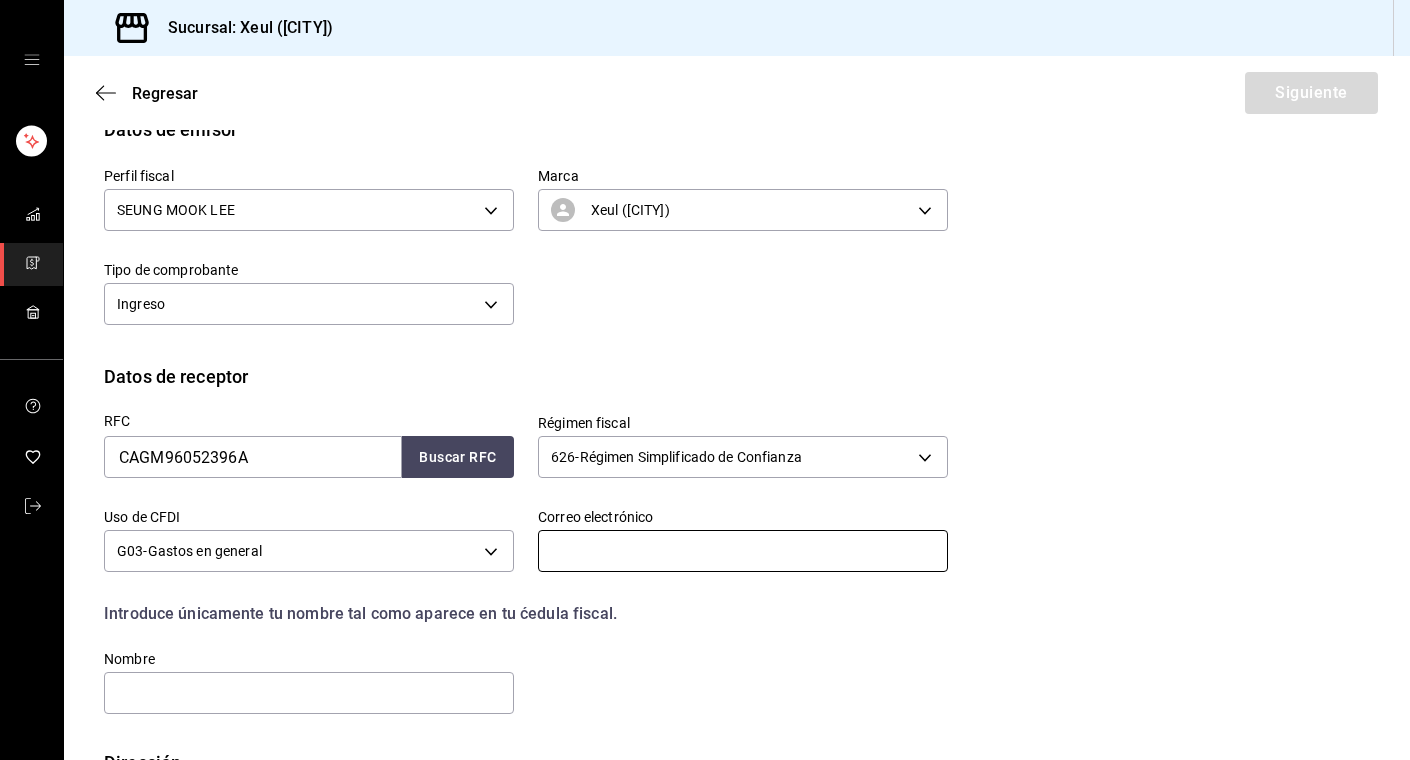 click at bounding box center (743, 551) 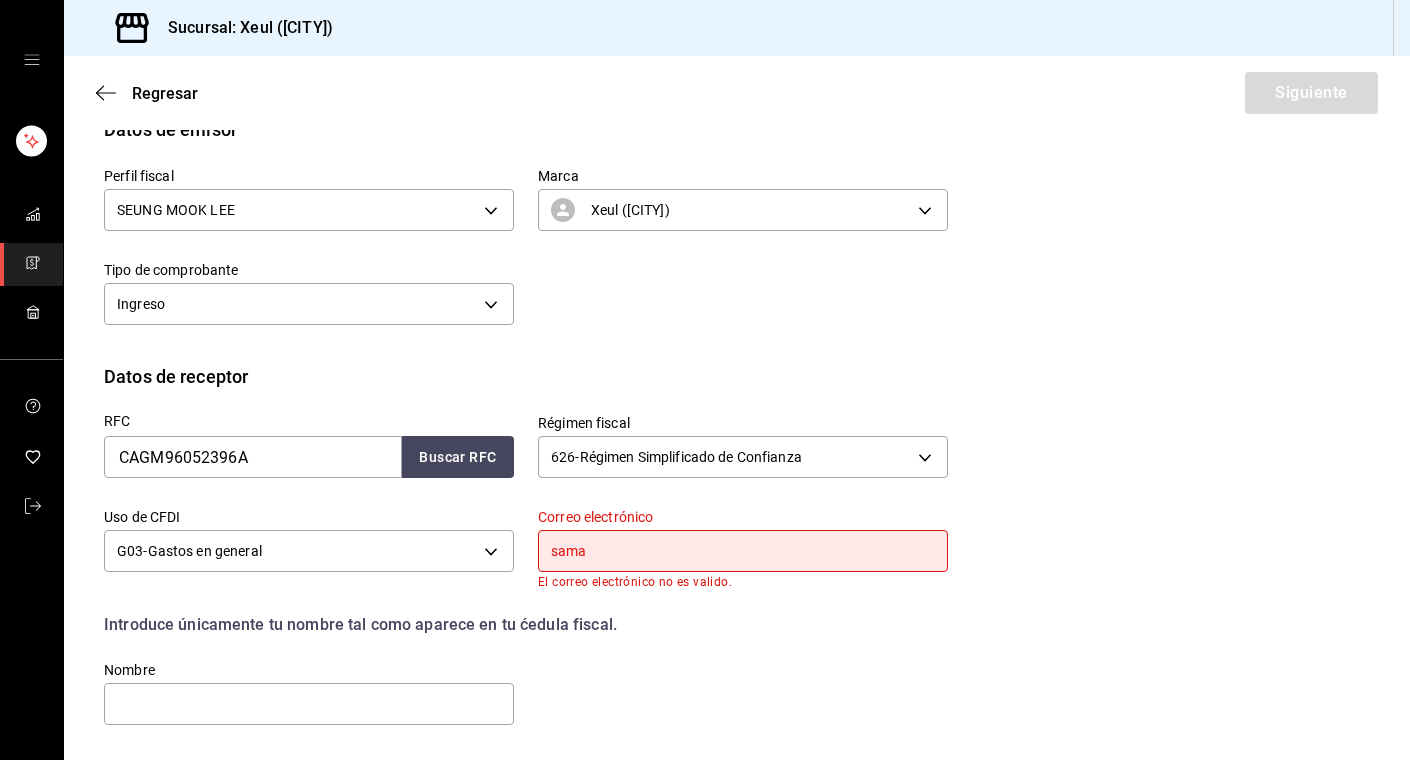 type on "[EMAIL]" 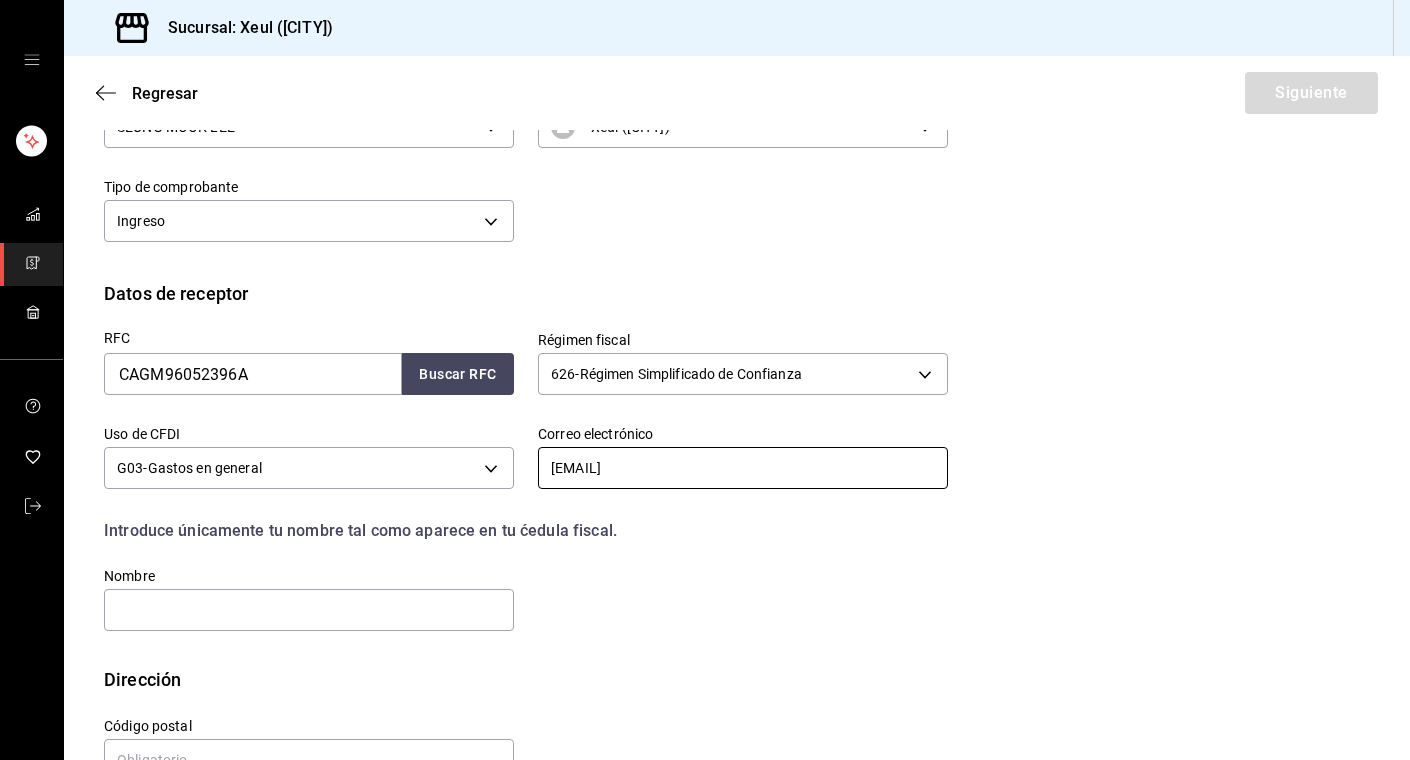 scroll, scrollTop: 336, scrollLeft: 0, axis: vertical 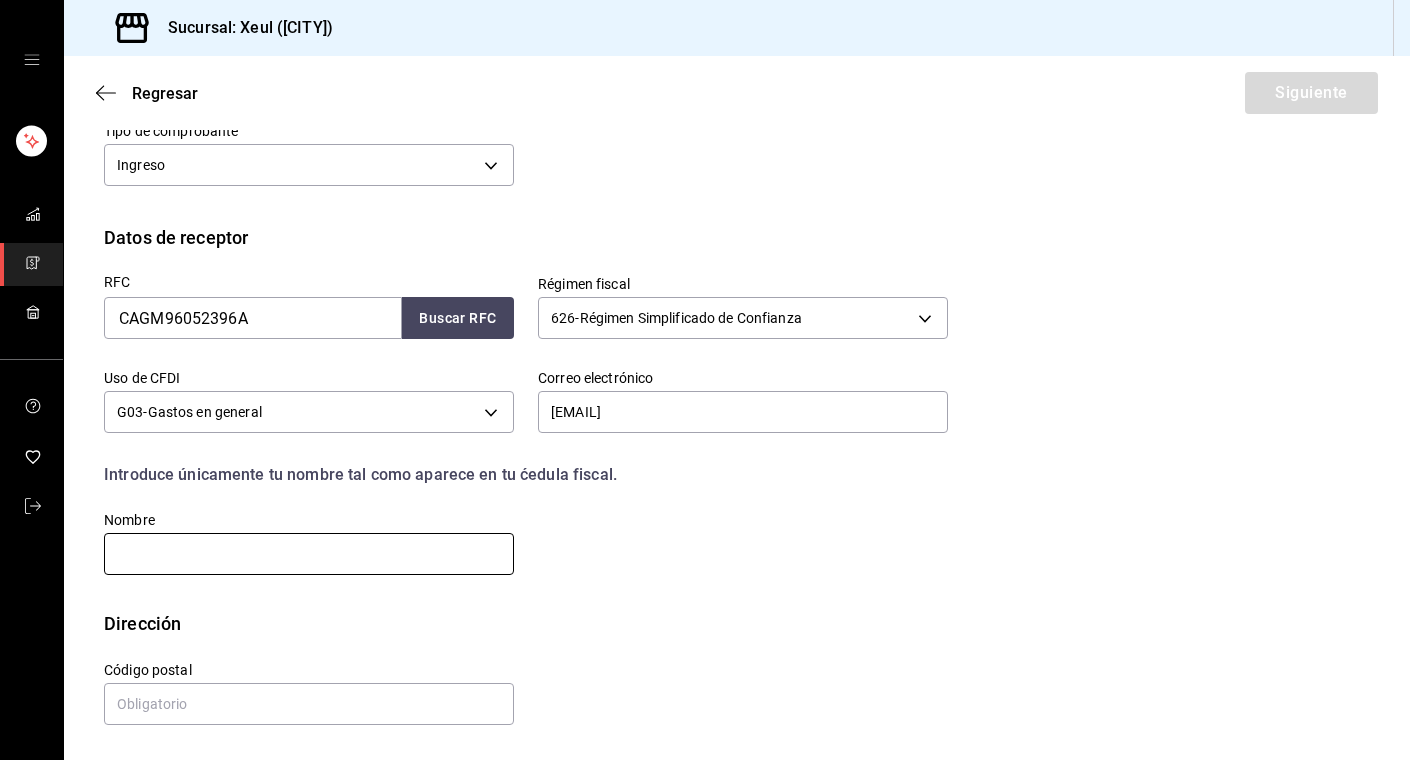 click at bounding box center (309, 554) 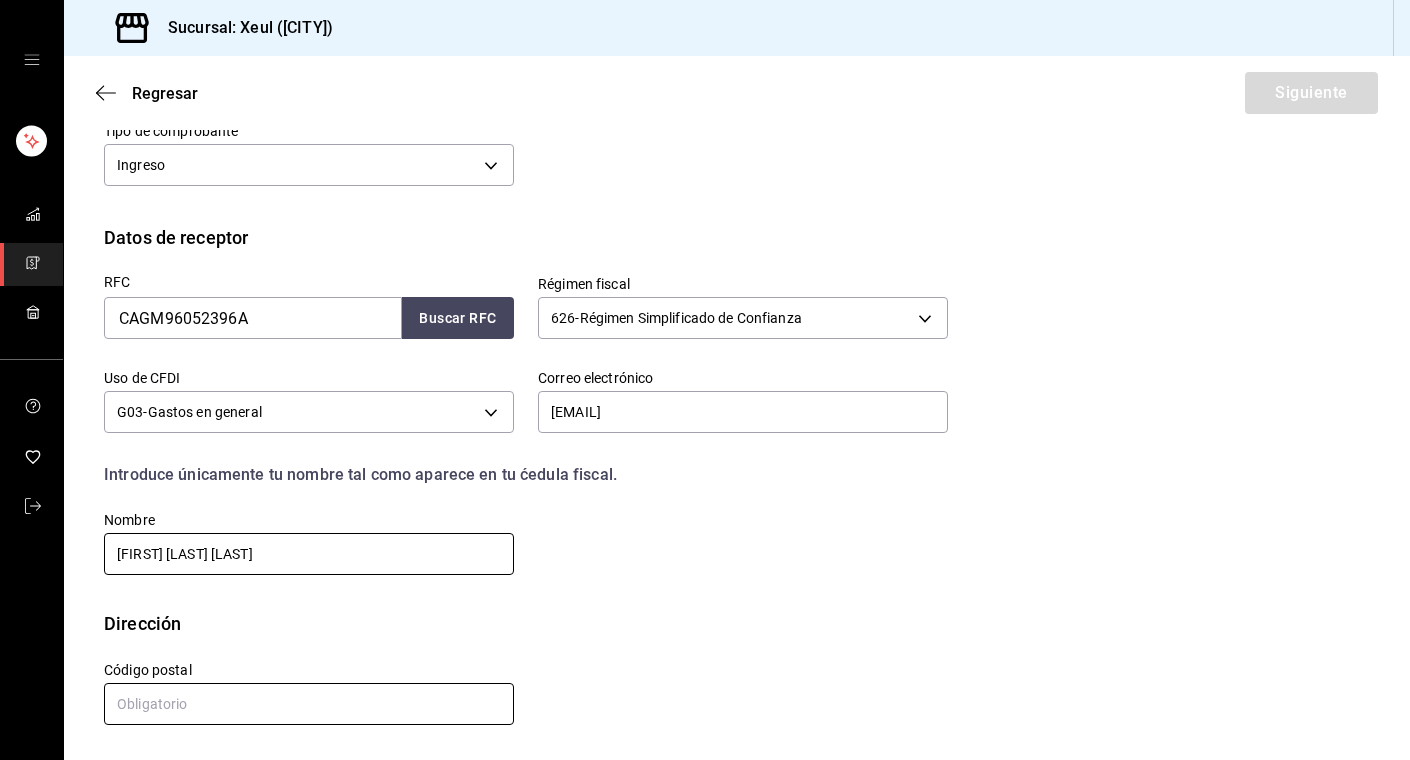 type on "[FIRST] [LAST] [LAST]" 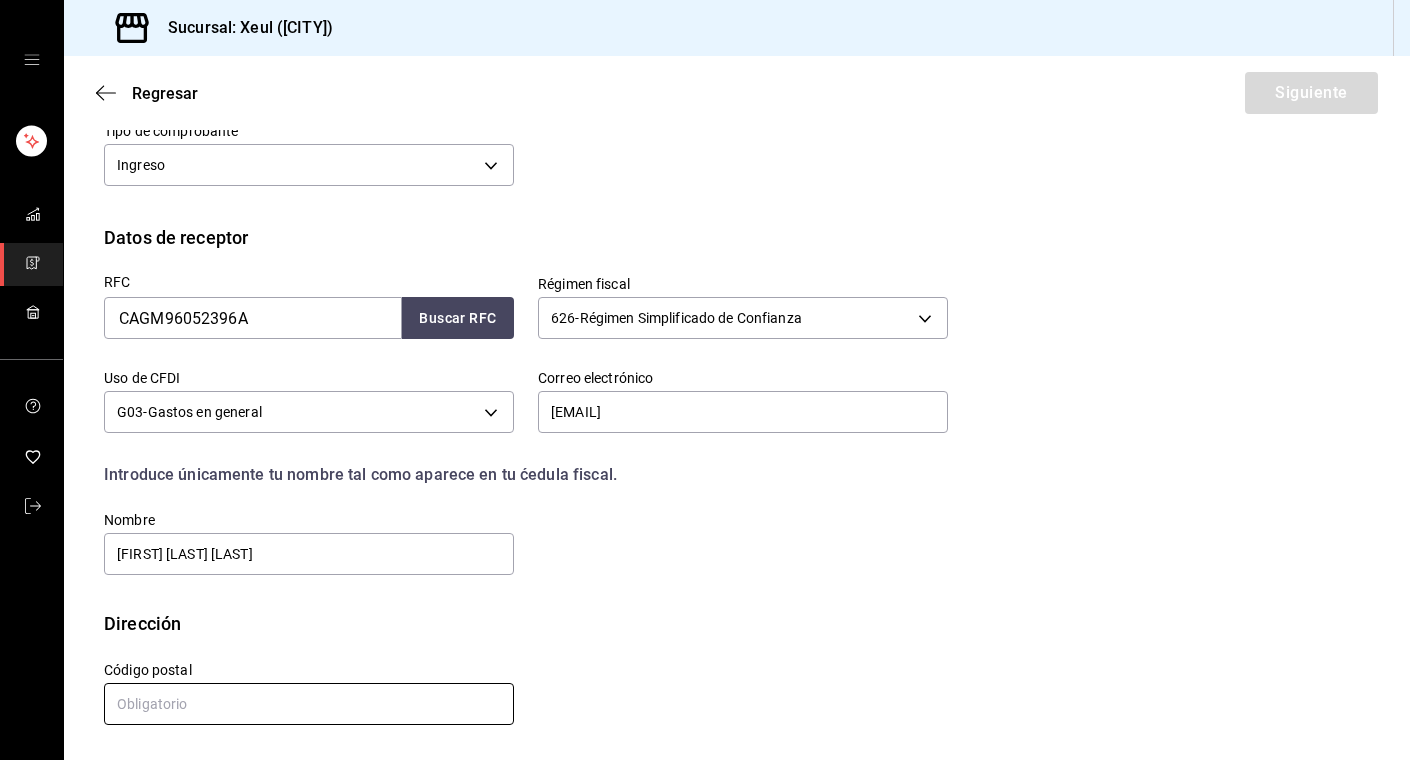 click at bounding box center [309, 704] 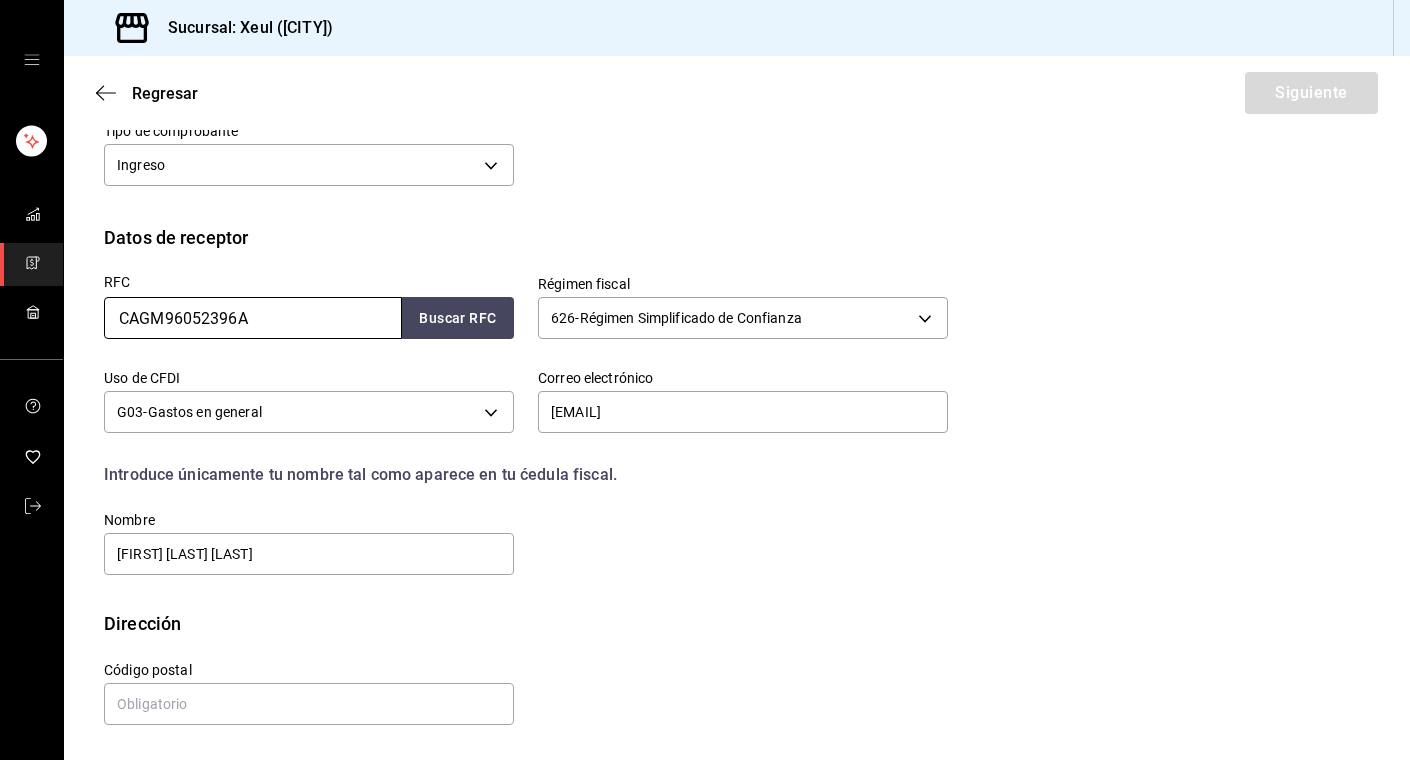 drag, startPoint x: 264, startPoint y: 308, endPoint x: -56, endPoint y: 309, distance: 320.00156 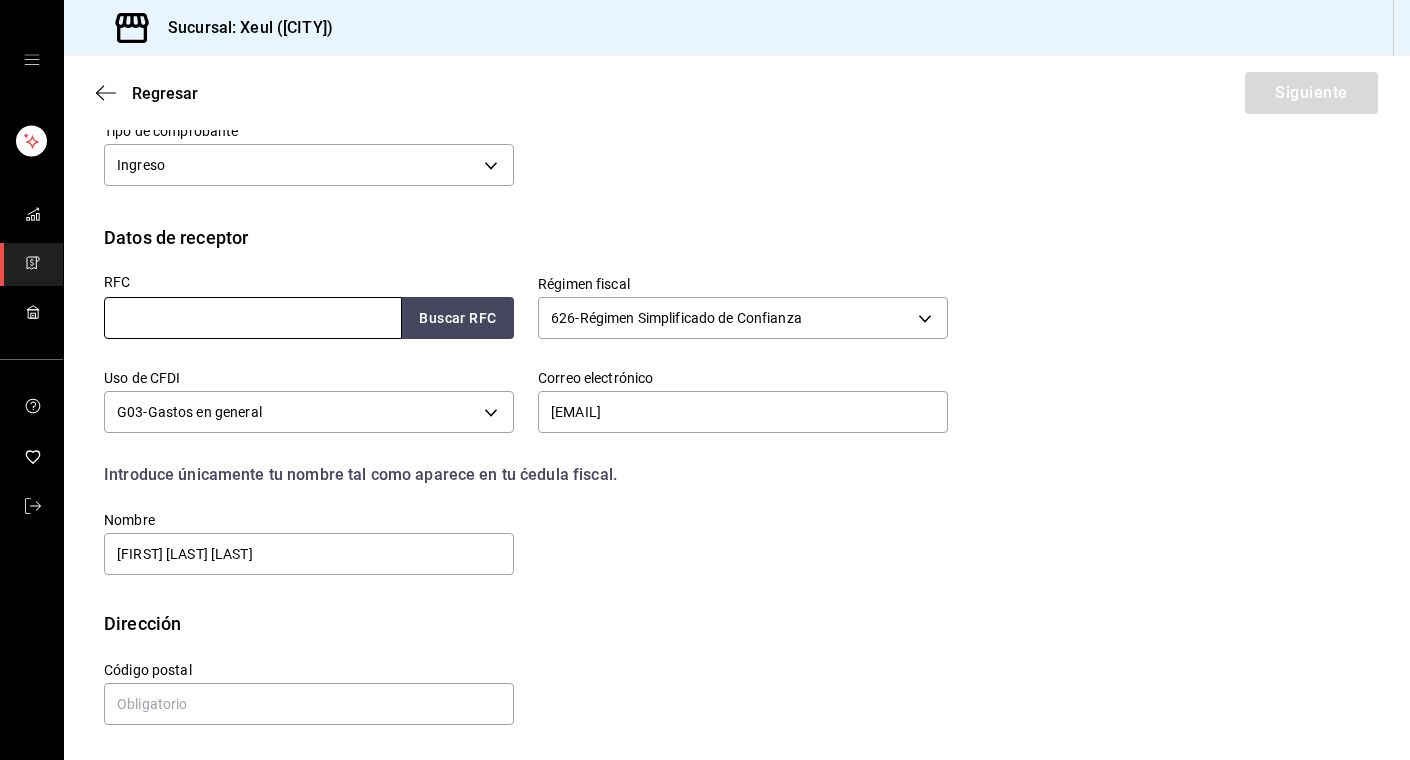 type 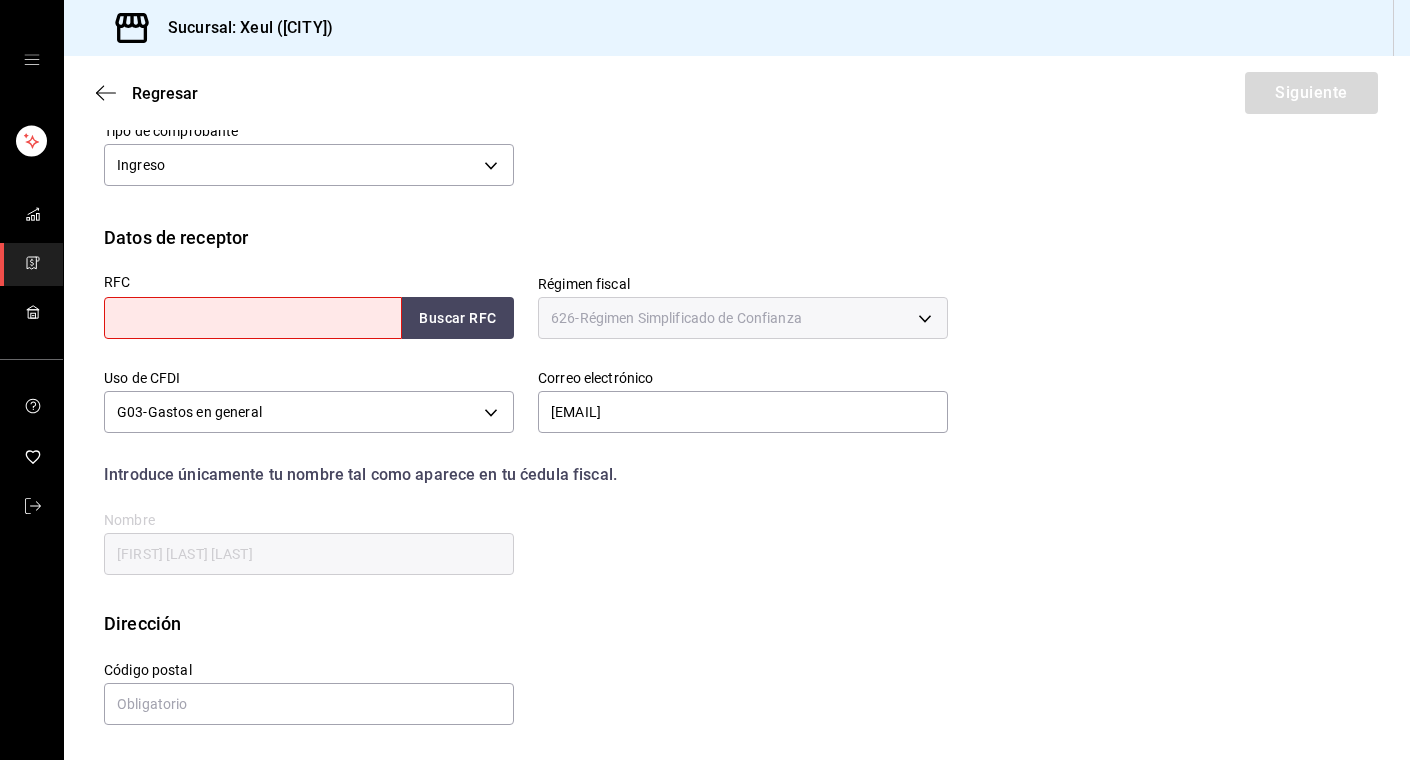 scroll, scrollTop: 220, scrollLeft: 0, axis: vertical 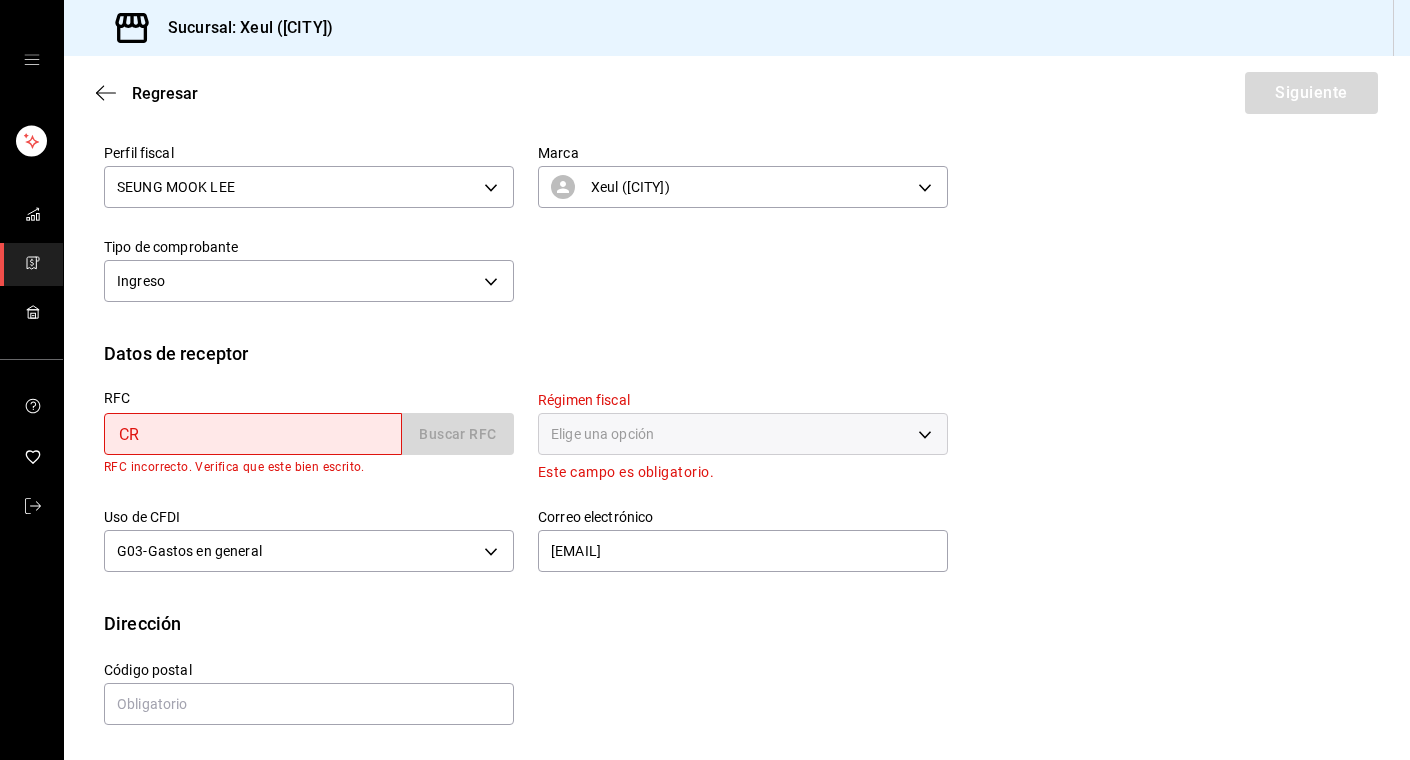 type on "C" 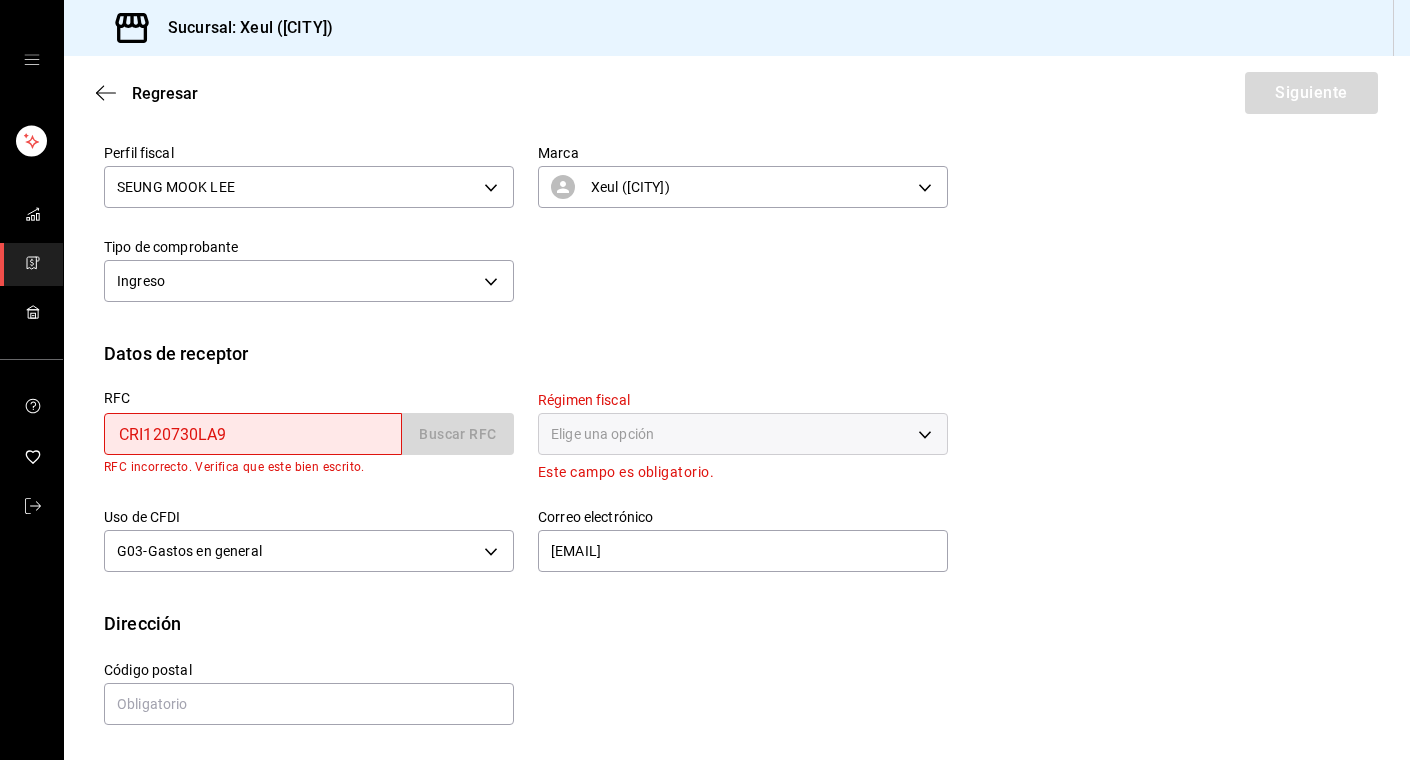 type on "CRI120730LA9" 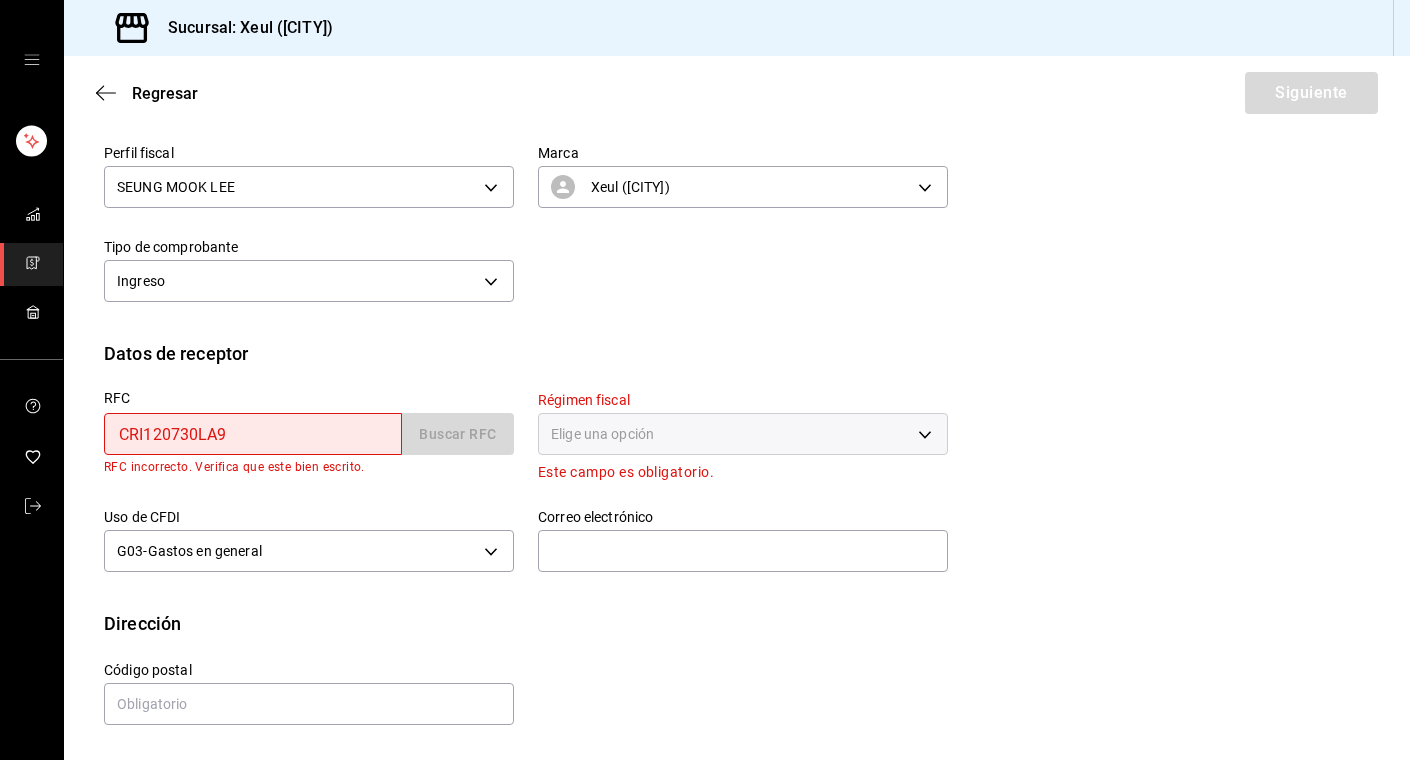 type 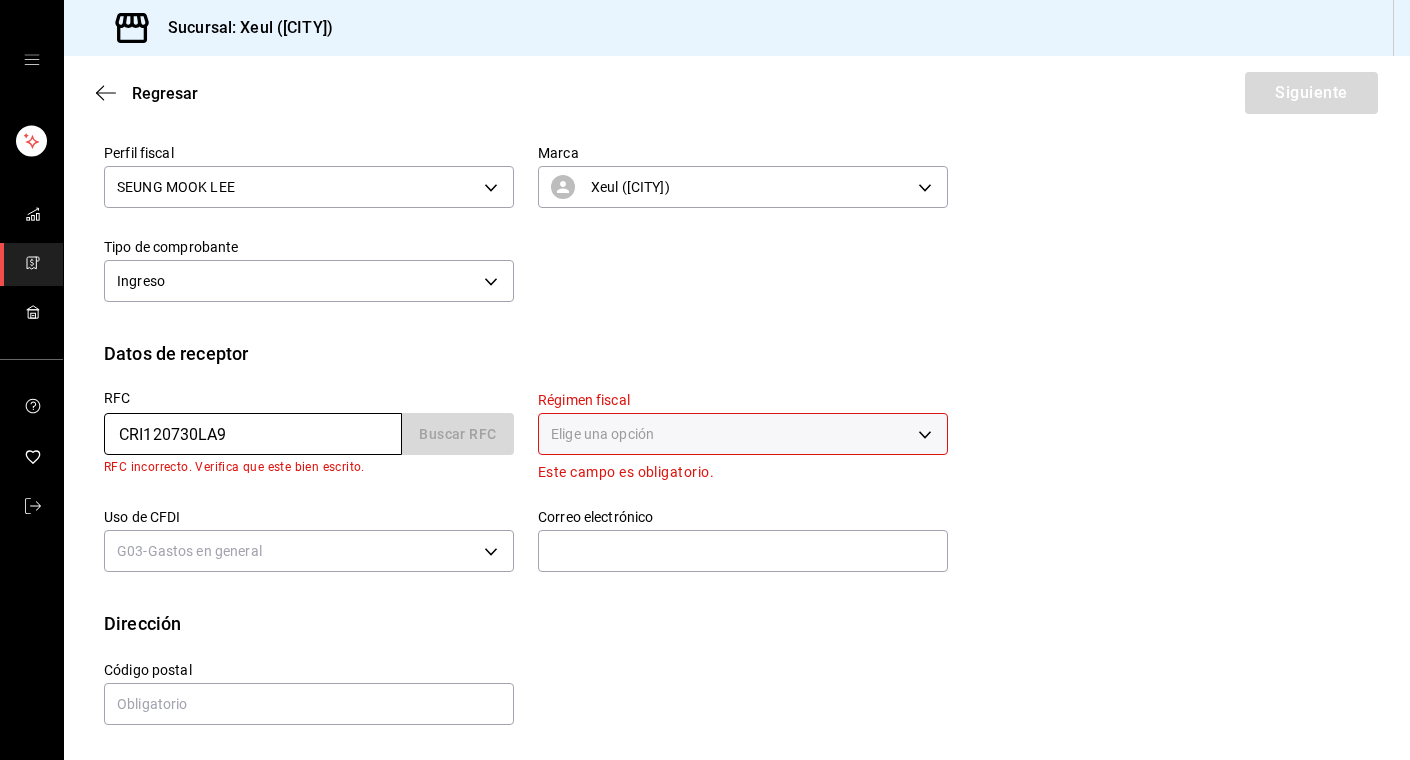 scroll, scrollTop: 336, scrollLeft: 0, axis: vertical 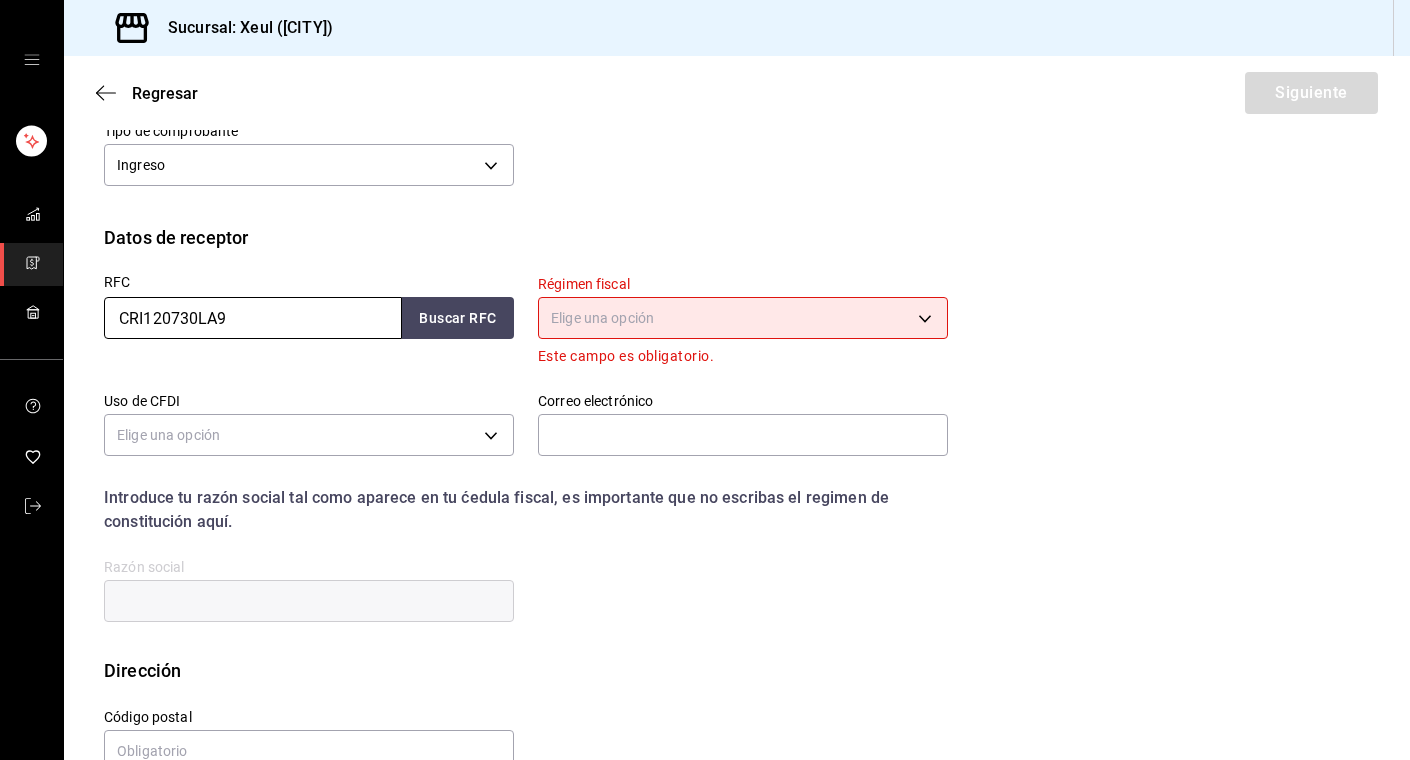 type on "CRI120730LA9" 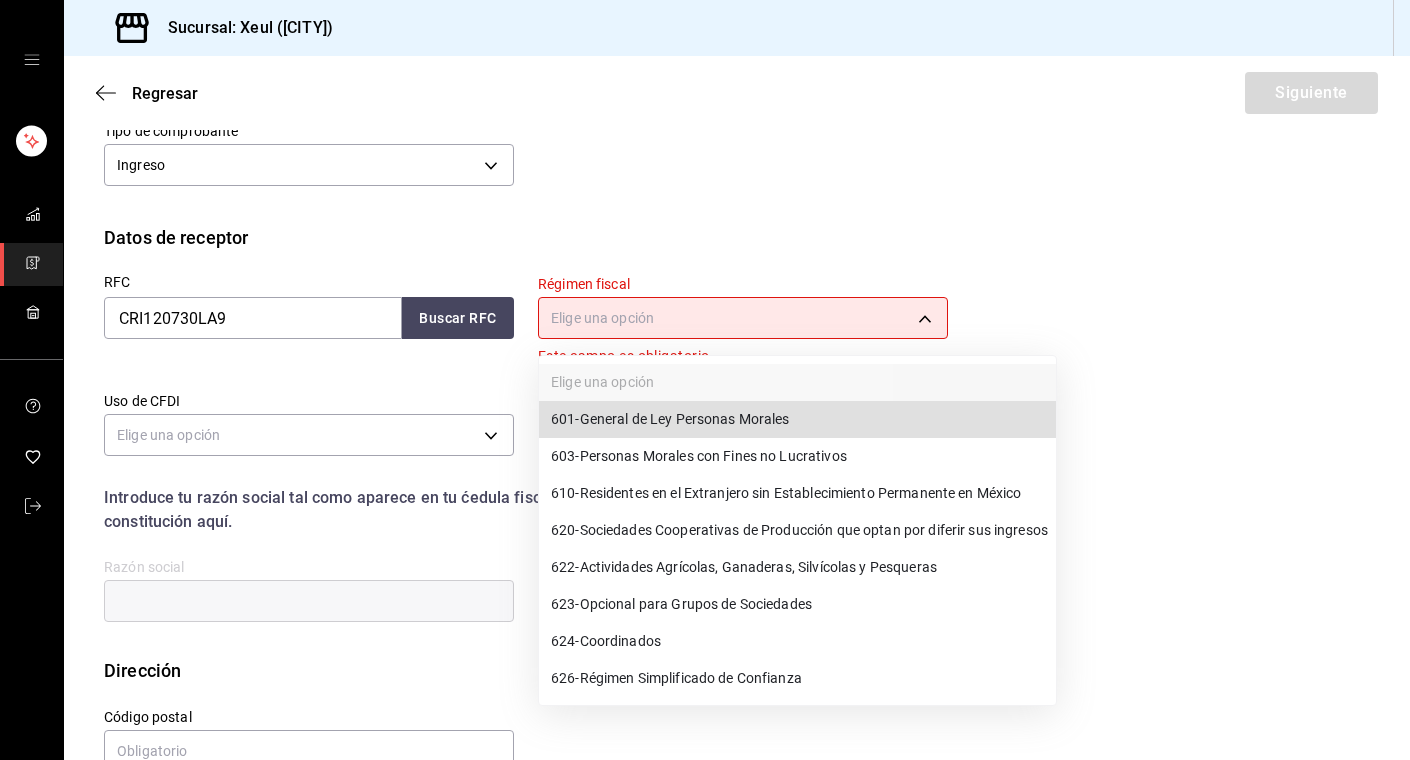 click on "Sucursal: Xeul ([CITY]) Regresar Siguiente Factura general Realiza tus facturas con un numero de orden o un monto en especifico; También puedes realizar una factura de remplazo mediante una factura cancelada. Factura de reemplazo Al activar esta opción tendrás que elegir una factura a reemplazar Datos de emisor Perfil fiscal SEUNG MOOK LEE [UUID] Marca Xeul ([CITY]) [UUID] Tipo de comprobante Ingreso I Datos de receptor RFC [RFC] Buscar RFC Régimen fiscal Elige una opción Este campo es obligatorio. Uso de CFDI Elige una opción Correo electrónico Introduce tu razón social tal como aparece en tu ćedula fiscal, es importante que no escribas el regimen de constitución aquí. company Razón social Dirección Calle # exterior # interior Código postal Estado ​ Municipio ​ Colonia ​ GANA 1 MES GRATIS EN TU SUSCRIPCIÓN AQUÍ Visitar centro de ayuda [PHONE] [EMAIL] Visitar centro de ayuda [PHONE] 601  -  603" at bounding box center (705, 380) 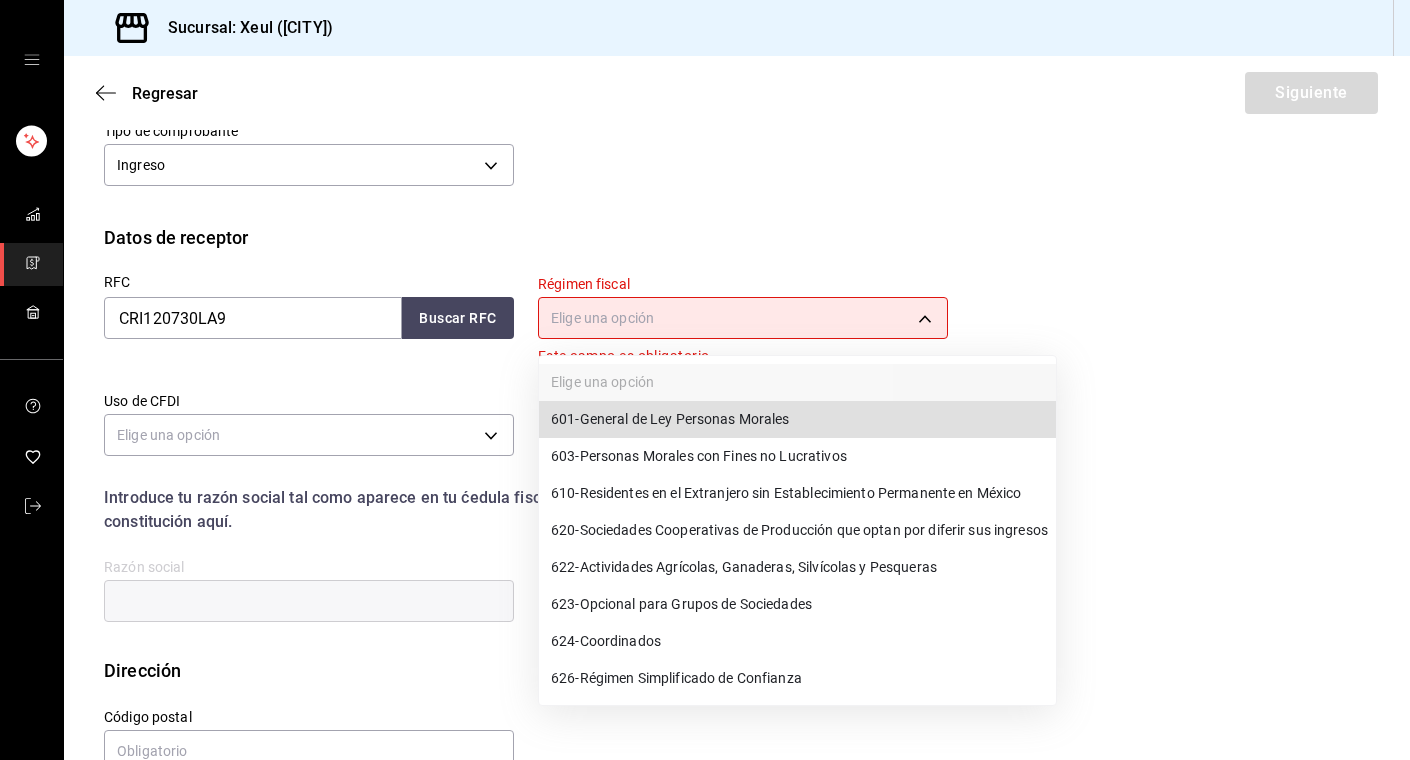 click on "601  -  General de Ley Personas Morales" at bounding box center (670, 419) 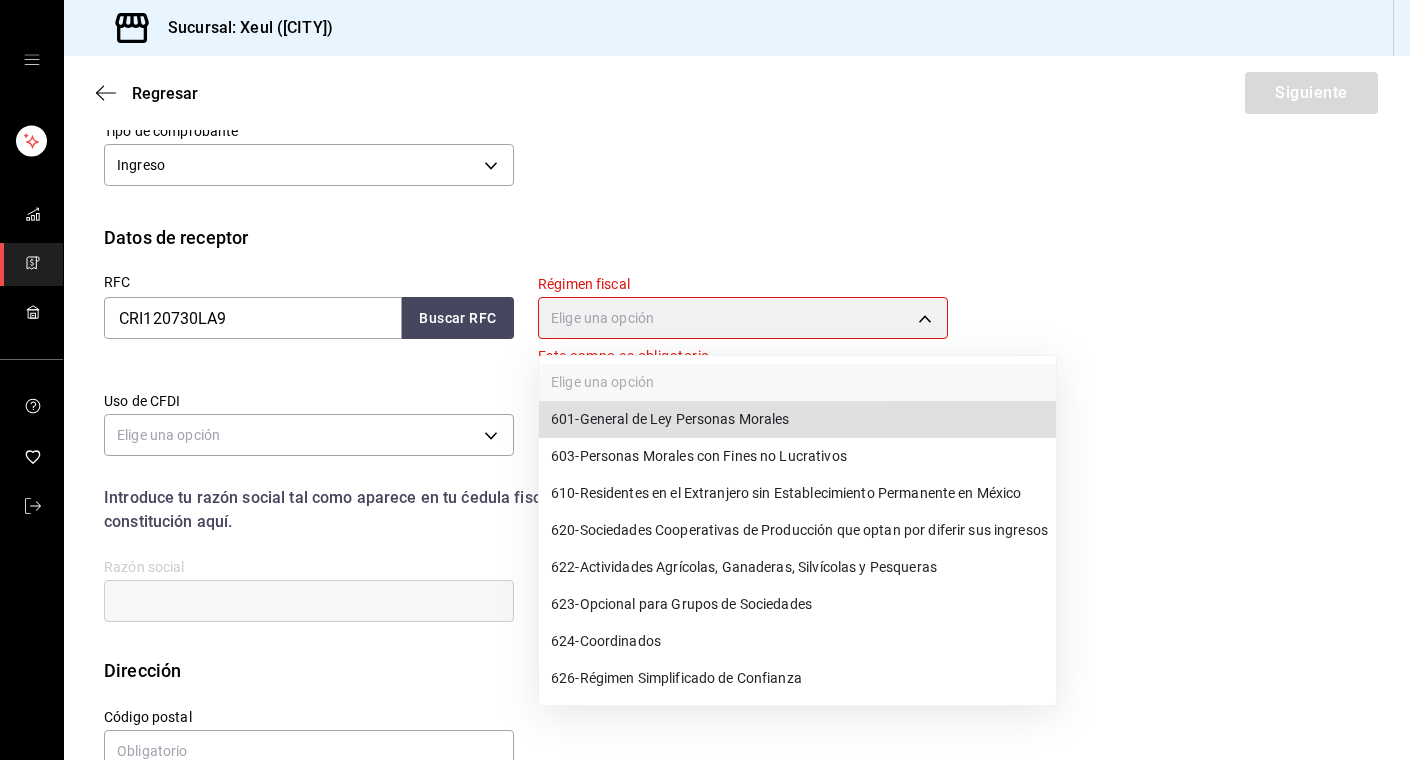 type on "601" 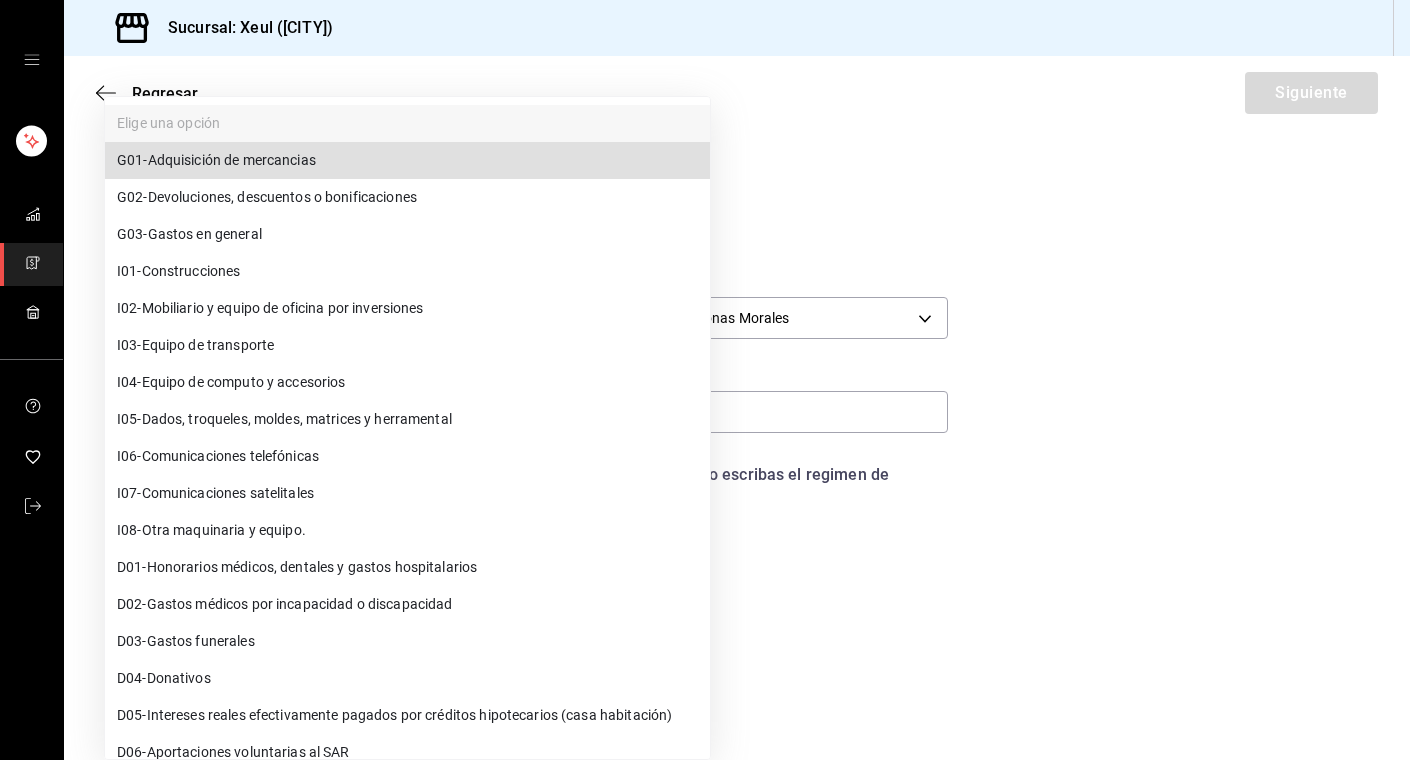 click on "Sucursal: Xeul ([CITY]) Regresar Siguiente Factura general Realiza tus facturas con un numero de orden o un monto en especifico; También puedes realizar una factura de remplazo mediante una factura cancelada. Factura de reemplazo Al activar esta opción tendrás que elegir una factura a reemplazar Datos de emisor Perfil fiscal SEUNG MOOK LEE [UUID] Marca Xeul ([CITY]) [UUID] Tipo de comprobante Ingreso I Datos de receptor RFC [RFC] Buscar RFC Régimen fiscal 601  -  General de Ley Personas Morales 601 Uso de CFDI G03  -  Gastos en general G03 Correo electrónico hola@[EMAIL] Introduce tu razón social tal como aparece en tu ćedula fiscal, es importante que no escribas el regimen de constitución aquí. company Razón social Dirección Calle # exterior # interior Código postal Estado ​ Municipio ​ Colonia ​ GANA 1 MES GRATIS EN TU SUSCRIPCIÓN AQUÍ Visitar centro de ayuda [PHONE] [EMAIL] Visitar centro de ayuda [PHONE] G01  -  G02" at bounding box center (705, 380) 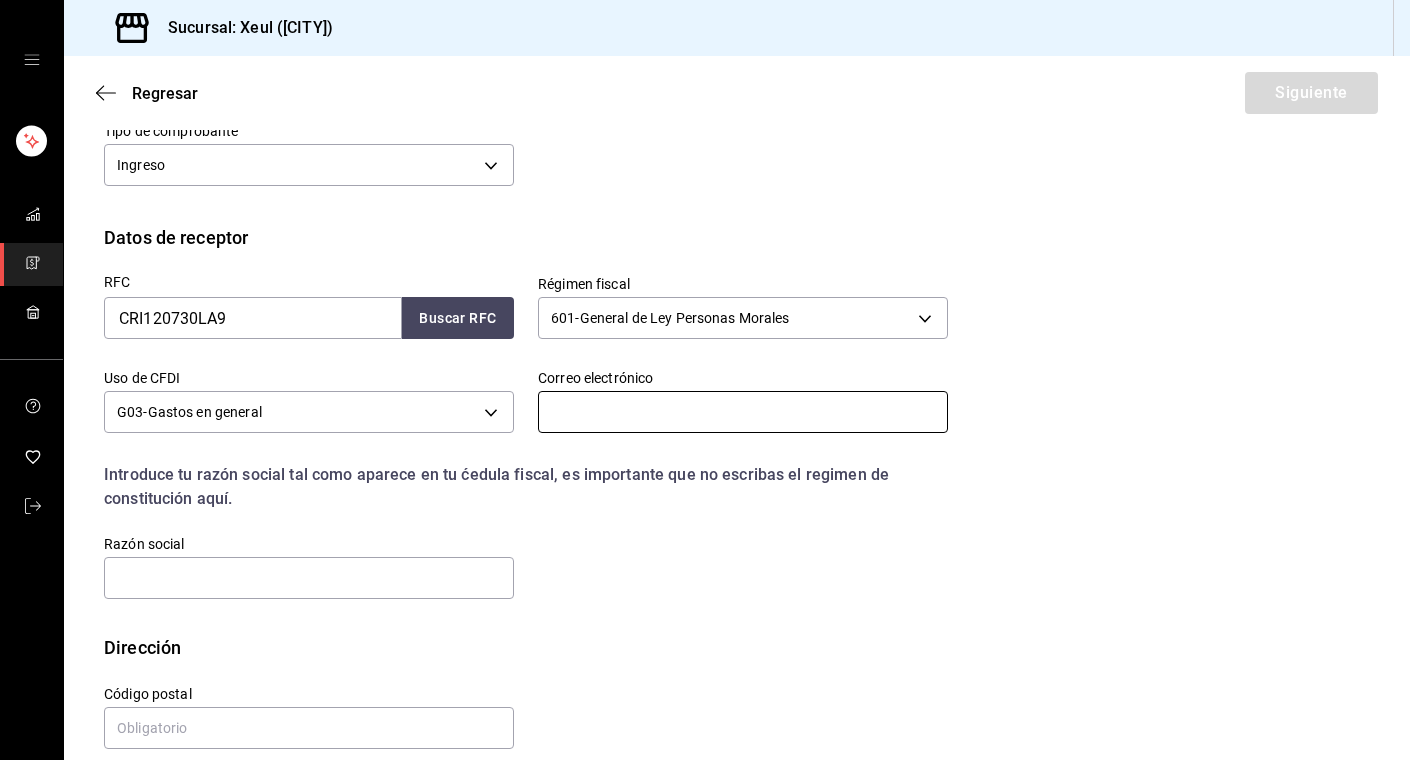 click at bounding box center [743, 412] 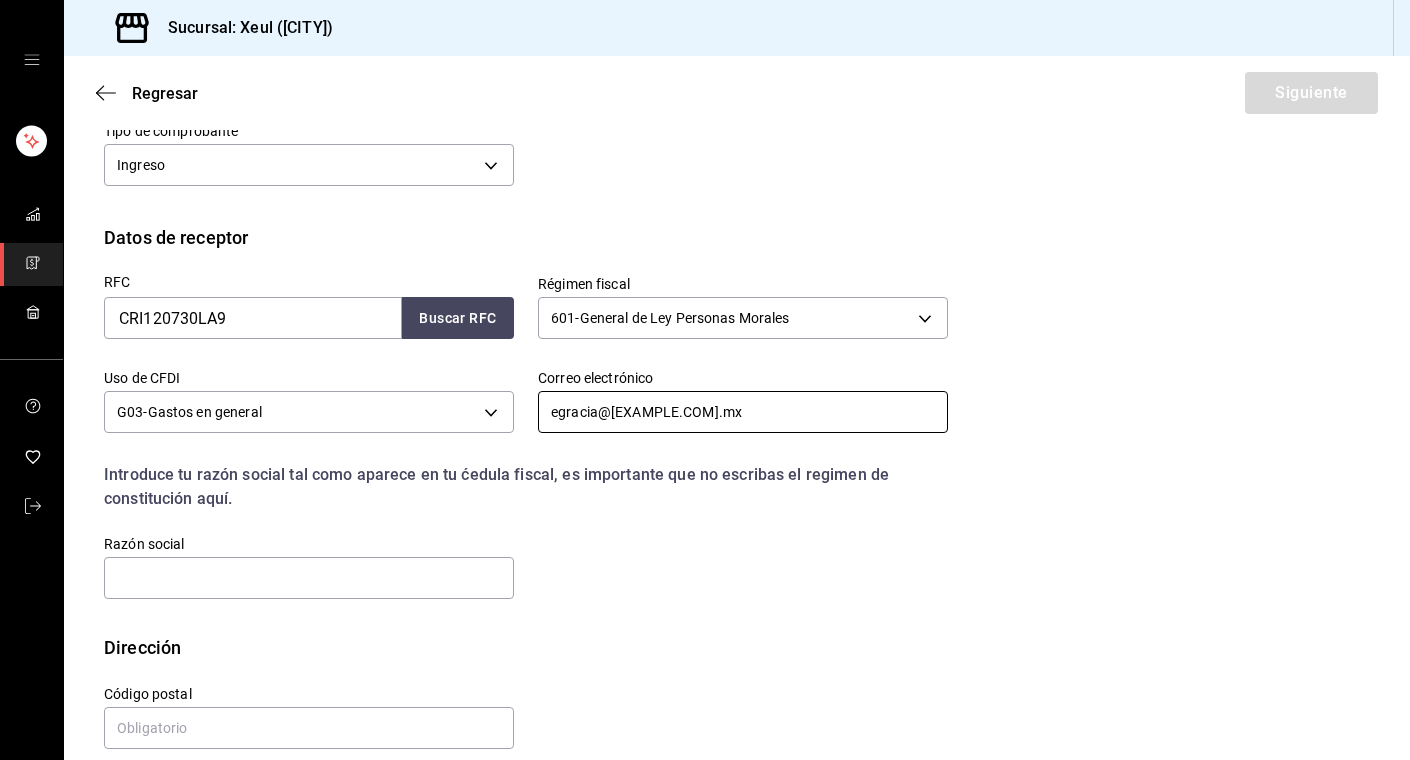 scroll, scrollTop: 360, scrollLeft: 0, axis: vertical 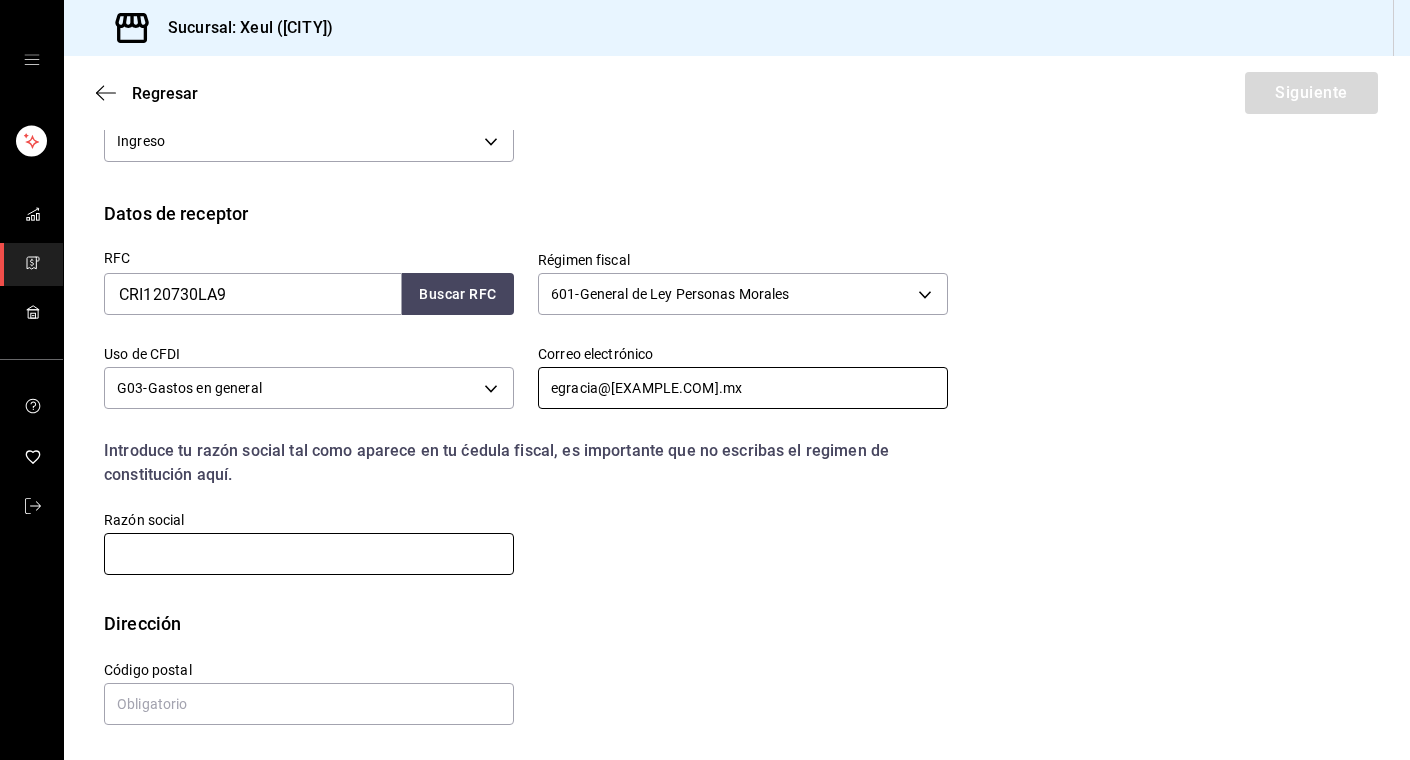 type on "egracia@[EXAMPLE.COM].mx" 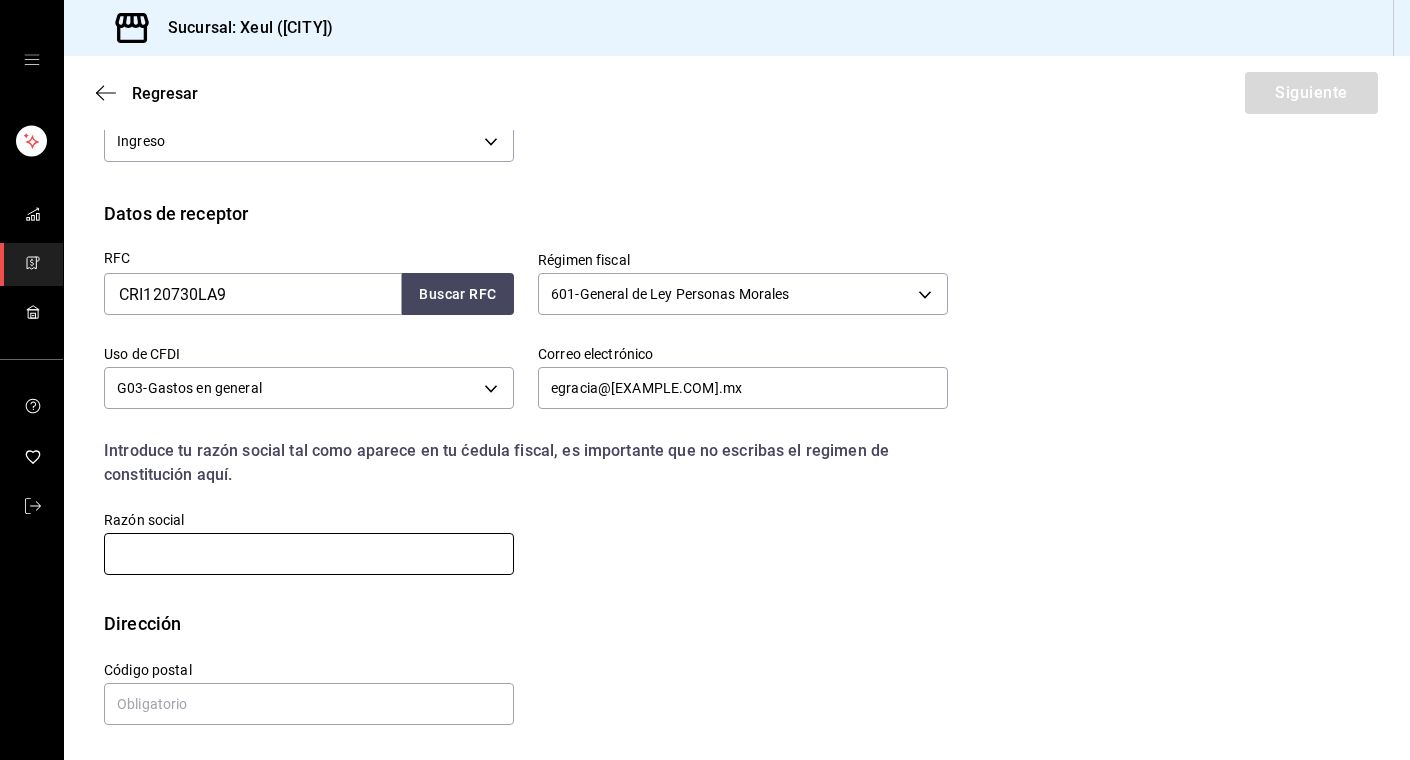 click at bounding box center (309, 554) 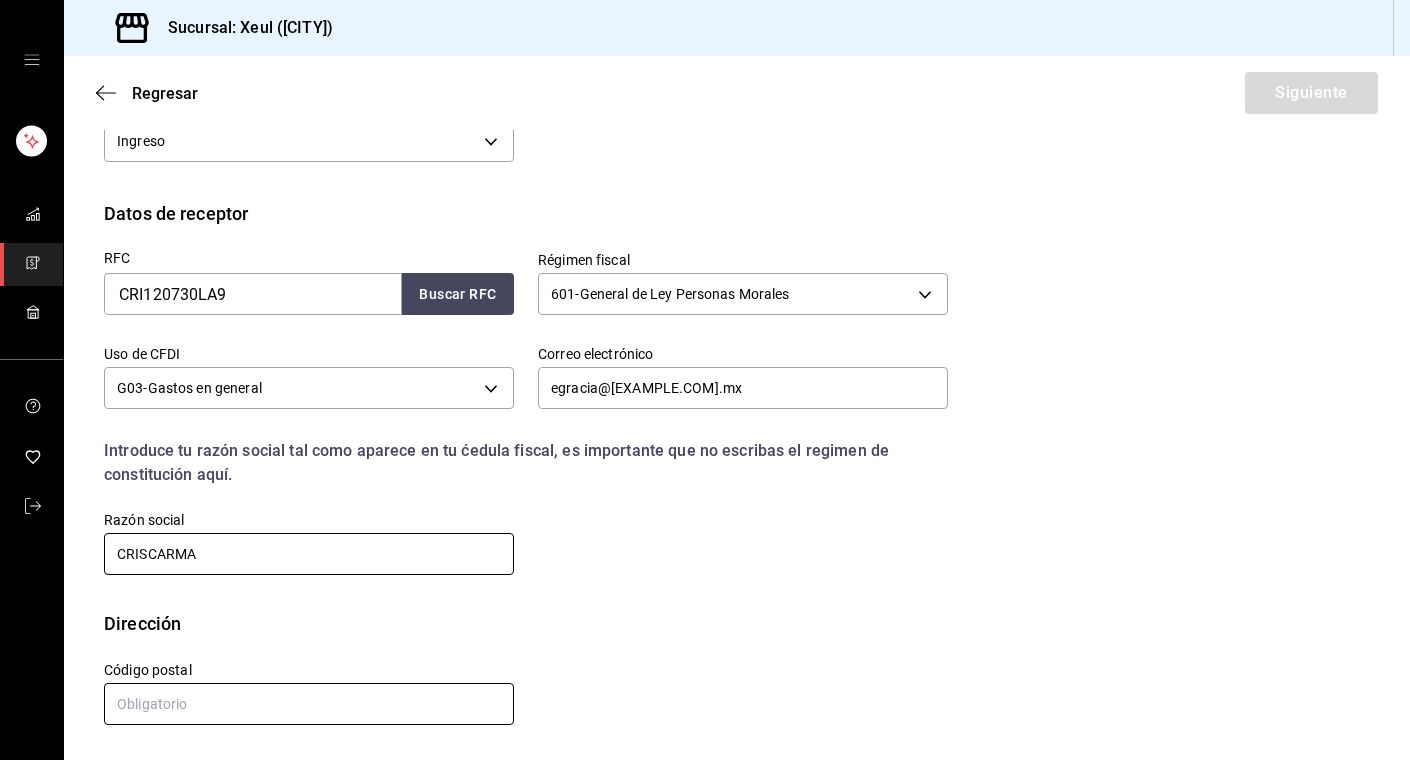 type on "CRISCARMA" 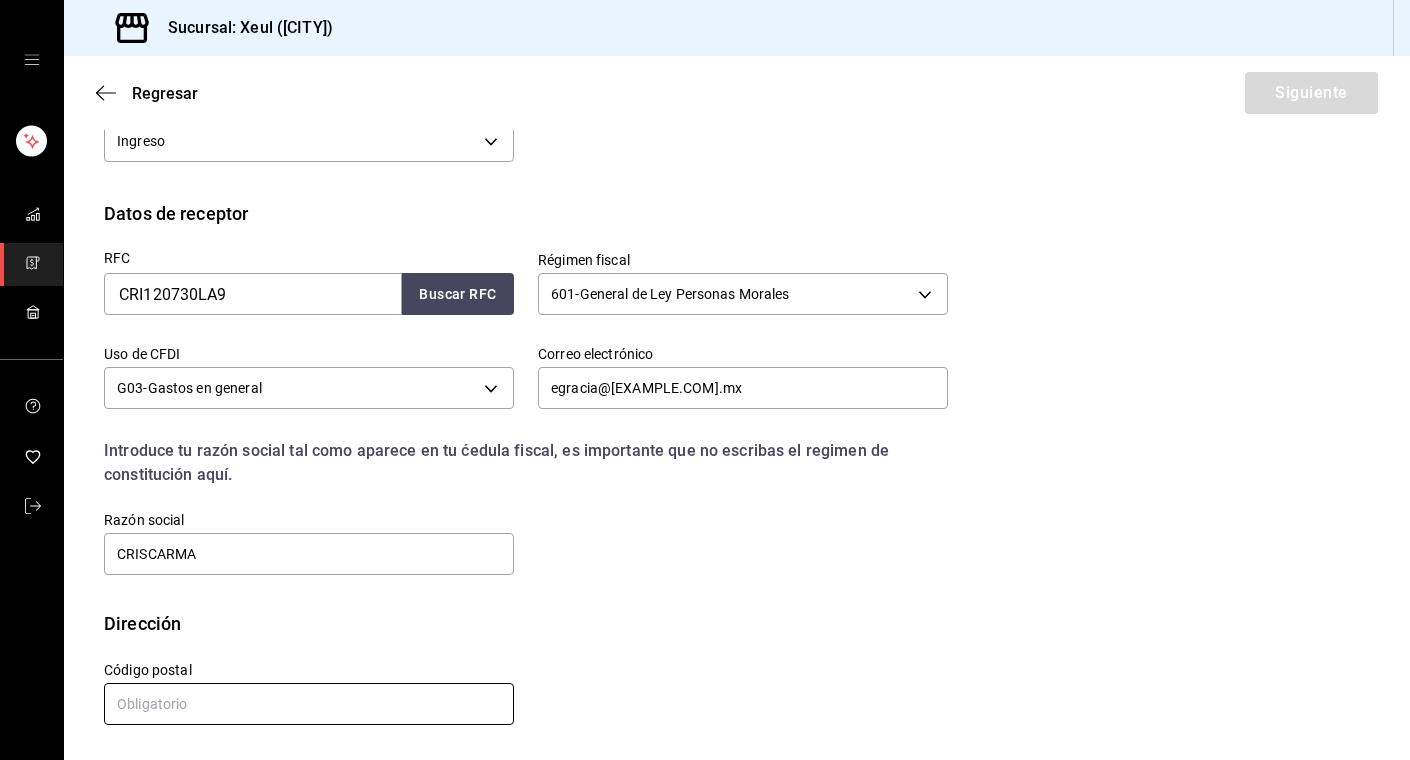 click at bounding box center (309, 704) 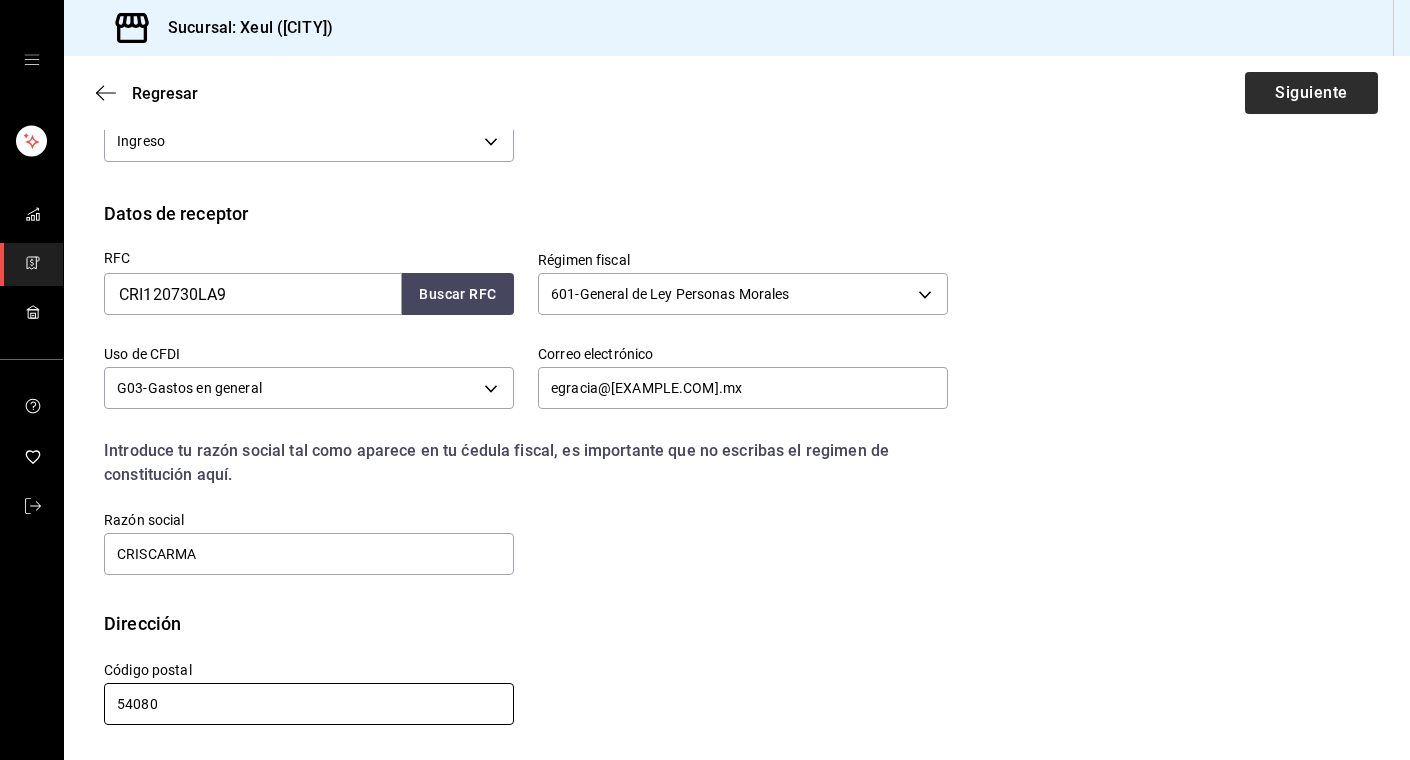 type on "54080" 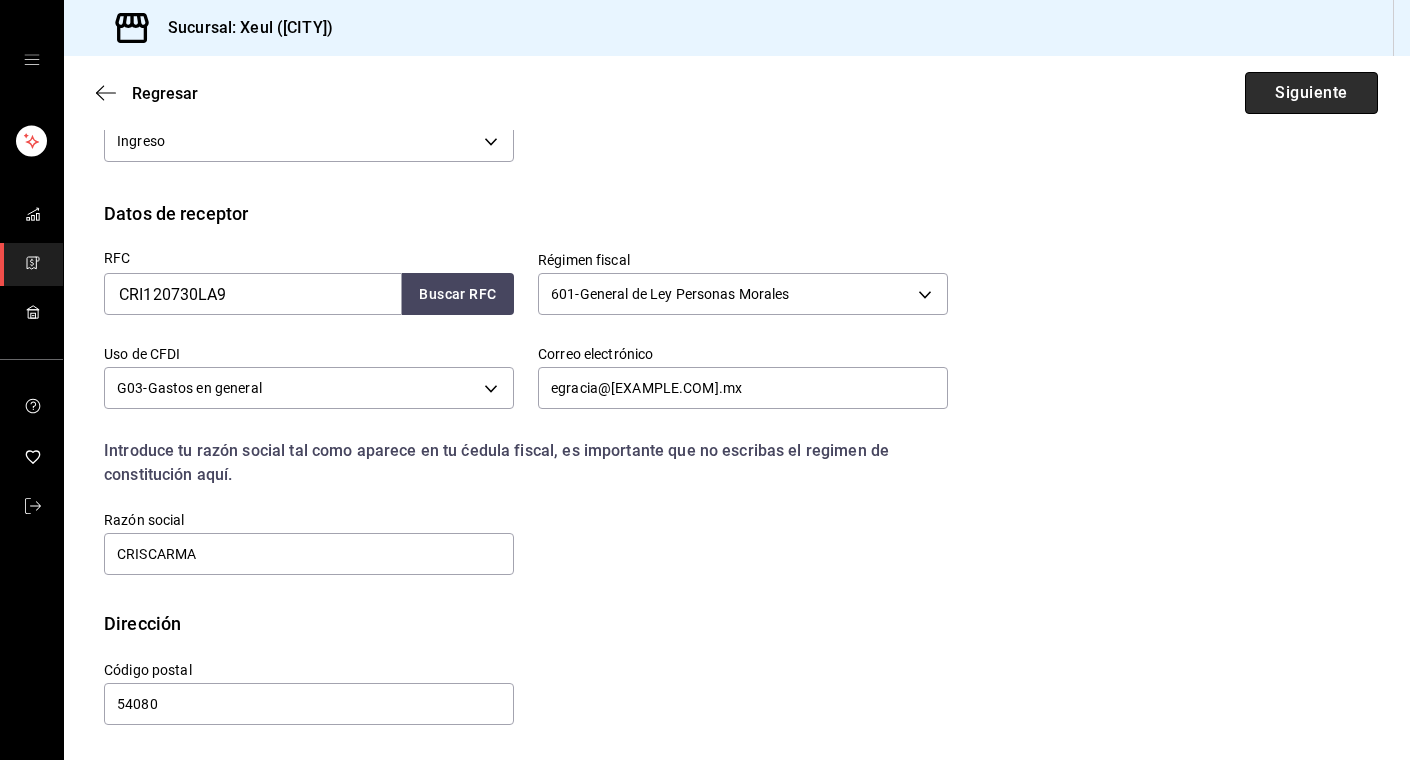 click on "Siguiente" at bounding box center [1311, 93] 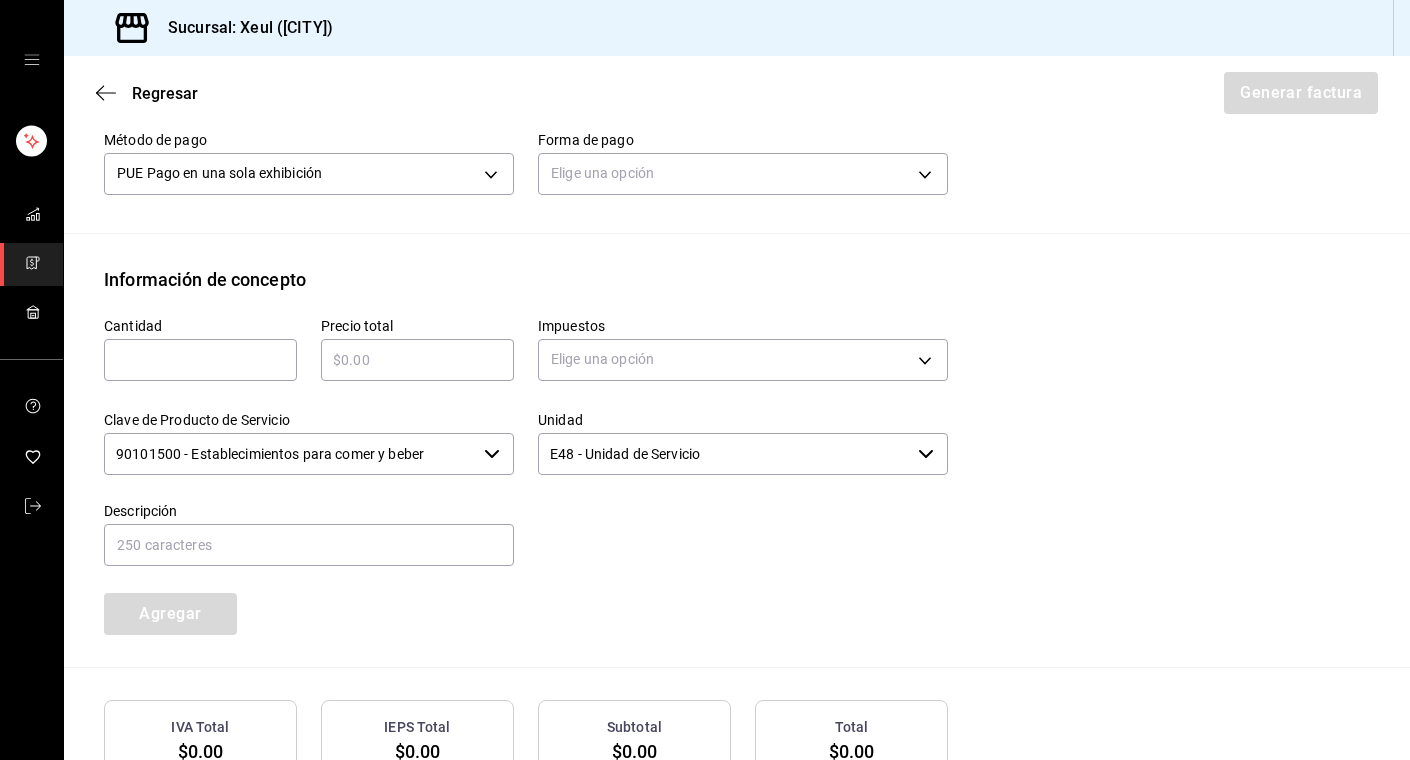 scroll, scrollTop: 666, scrollLeft: 0, axis: vertical 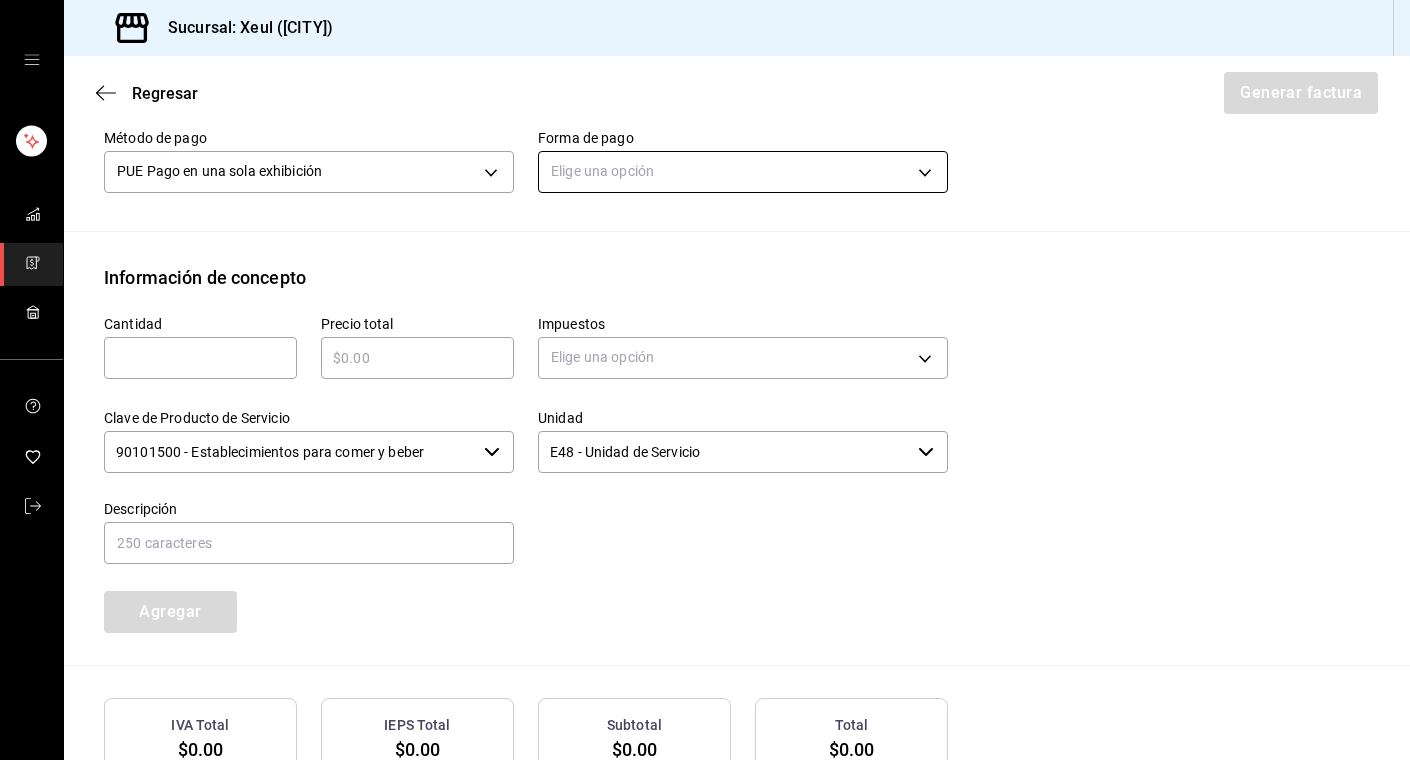 click on "Sucursal: Xeul (CdMx) Regresar Generar factura Emisor Perfil fiscal SEUNG MOOK LEE Tipo de comprobante Ingreso Receptor Nombre / Razón social CRISCARMA RFC Receptor CRI120730LA9 Régimen fiscal General de Ley Personas Morales Uso de CFDI G03: Gastos en general Correo electrónico egracia@[EXAMPLE.COM].mx Elige cómo quieres agregar los conceptos a tu factura Manualmente Asociar orden Pago Método de pago PUE   Pago en una sola exhibición PUE Forma de pago Elige una opción Información de concepto Cantidad ​ Precio total ​ Impuestos Elige una opción Clave de Producto de Servicio 90101500 - Establecimientos para comer y beber ​ Unidad E48 - Unidad de Servicio ​ Descripción Agregar IVA Total $0.00 IEPS Total $0.00 Subtotal $0.00 Total $0.00 Orden Cantidad Clave Unidad Monto Impuesto Subtotal Total GANA 1 MES GRATIS EN TU SUSCRIPCIÓN AQUÍ Visitar centro de ayuda (81) 2046 6363 soporte@parrotsoftware.io Visitar centro de ayuda (81) 2046 6363 soporte@parrotsoftware.io Visitar centro de ayuda (81) 2046 6363 soporte@parrotsoftware.io" at bounding box center [705, 380] 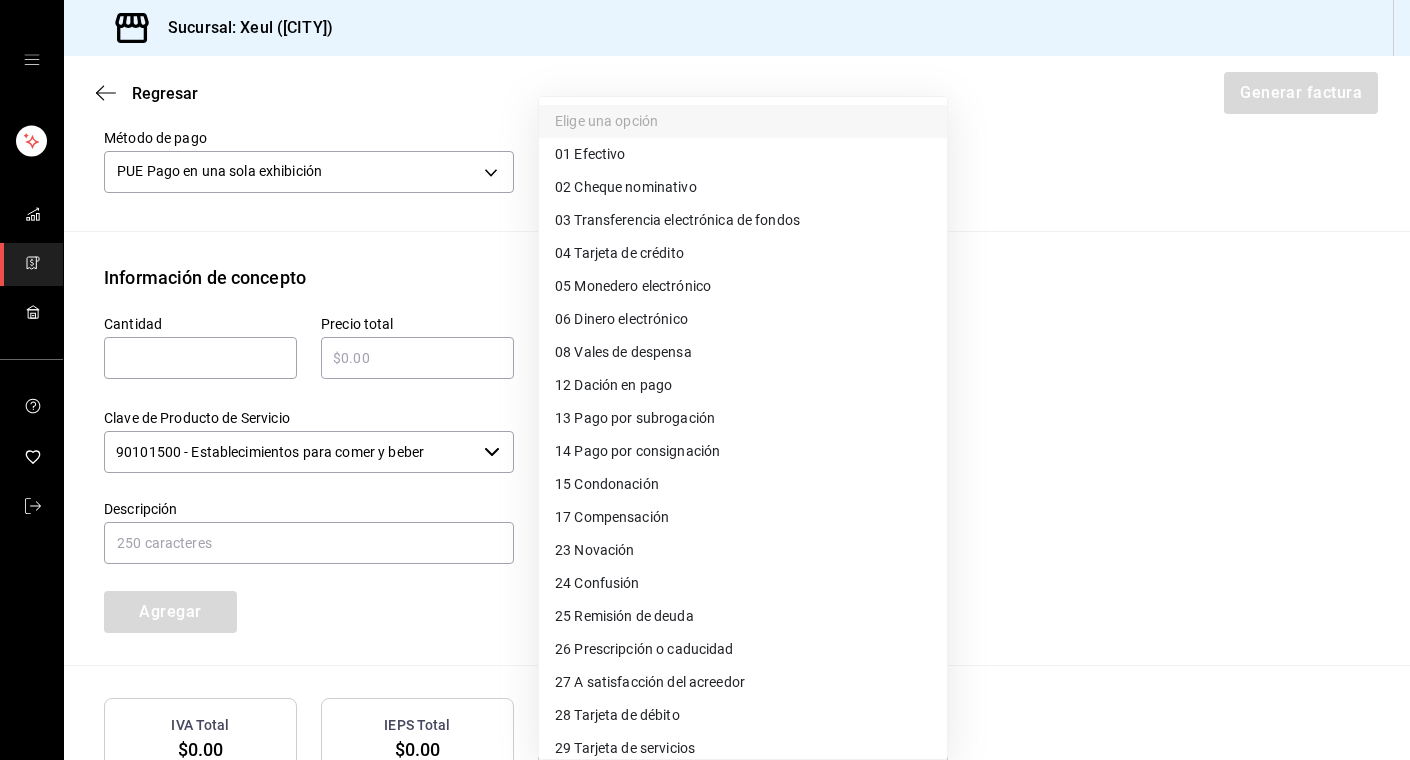 click on "04   Tarjeta de crédito" at bounding box center [619, 253] 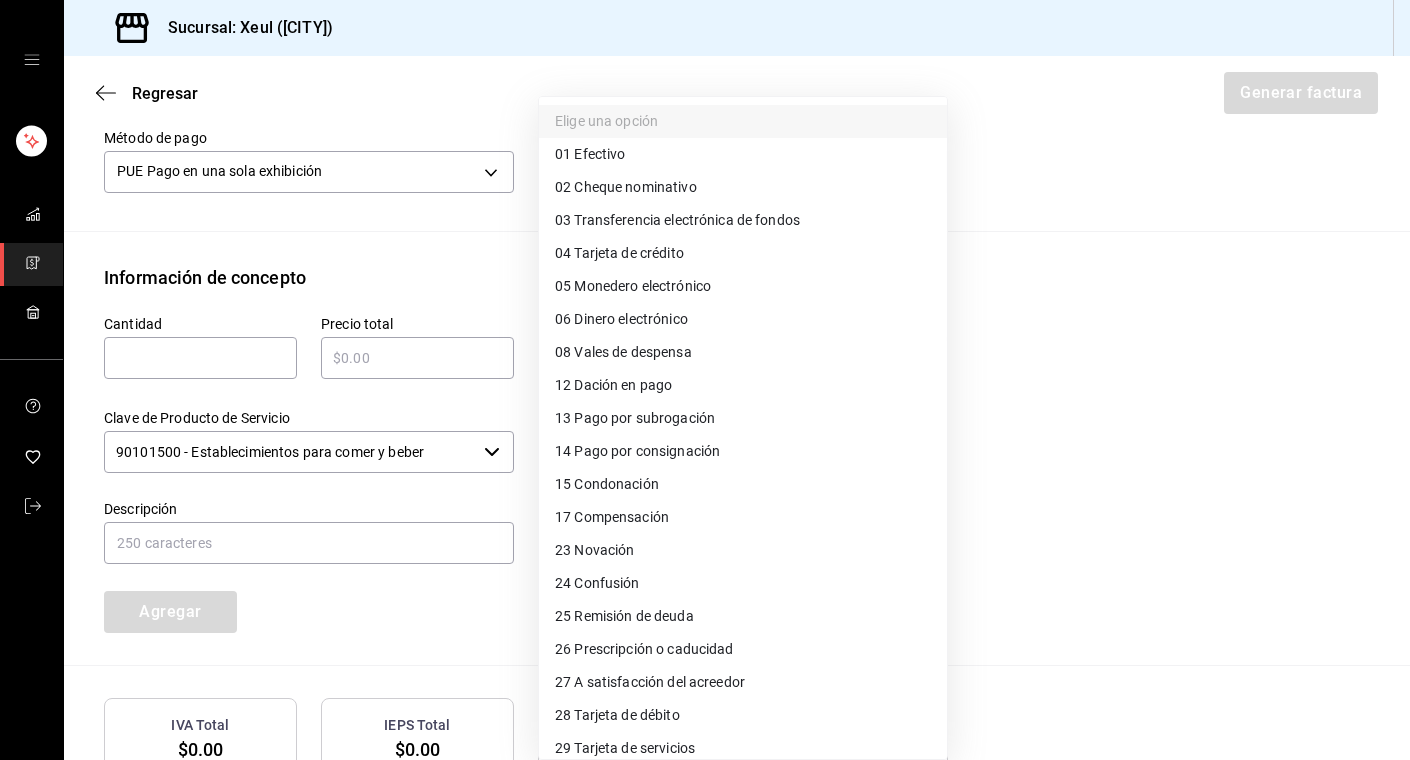 type on "04" 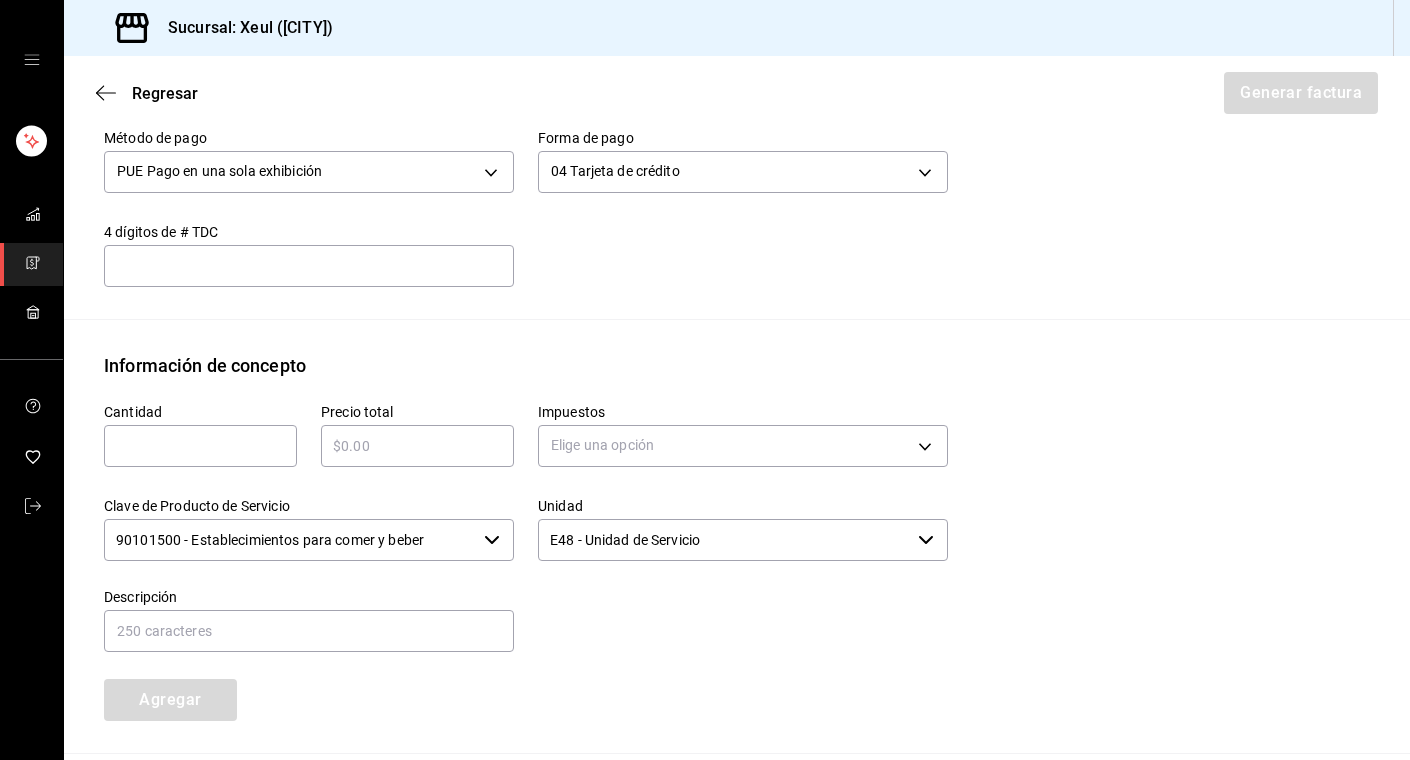 click on "Cantidad ​" at bounding box center (200, 435) 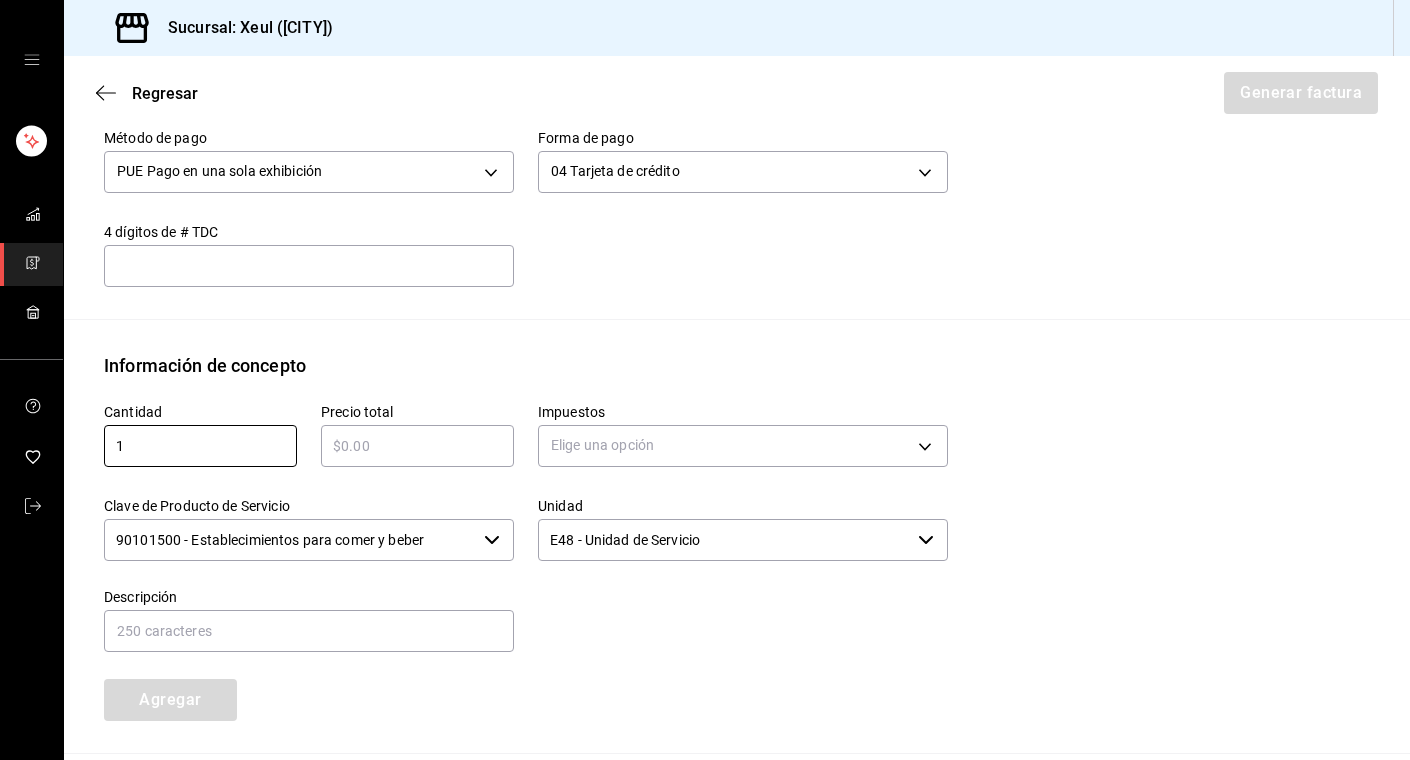 type on "1" 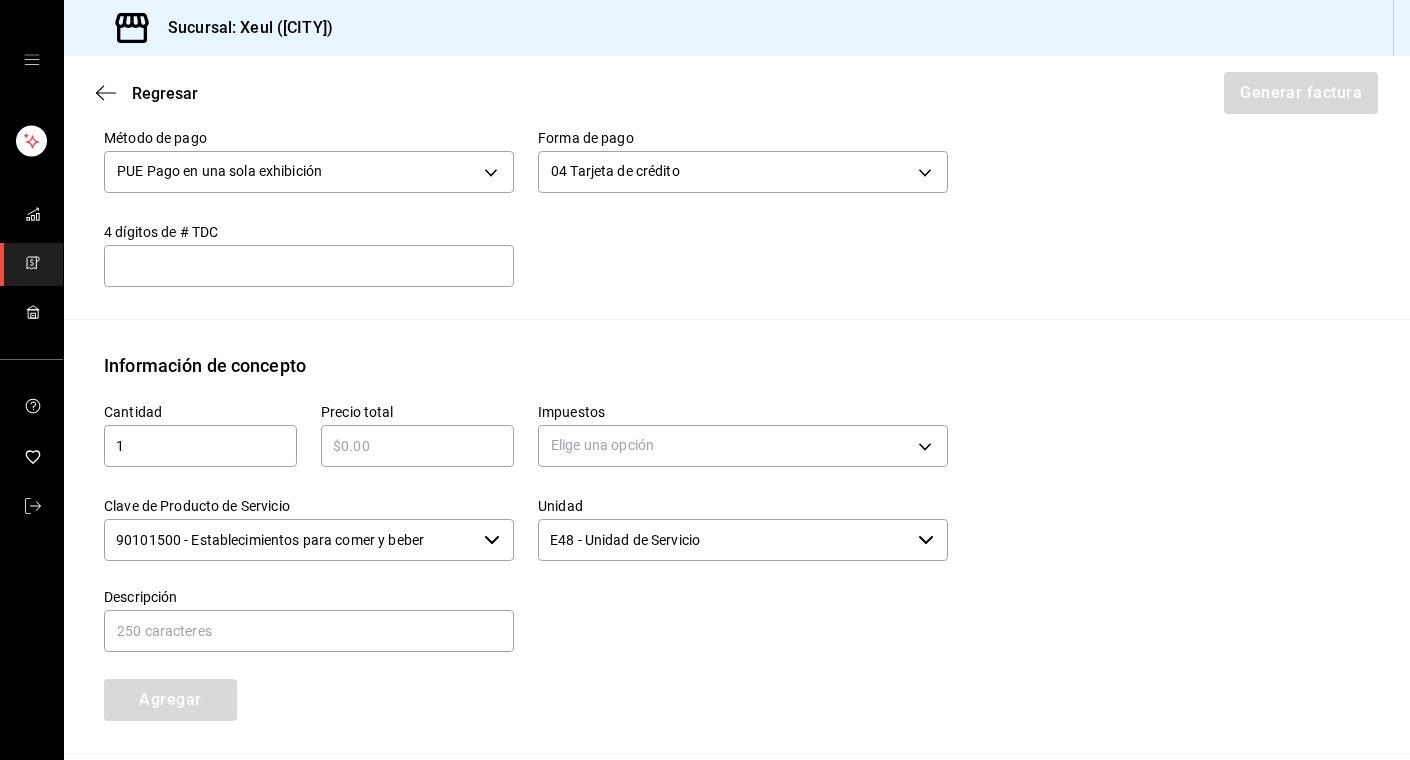 click at bounding box center [417, 446] 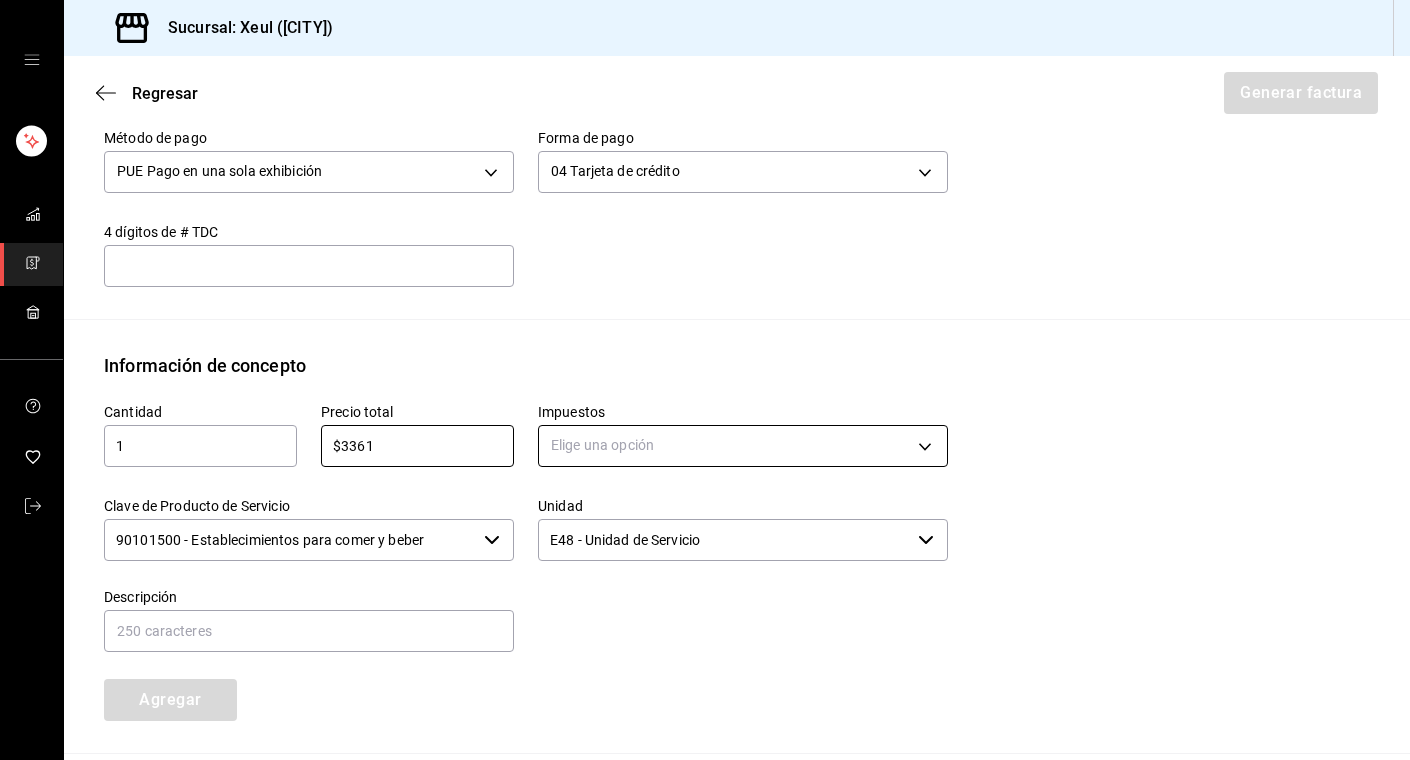 type on "$3361" 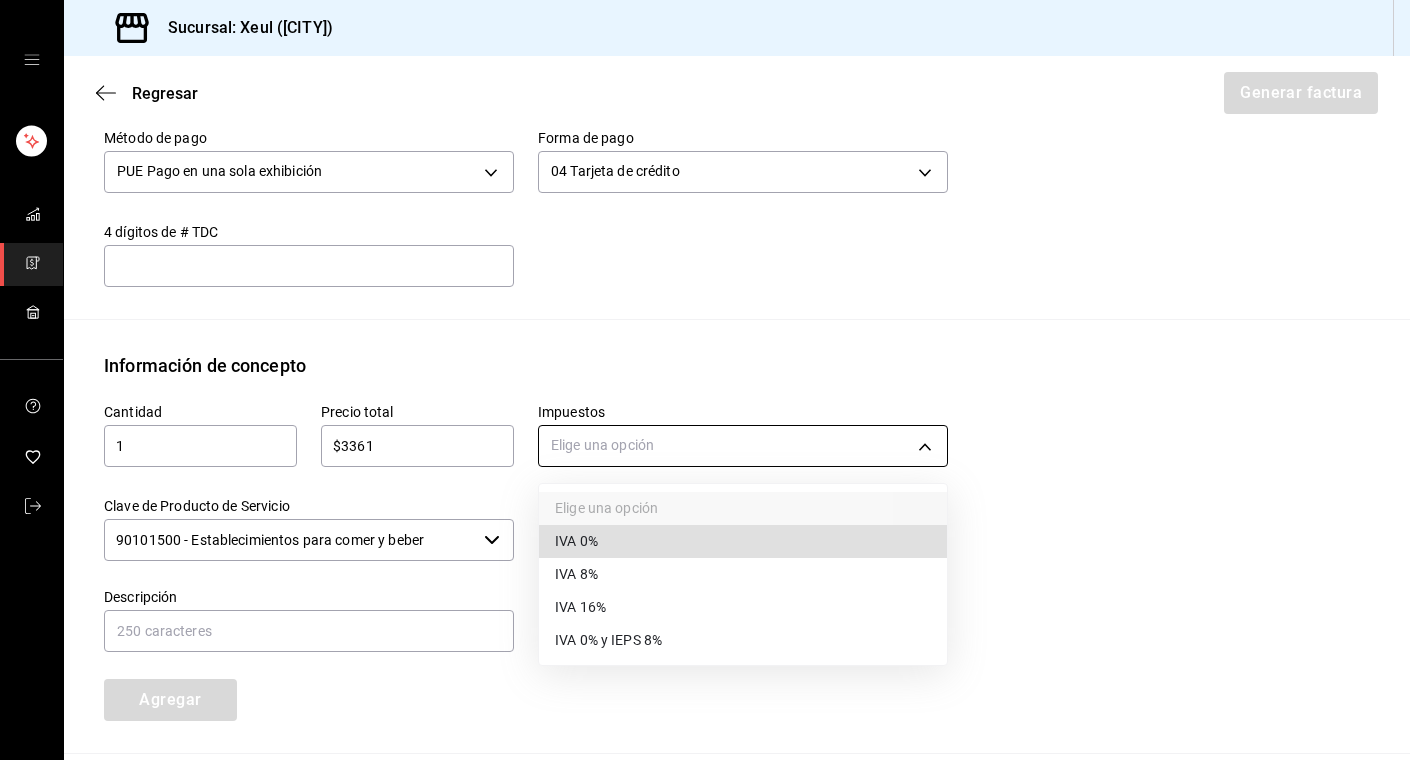 click on "Sucursal: Xeul (CdMx) Regresar Generar factura Emisor Perfil fiscal SEUNG MOOK LEE Tipo de comprobante Ingreso Receptor Nombre / Razón social CRISCARMA RFC Receptor CRI120730LA9 Régimen fiscal General de Ley Personas Morales Uso de CFDI G03: Gastos en general Correo electrónico egracia@[EXAMPLE.COM].mx Elige cómo quieres agregar los conceptos a tu factura Manualmente Asociar orden Pago Método de pago PUE   Pago en una sola exhibición PUE Forma de pago 04   Tarjeta de crédito 04 4 dígitos de # TDC ​ Información de concepto Cantidad 1 ​ Precio total $3361 ​ Impuestos Elige una opción Clave de Producto de Servicio 90101500 - Establecimientos para comer y beber ​ Unidad E48 - Unidad de Servicio ​ Descripción Agregar IVA Total $0.00 IEPS Total $0.00 Subtotal $0.00 Total $0.00 Orden Cantidad Clave Unidad Monto Impuesto Subtotal Total GANA 1 MES GRATIS EN TU SUSCRIPCIÓN AQUÍ Visitar centro de ayuda (81) 2046 6363 soporte@parrotsoftware.io Visitar centro de ayuda (81) 2046 6363 Elige una opción" at bounding box center (705, 380) 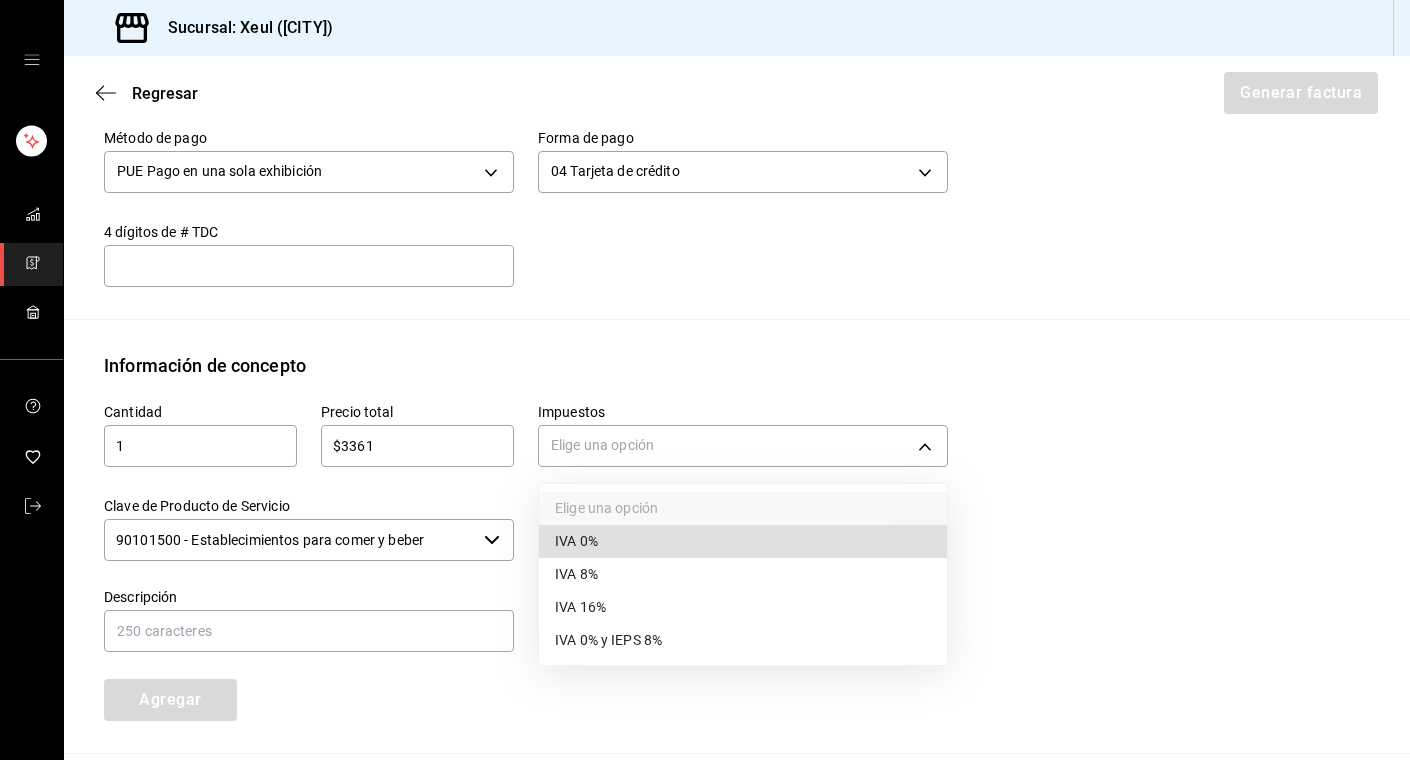 click on "IVA 16%" at bounding box center (743, 607) 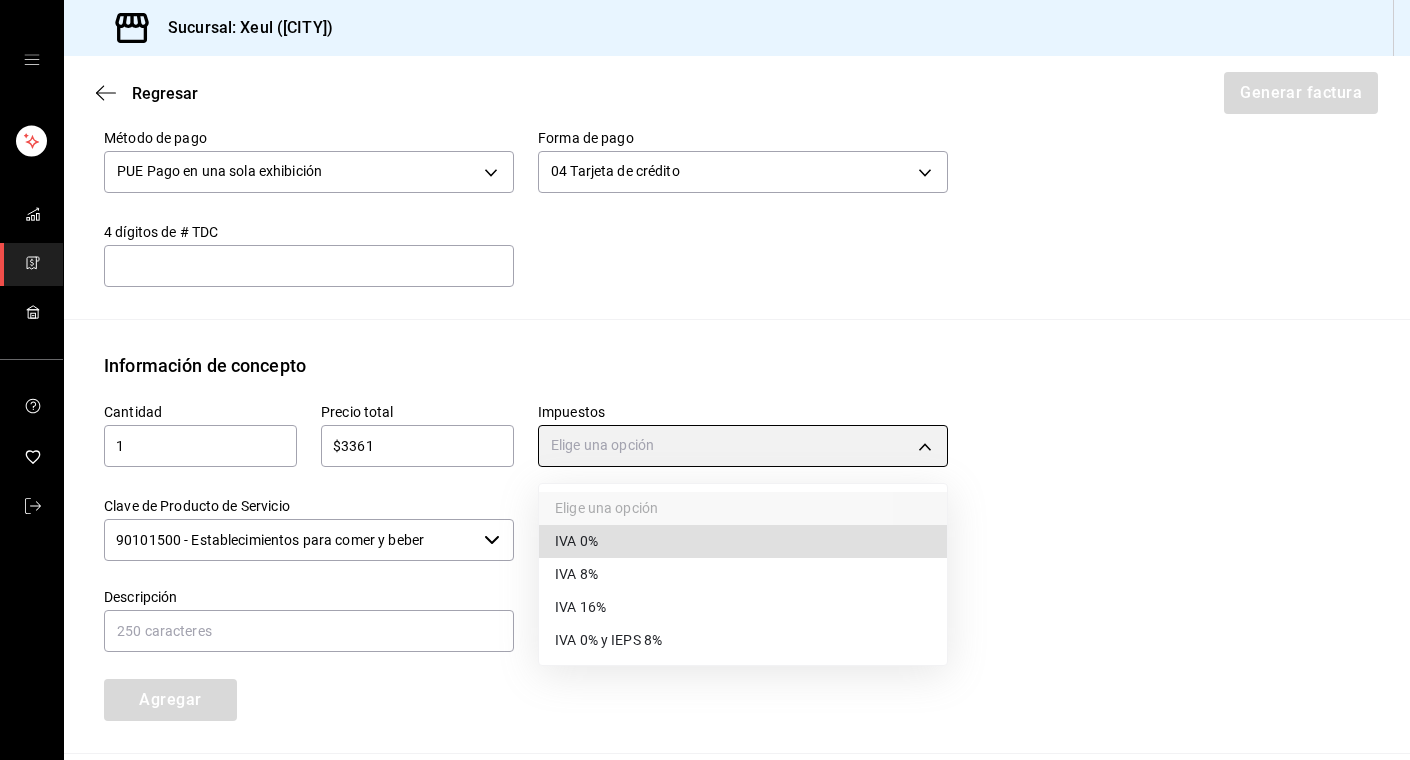 type on "IVA_16" 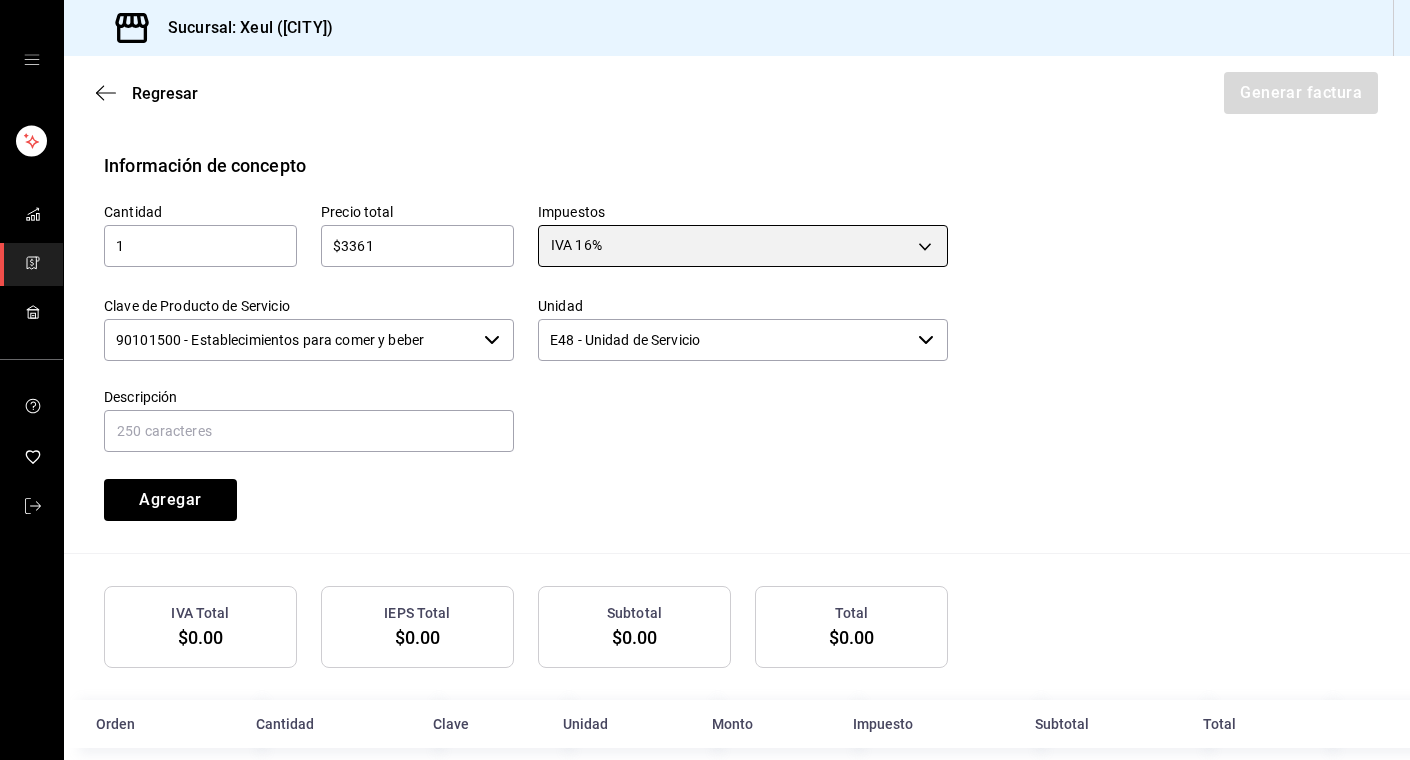 scroll, scrollTop: 894, scrollLeft: 0, axis: vertical 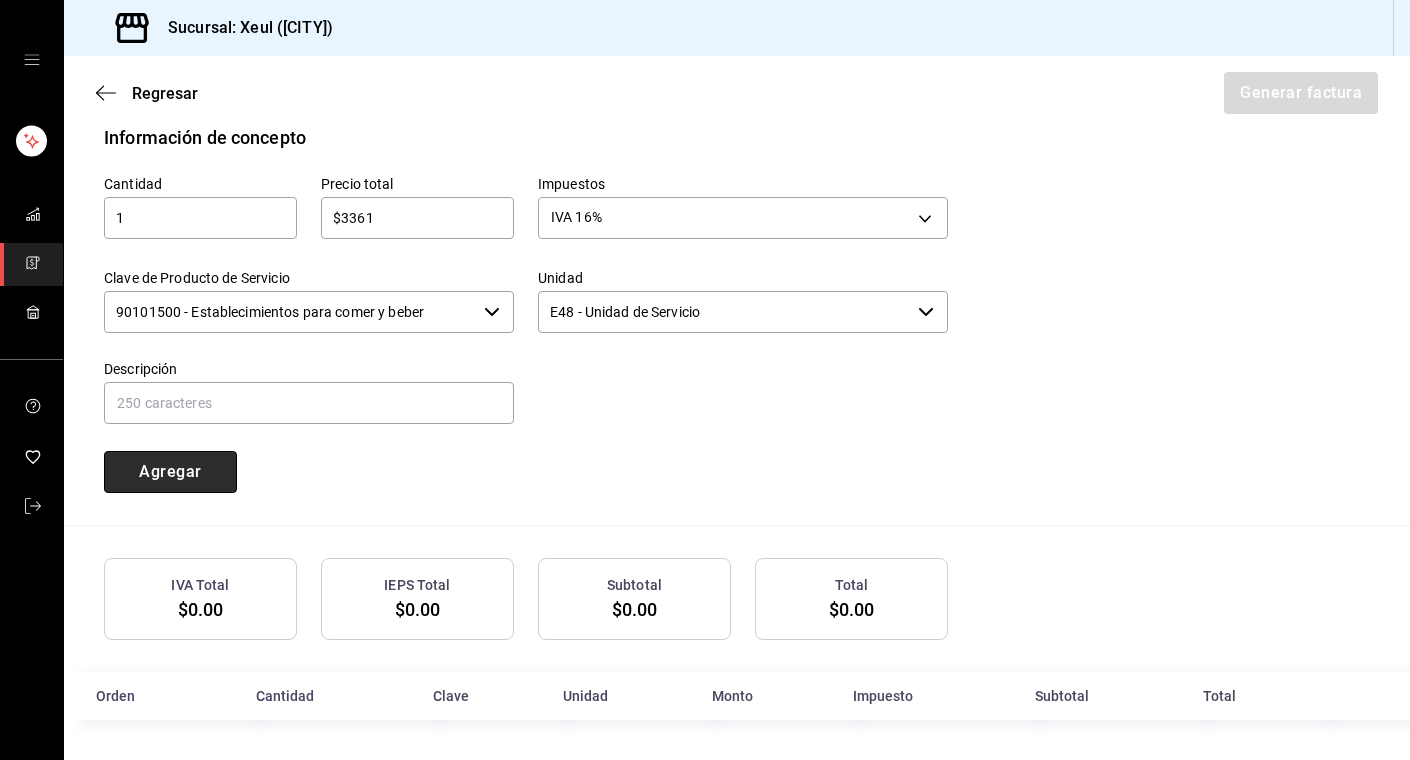 click on "Agregar" at bounding box center [170, 472] 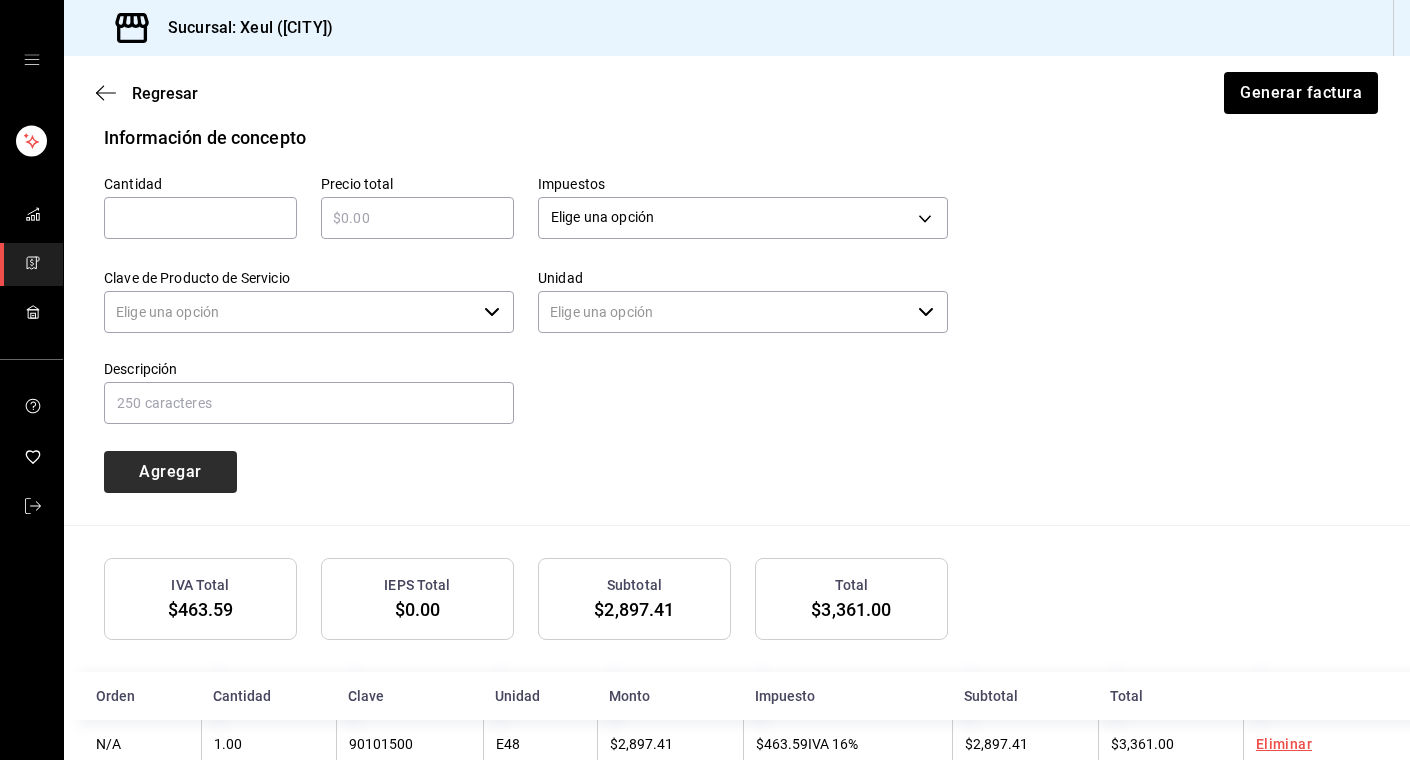 type 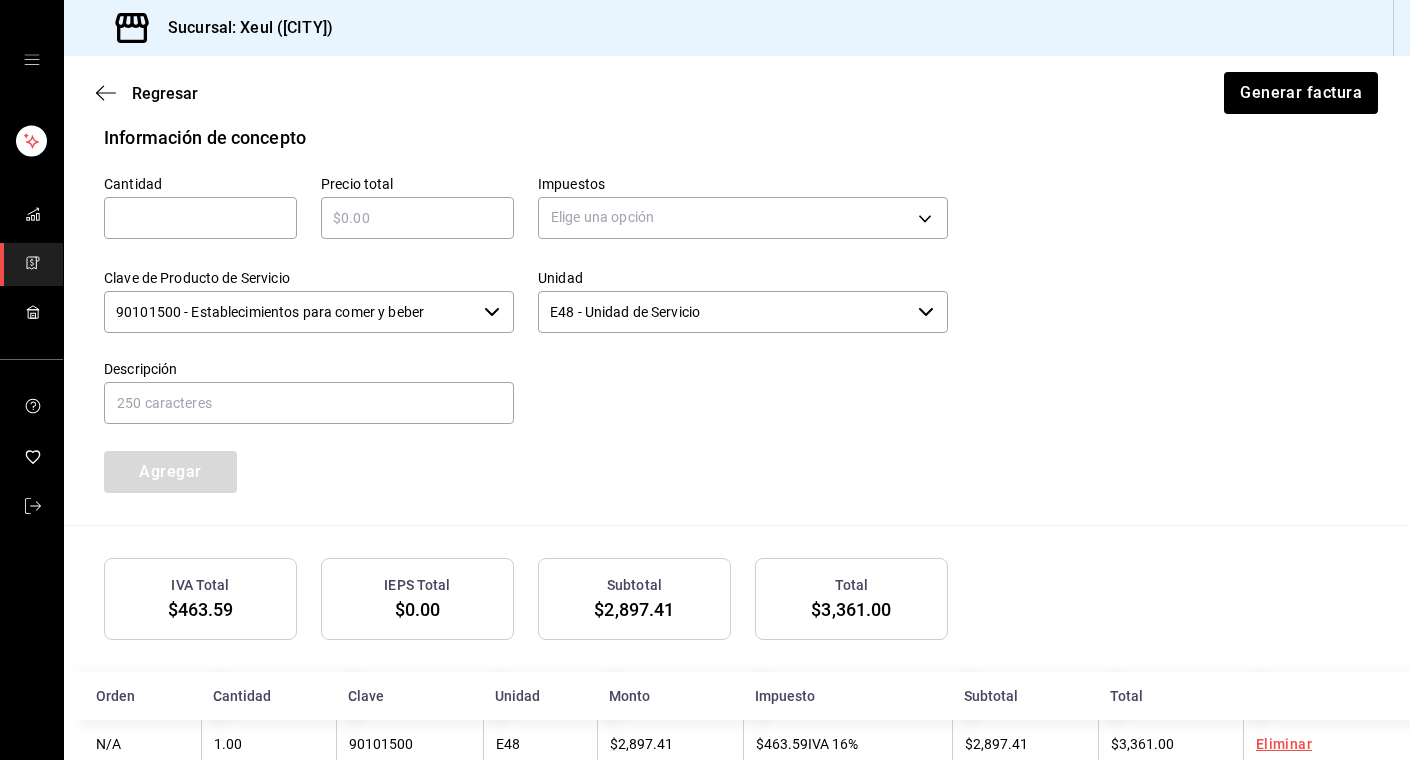 scroll, scrollTop: 943, scrollLeft: 0, axis: vertical 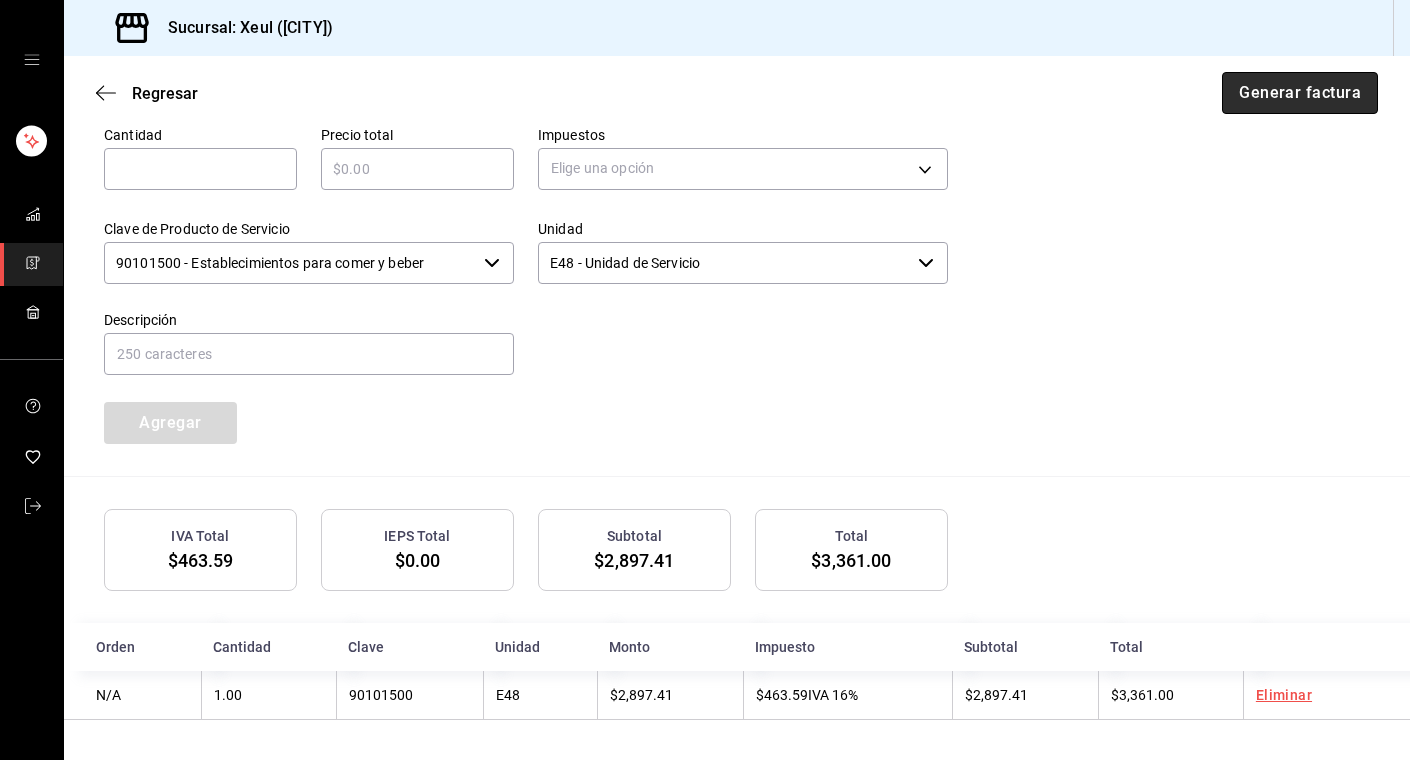 click on "Generar factura" at bounding box center [1300, 93] 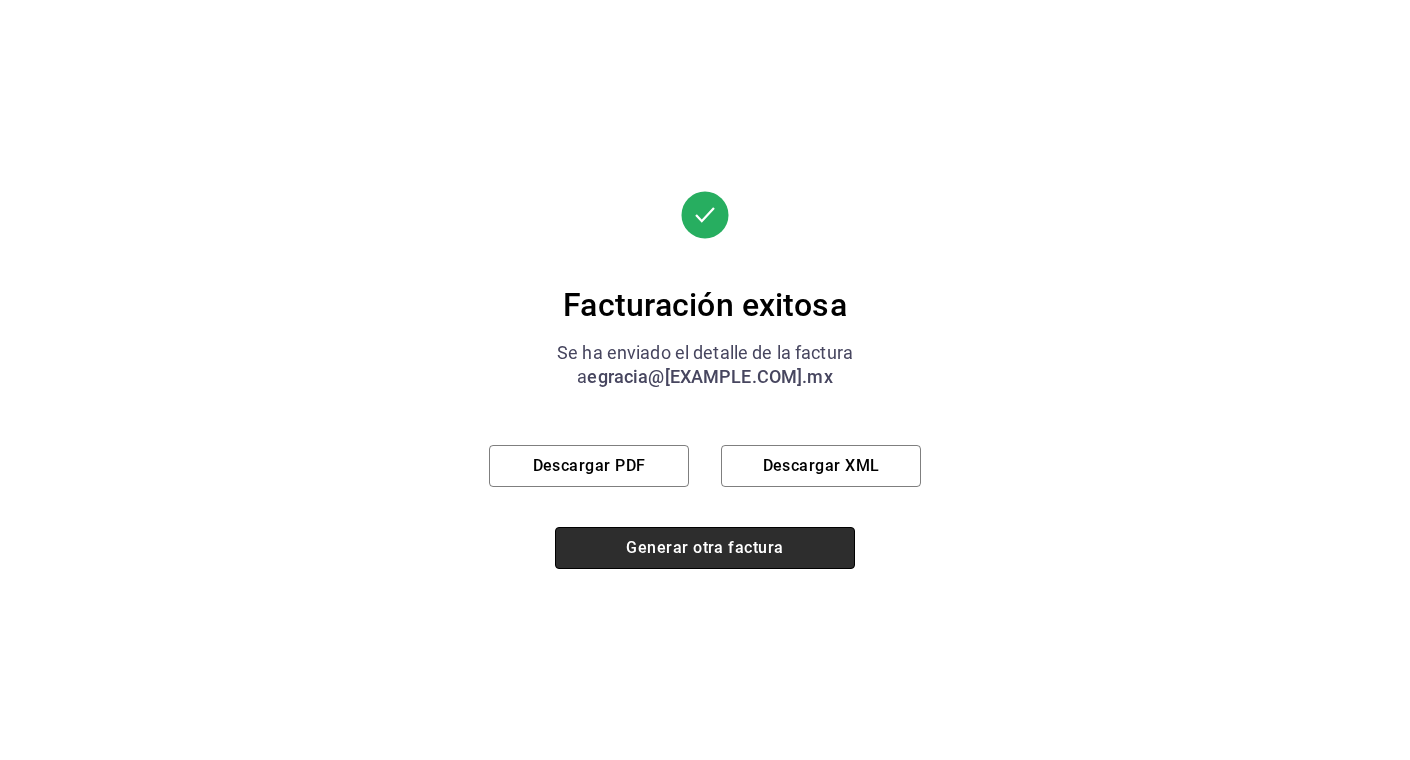 click on "Generar otra factura" at bounding box center (705, 548) 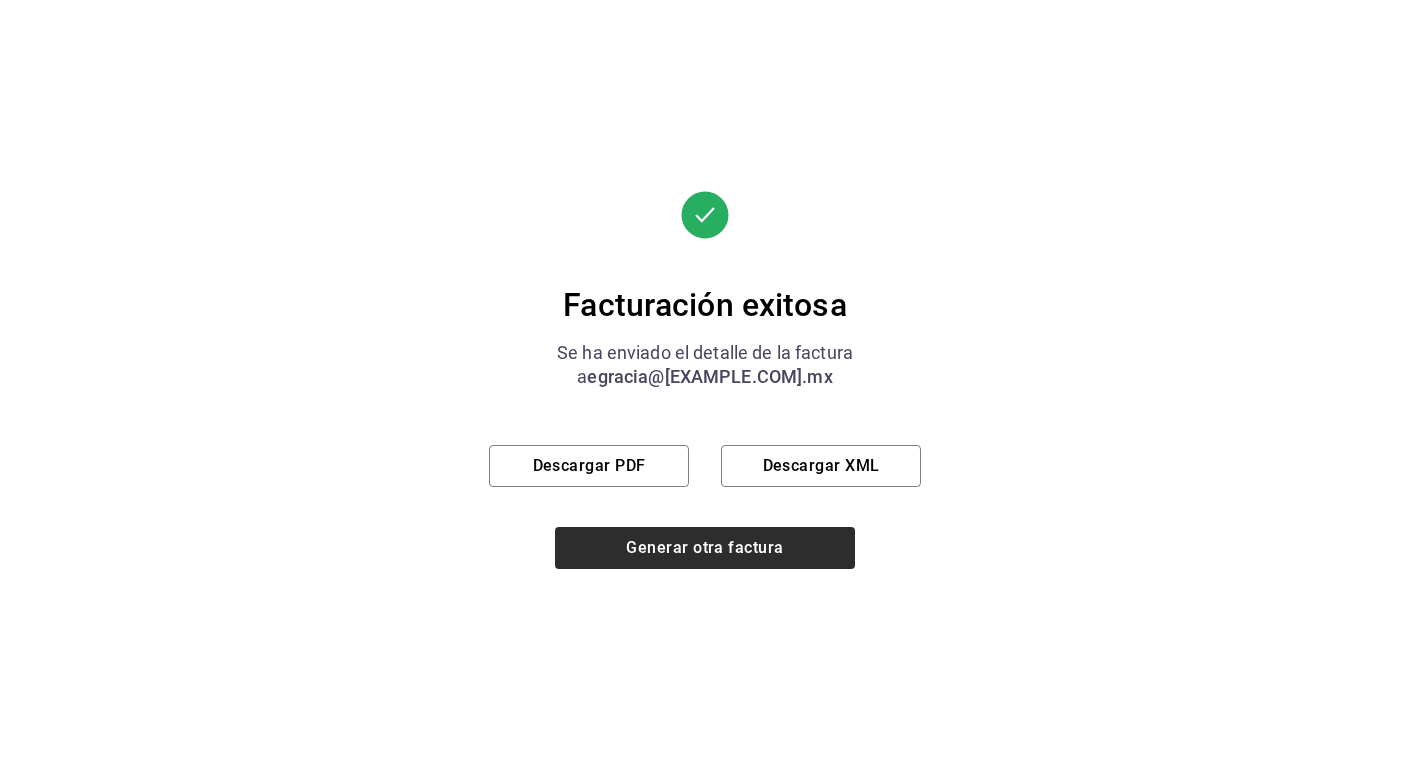 scroll, scrollTop: 197, scrollLeft: 0, axis: vertical 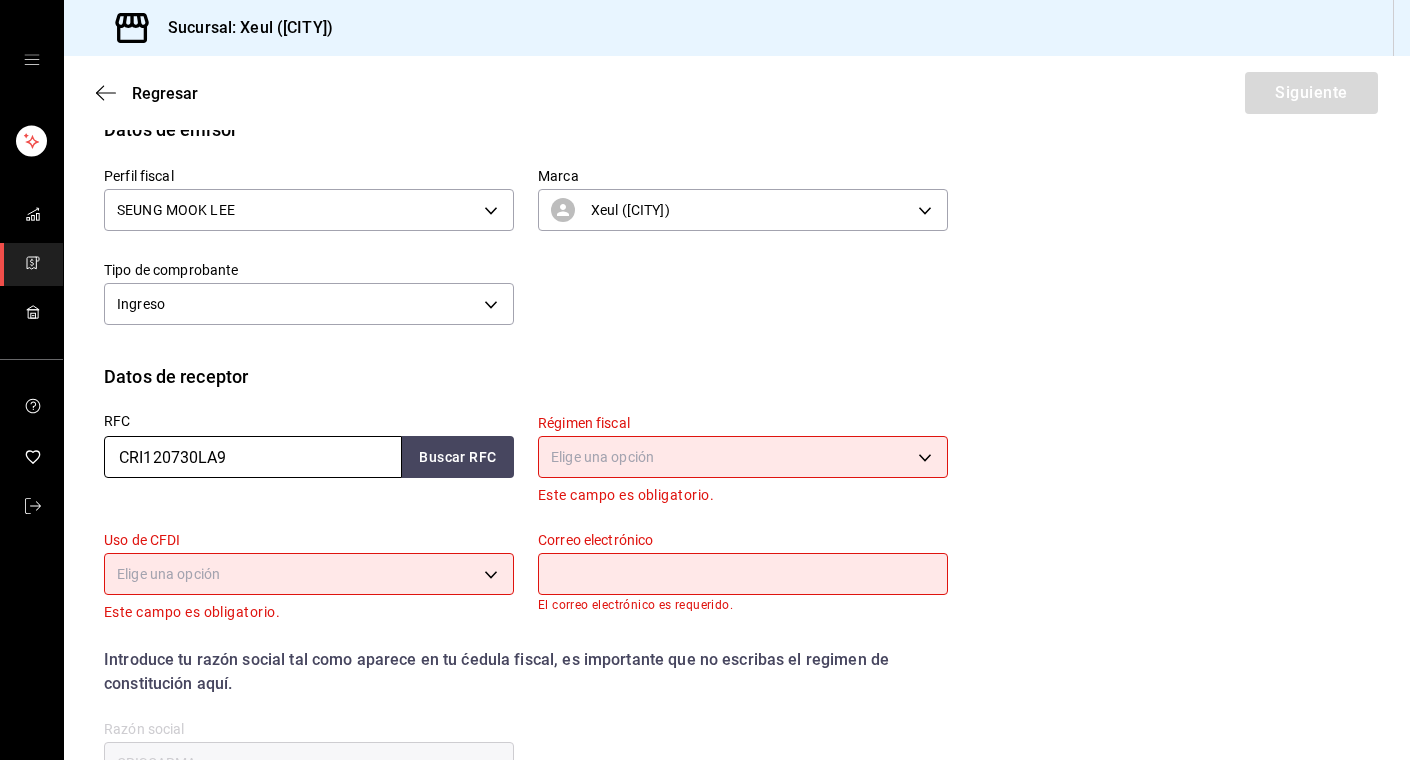 drag, startPoint x: 251, startPoint y: 449, endPoint x: -25, endPoint y: 459, distance: 276.1811 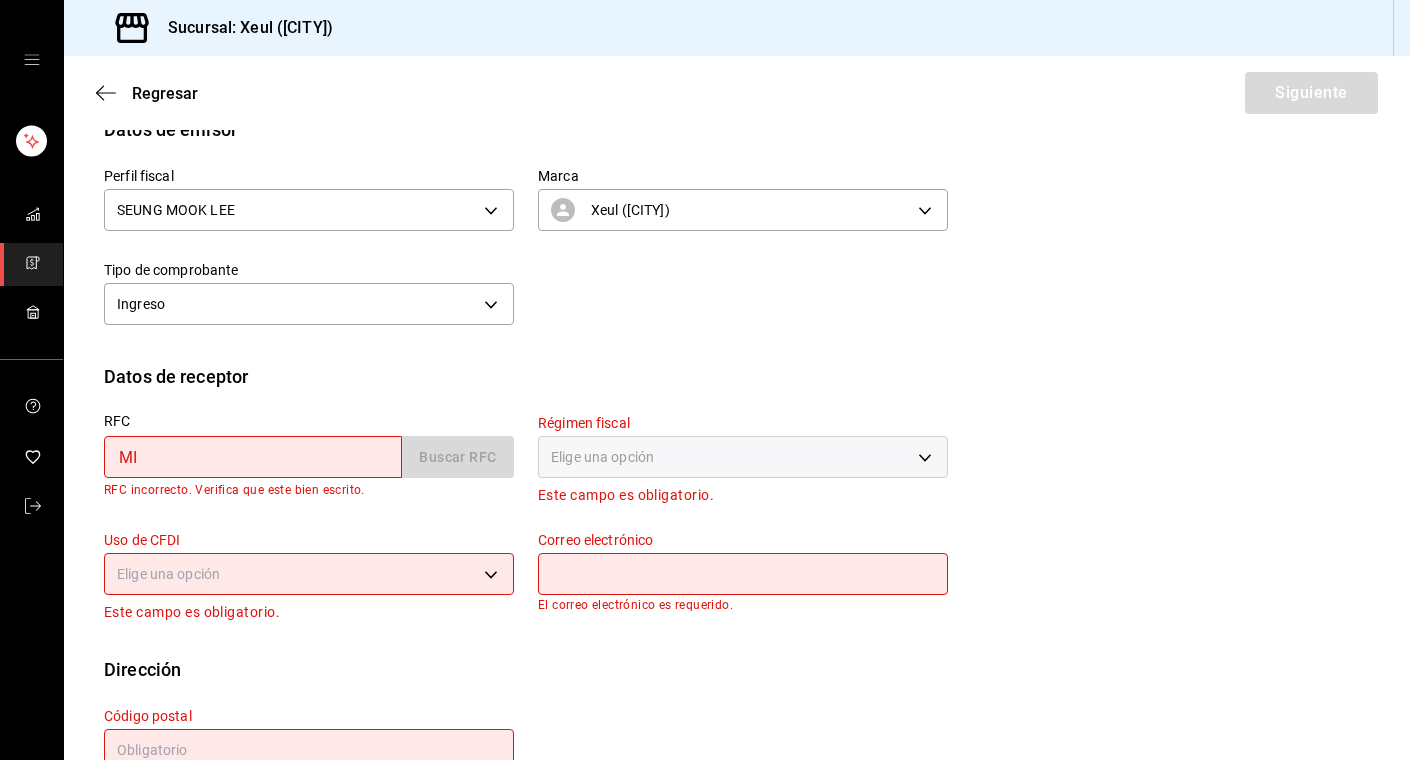 type on "M" 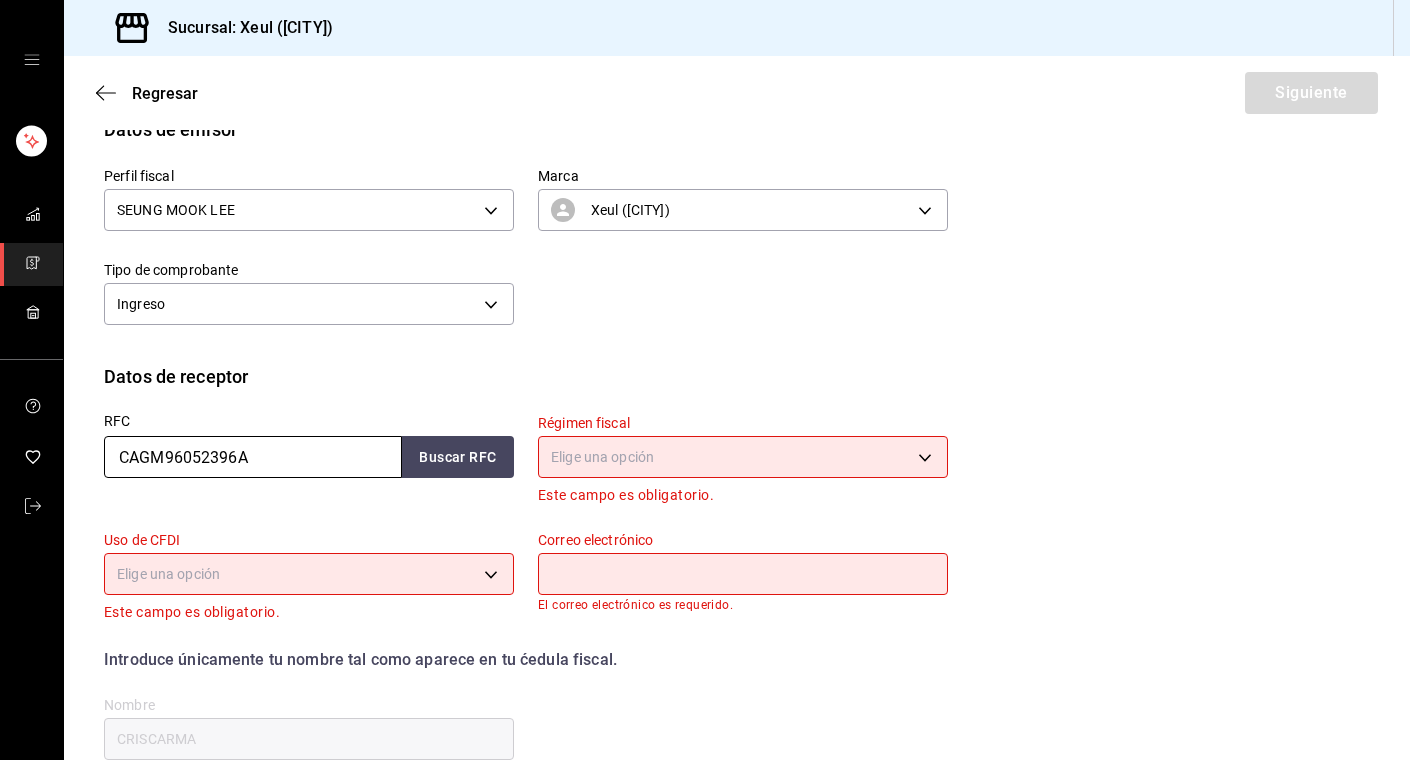 type on "CAGM96052396A" 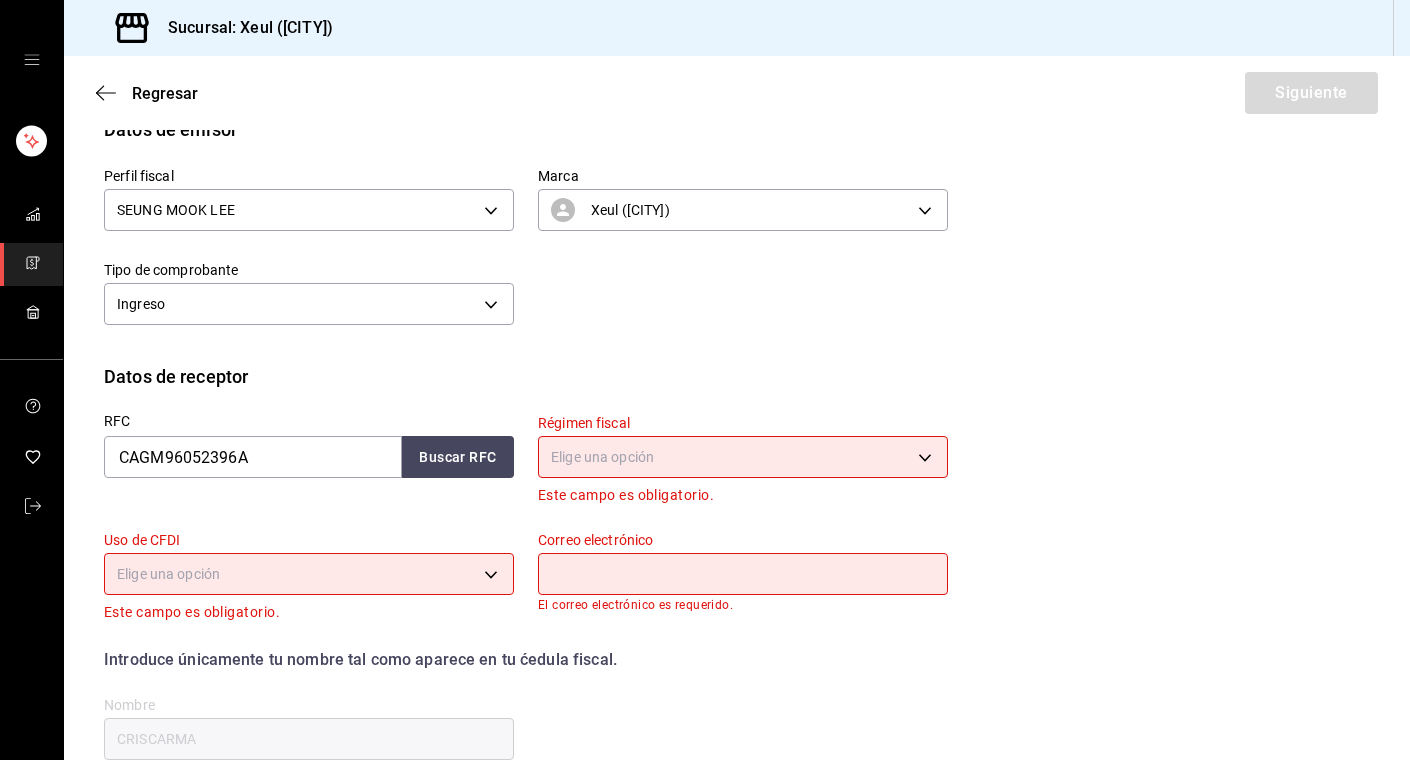 click on "Sucursal: Xeul ([CITY]) Regresar Siguiente Factura general Realiza tus facturas con un numero de orden o un monto en especifico; También puedes realizar una factura de remplazo mediante una factura cancelada. Factura de reemplazo Al activar esta opción tendrás que elegir una factura a reemplazar Datos de emisor Perfil fiscal SEUNG MOOK LEE [UUID] Marca Xeul ([CITY]) [UUID] Tipo de comprobante Ingreso I Datos de receptor RFC [RFC] Buscar RFC Régimen fiscal Elige una opción Este campo es obligatorio. Uso de CFDI Elige una opción Este campo es obligatorio. Correo electrónico El correo electrónico es requerido. Introduce únicamente tu nombre tal como aparece en tu ćedula fiscal. person Nombre CRISCARMA Dirección Calle # exterior # interior Código postal Campo requerido Estado ​ Municipio ​ Colonia ​ GANA 1 MES GRATIS EN TU SUSCRIPCIÓN AQUÍ Visitar centro de ayuda [PHONE] [EMAIL] Visitar centro de ayuda" at bounding box center (705, 380) 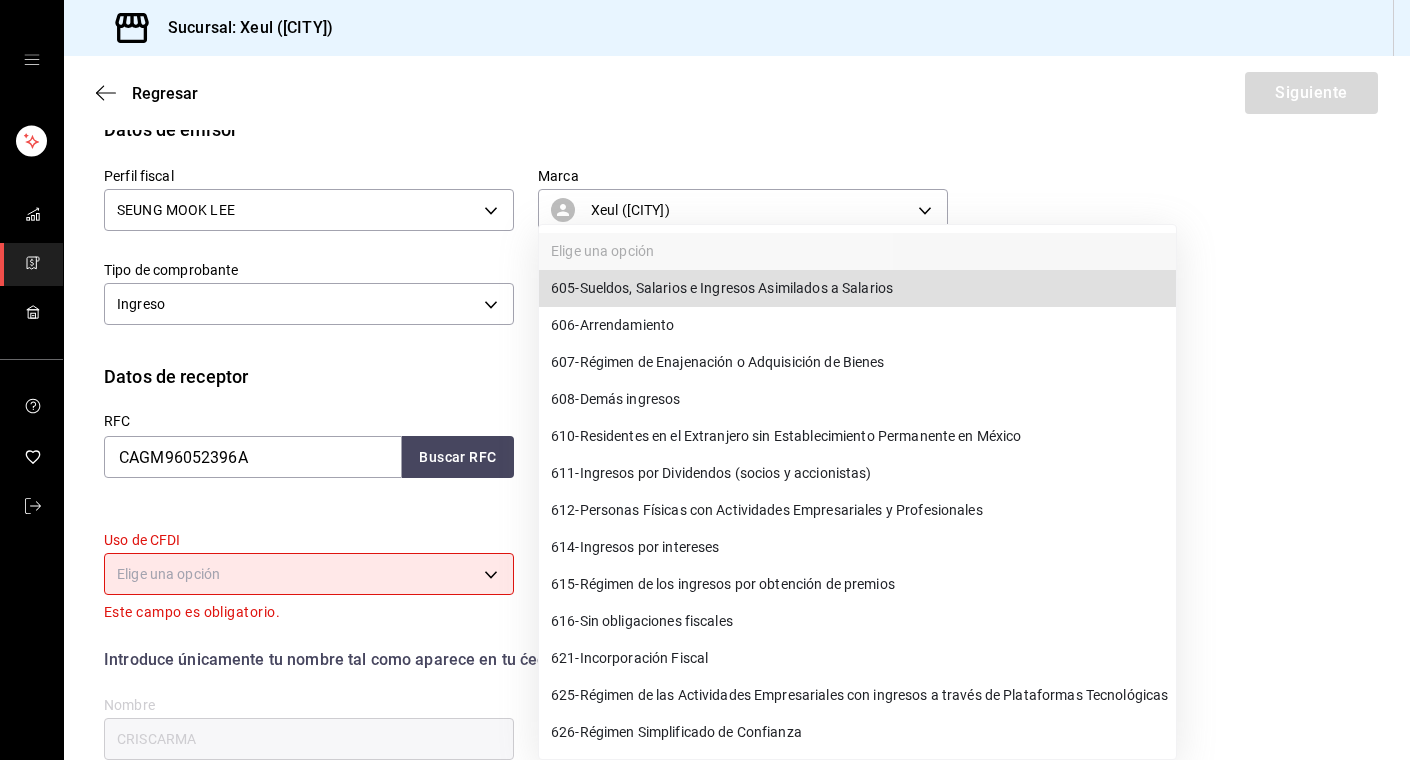 click on "626  -  Régimen Simplificado de Confianza" at bounding box center [676, 732] 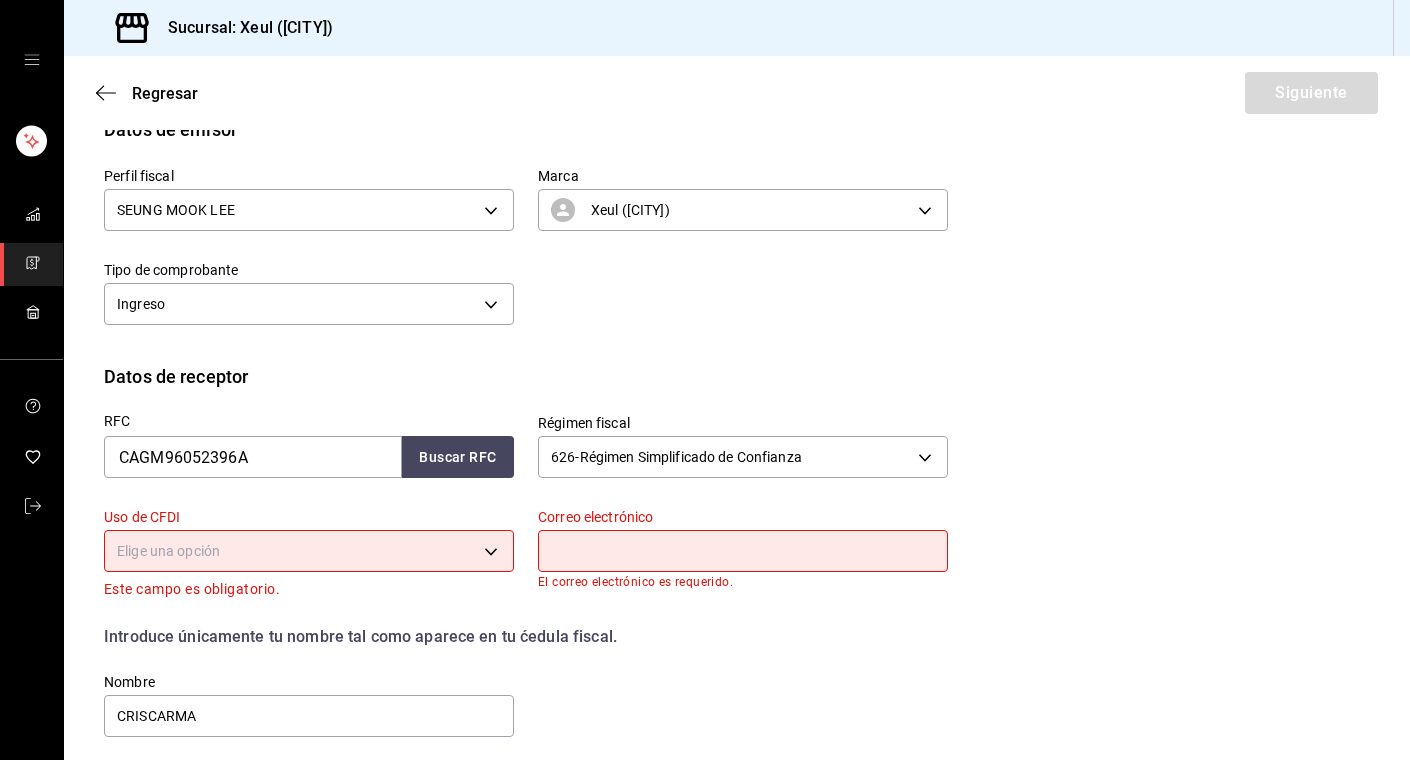 click on "Sucursal: Xeul (CdMx) Regresar Siguiente Factura general Realiza tus facturas con un numero de orden o un monto en especifico; También puedes realizar una factura de remplazo mediante una factura cancelada. Factura de reemplazo Al activar esta opción tendrás que elegir una factura a reemplazar Datos de emisor Perfil fiscal SEUNG MOOK LEE 554c110a-18dd-44f3-977d-186ab1f95351 Marca Xeul (CdMx) 556c56df-7d38-43a9-98c1-84be39c4f433 Tipo de comprobante Ingreso I Datos de receptor RFC CAGM96052396A Buscar RFC Régimen fiscal 626  -  Régimen Simplificado de Confianza 626 Uso de CFDI Elige una opción Este campo es obligatorio. Correo electrónico El correo electrónico es requerido. Introduce únicamente tu nombre tal como aparece en tu ćedula fiscal. person Nombre CRISCARMA Dirección Calle # exterior # interior Código postal Campo requerido Estado ​ Municipio ​ Colonia ​ GANA 1 MES GRATIS EN TU SUSCRIPCIÓN AQUÍ Visitar centro de ayuda (81) 2046 6363 soporte@parrotsoftware.io Visitar centro de ayuda" at bounding box center [705, 380] 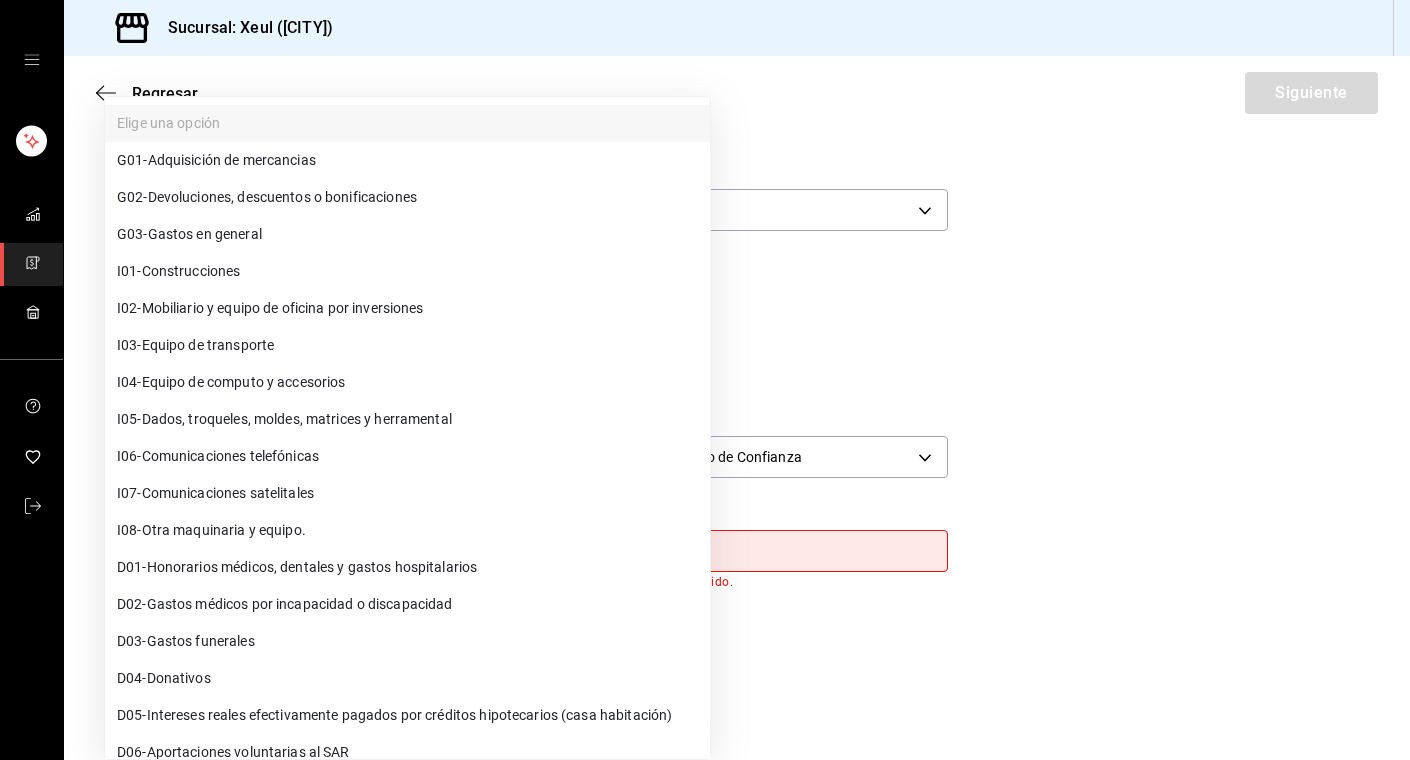click on "G03  -  Gastos en general" at bounding box center [189, 234] 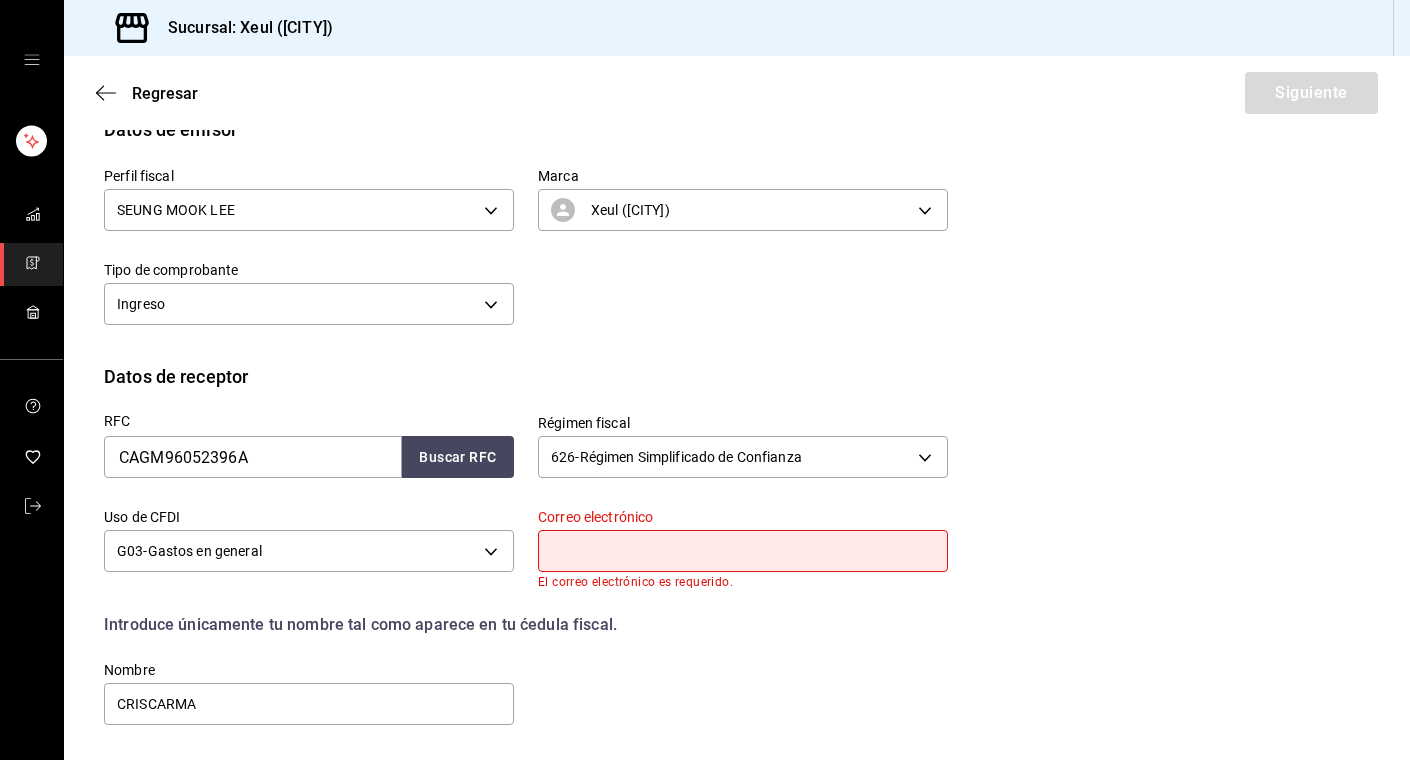 click at bounding box center [743, 551] 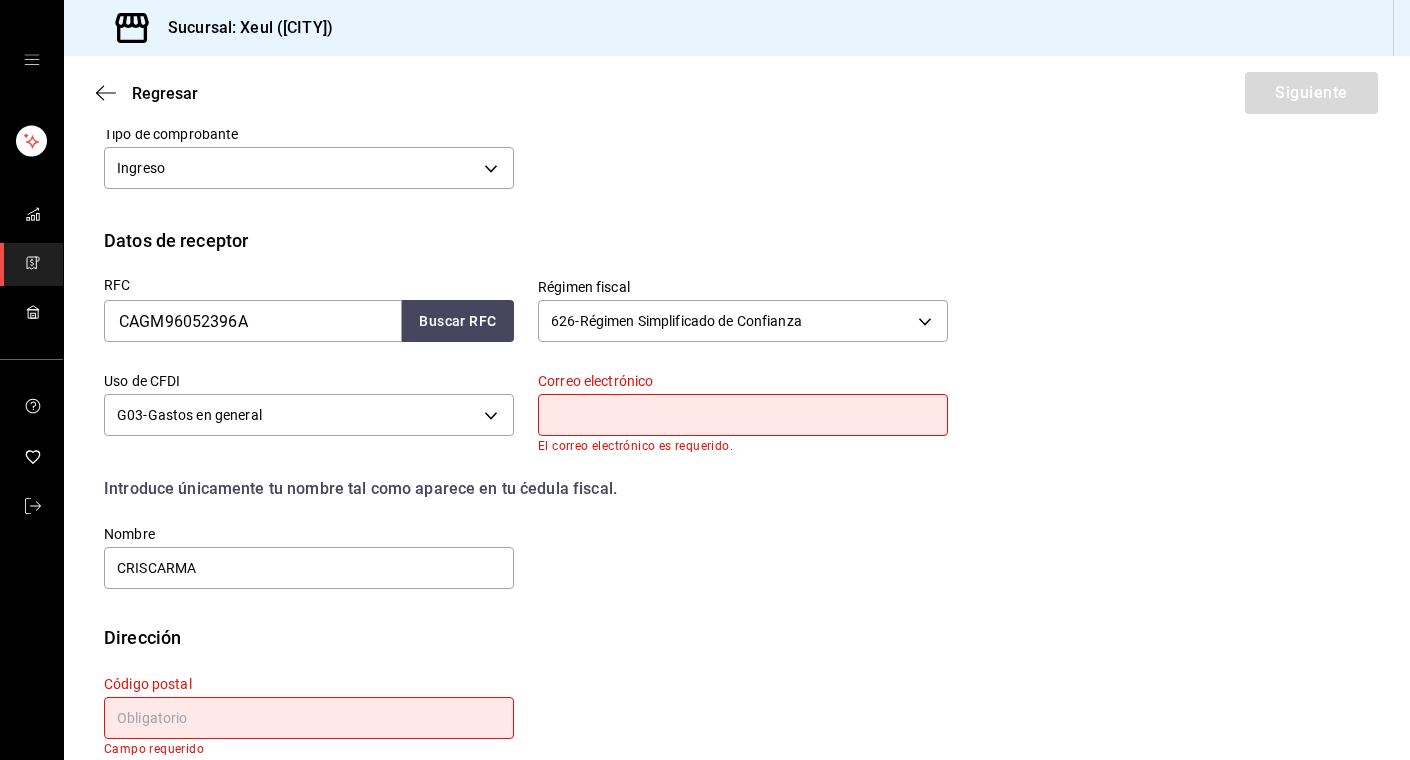 scroll, scrollTop: 362, scrollLeft: 0, axis: vertical 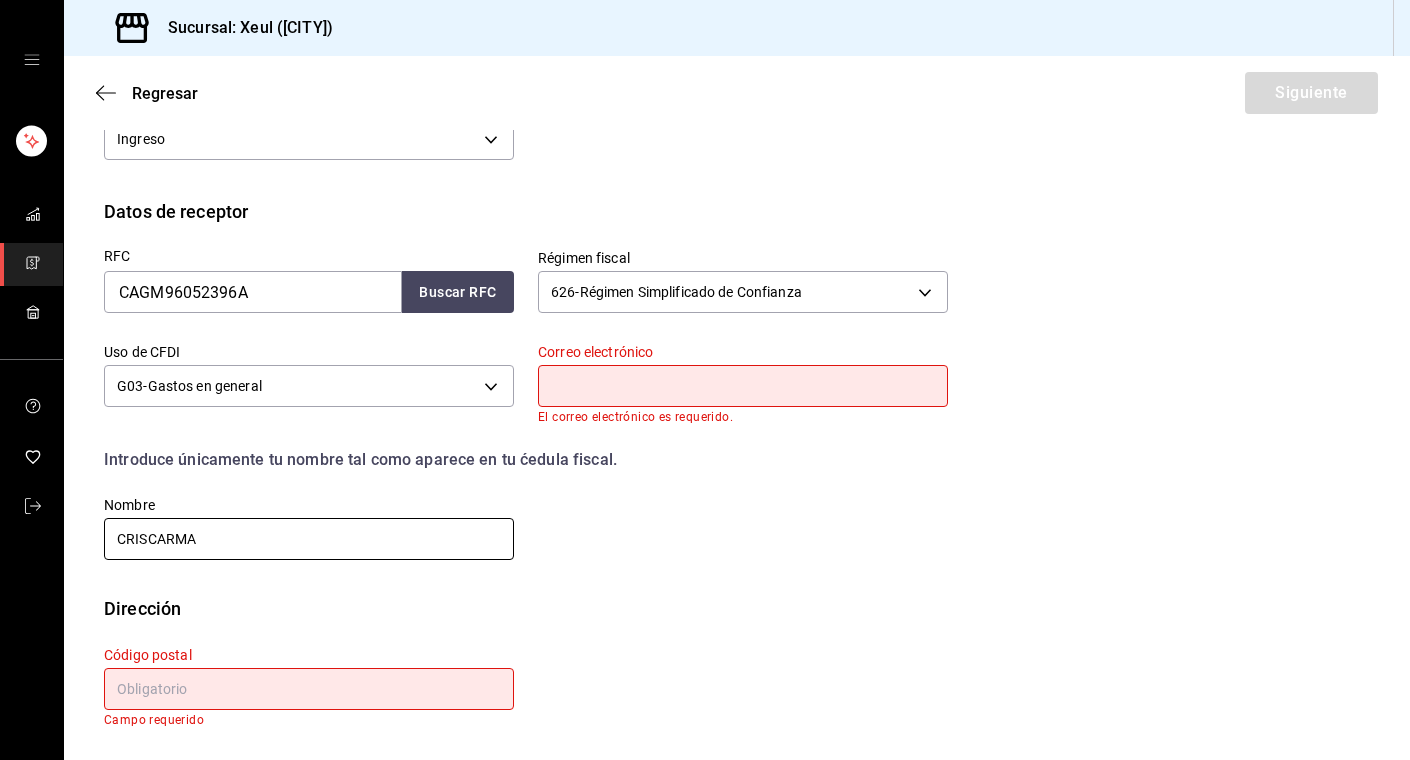 click on "CRISCARMA" at bounding box center (309, 539) 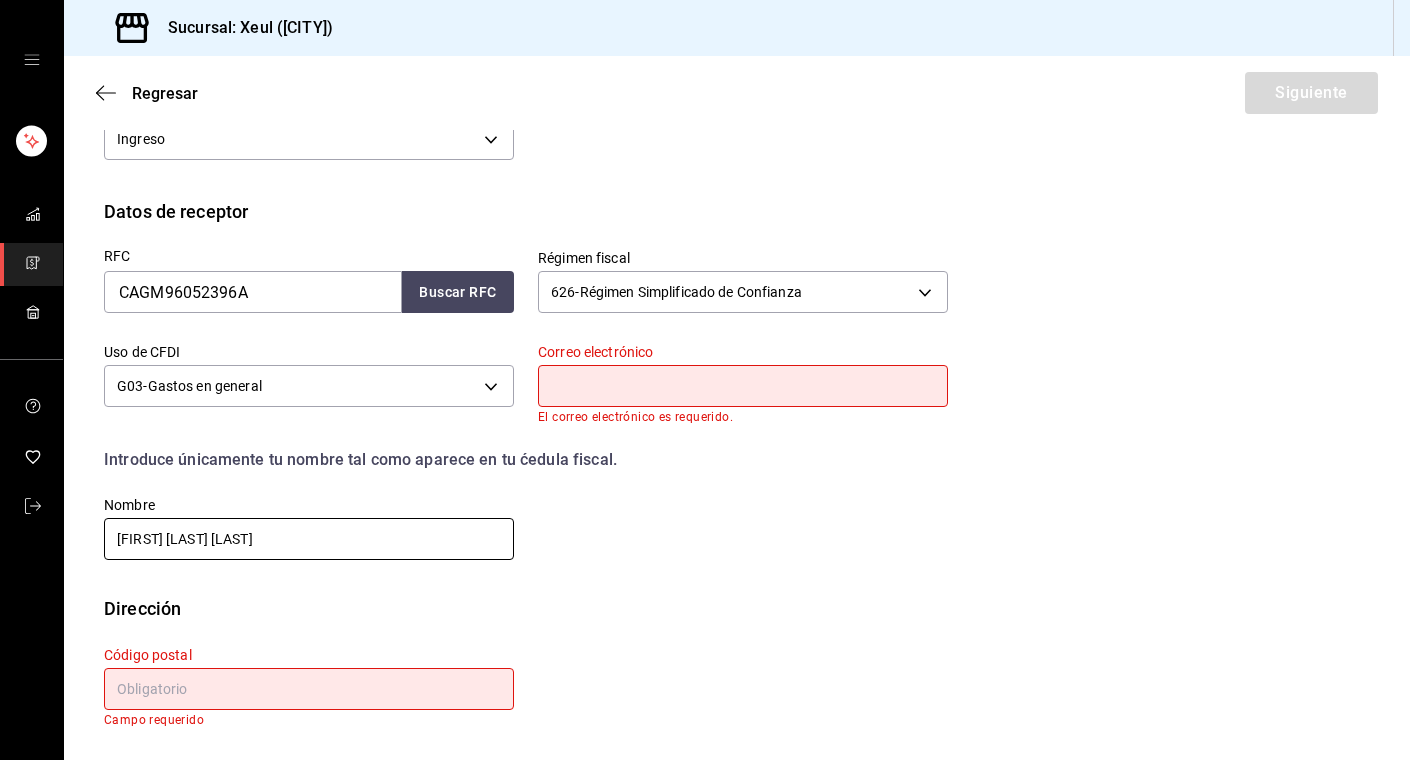 type on "[FIRST] [LAST] [LAST]" 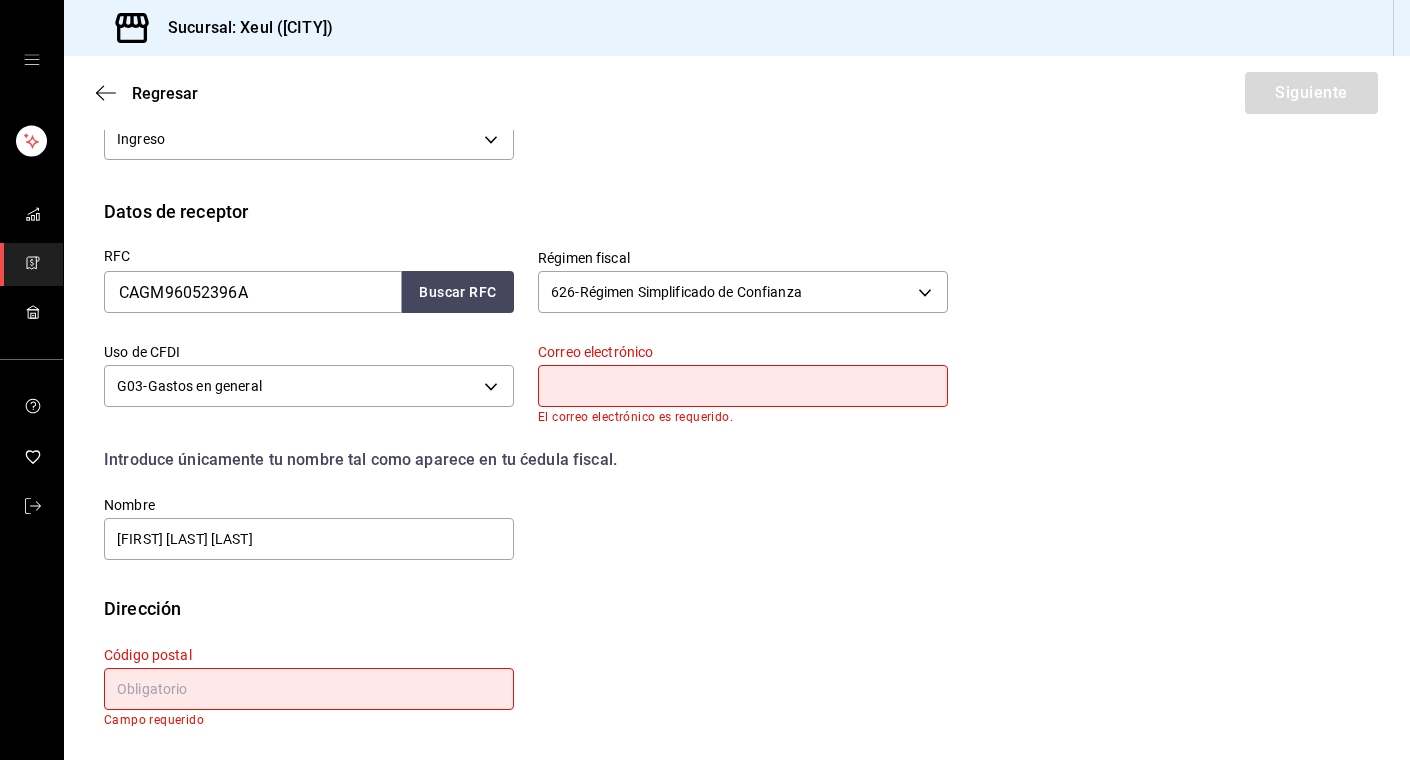 click at bounding box center [309, 689] 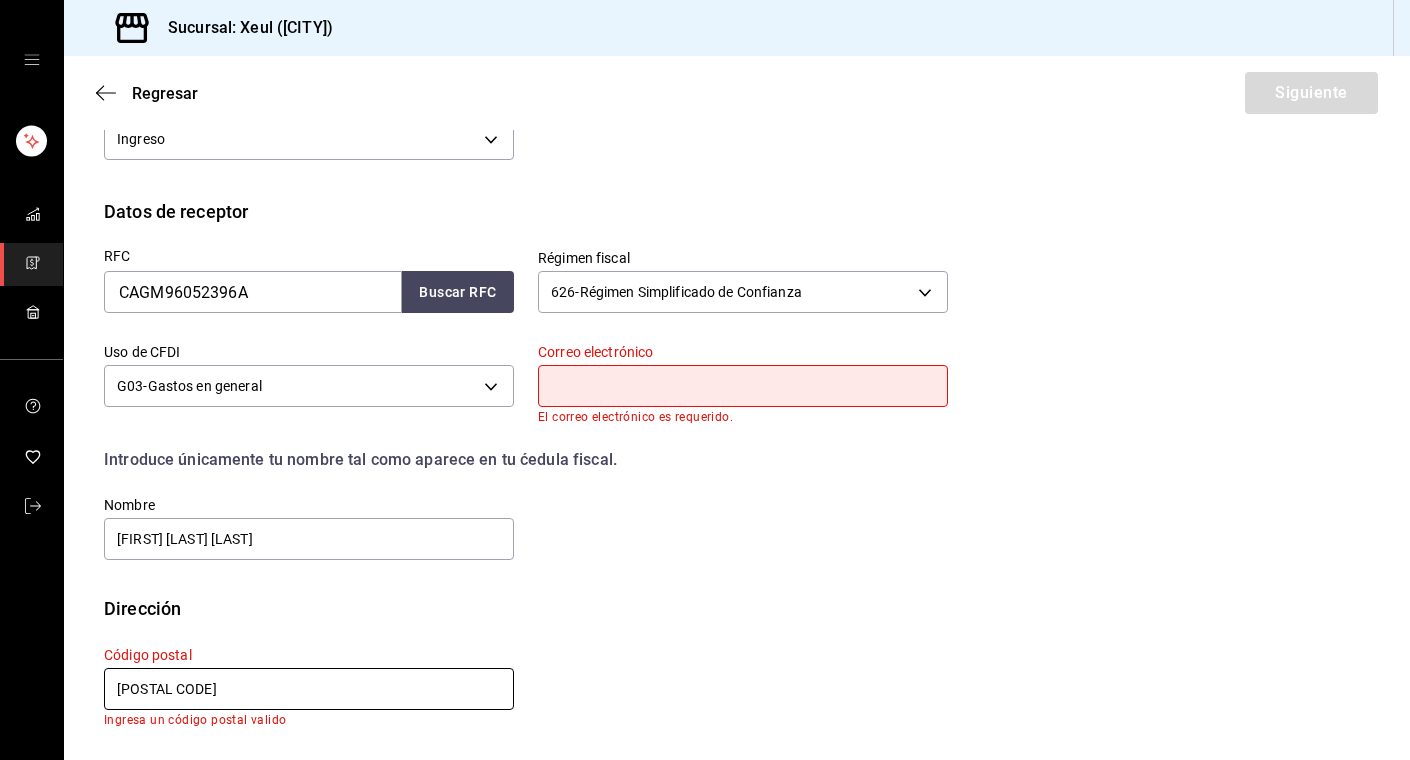 scroll, scrollTop: 347, scrollLeft: 0, axis: vertical 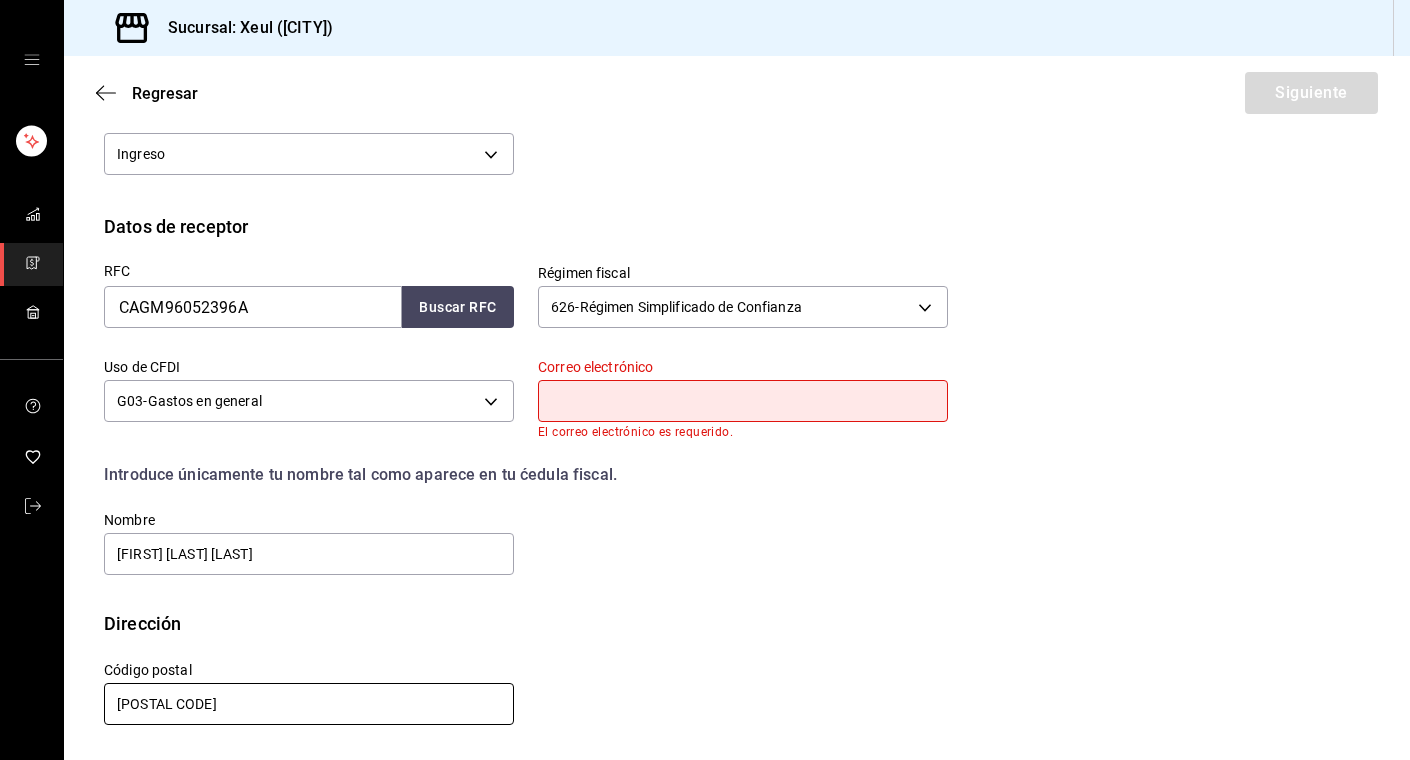 type on "[POSTAL CODE]" 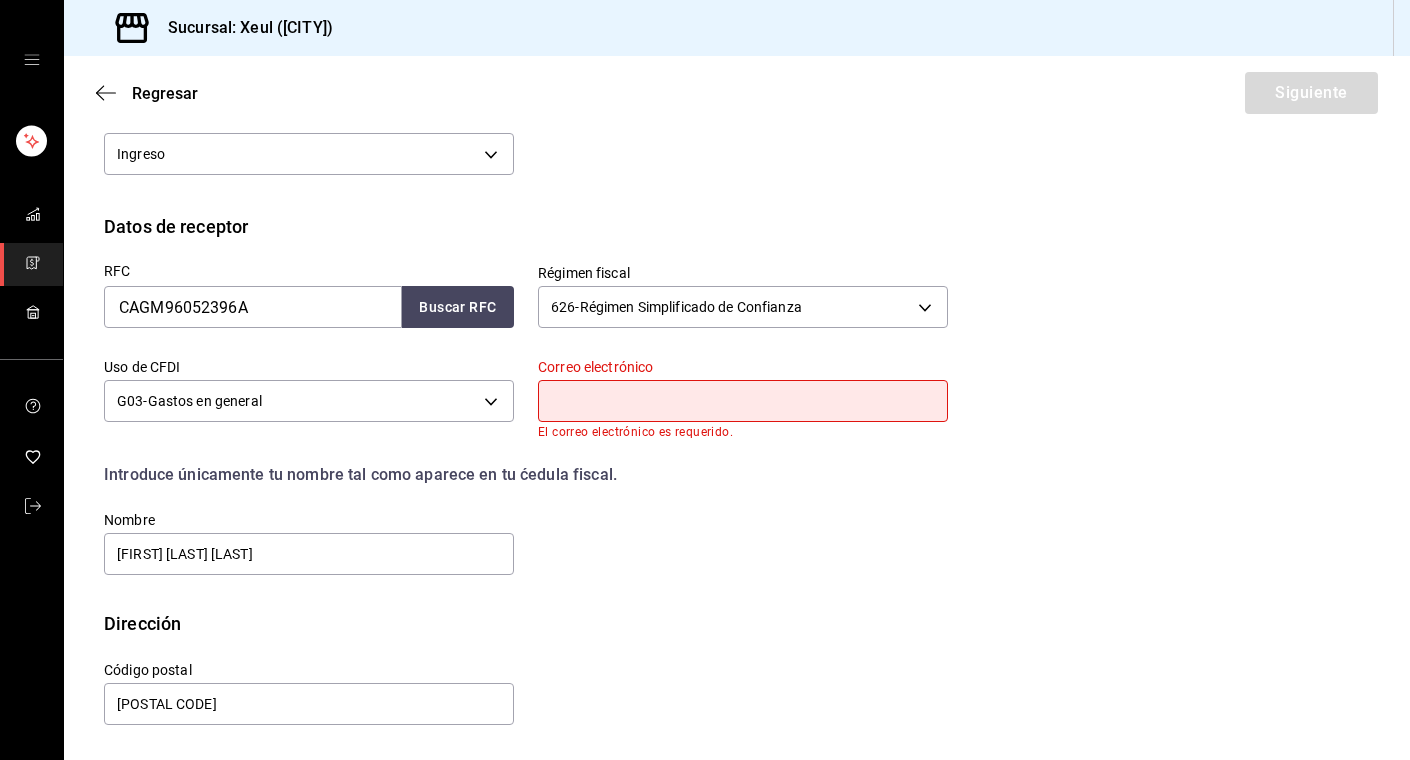 click at bounding box center [743, 401] 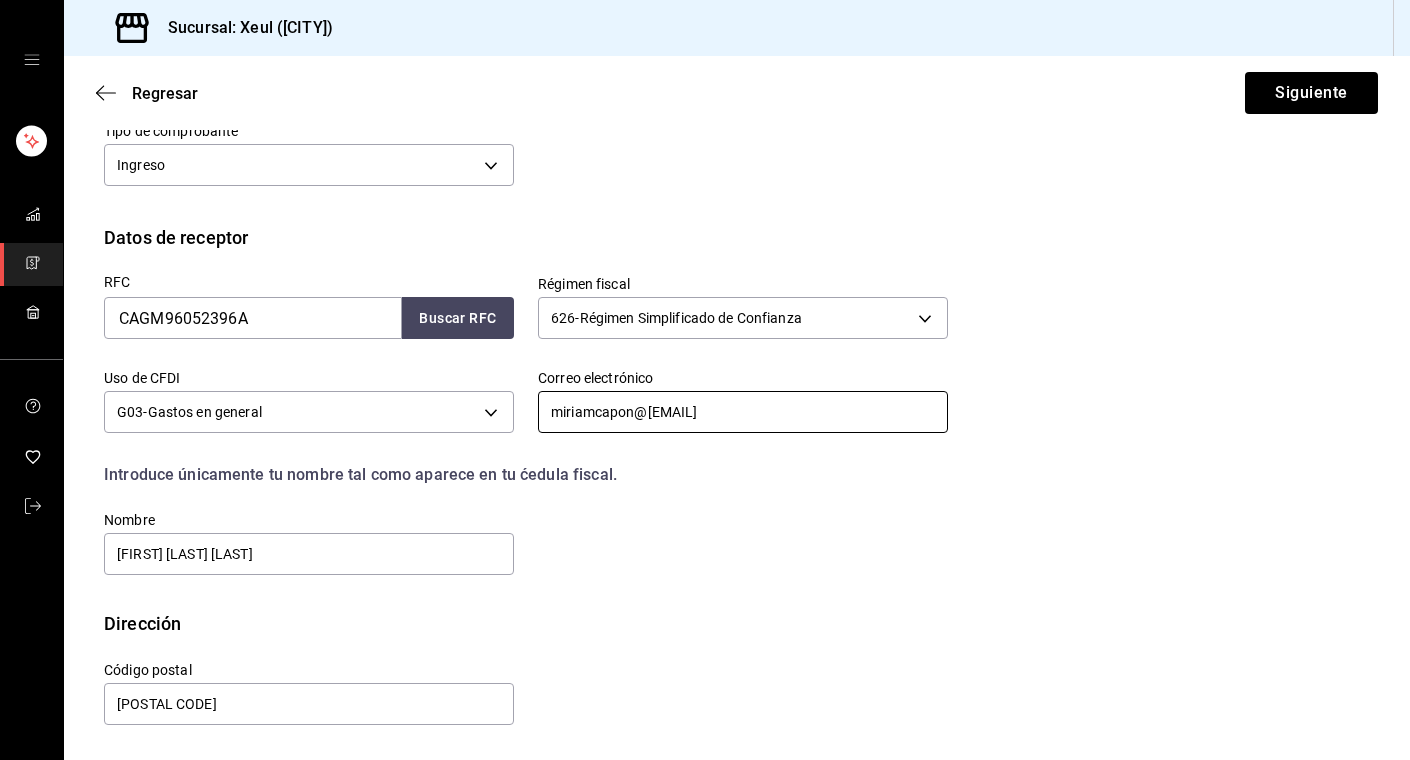 scroll, scrollTop: 336, scrollLeft: 0, axis: vertical 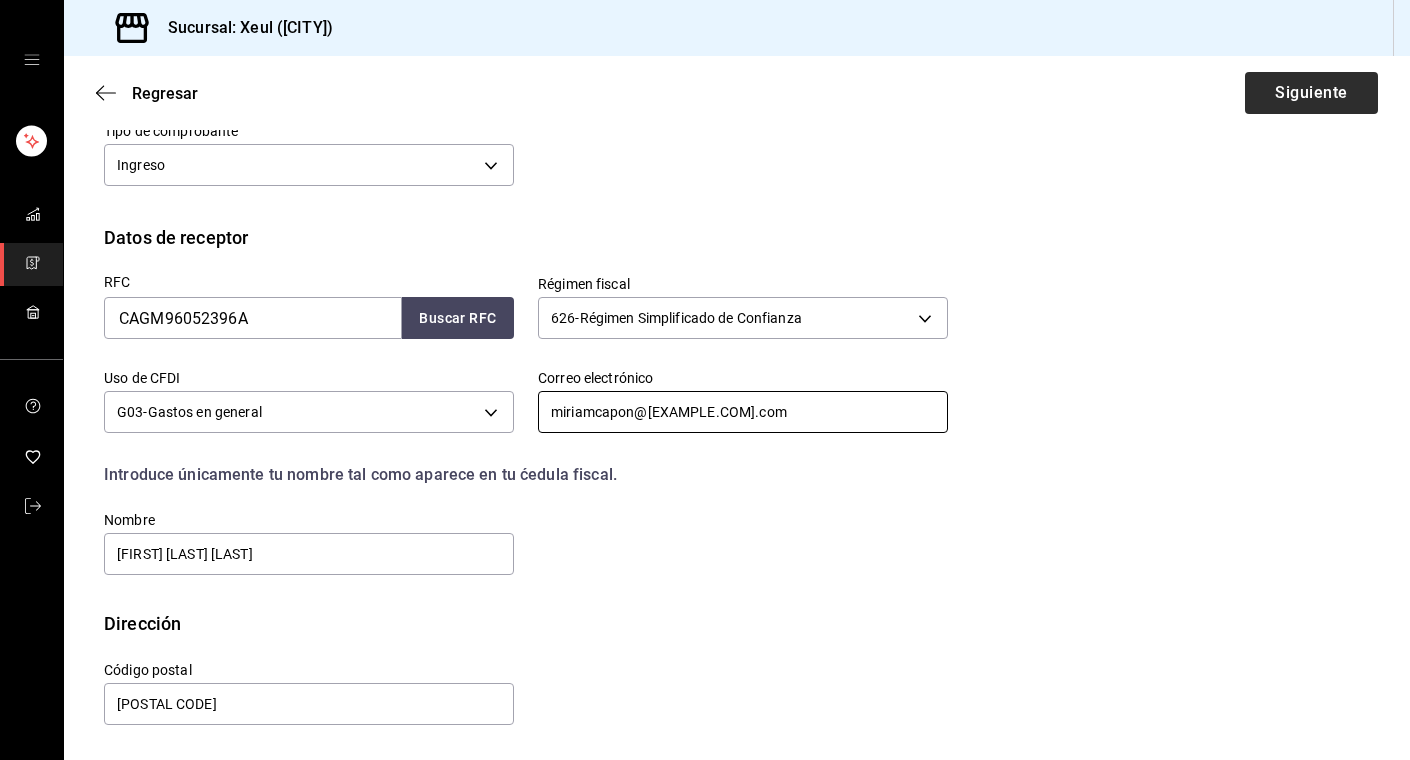 type on "miriamcapon@[EXAMPLE.COM].com" 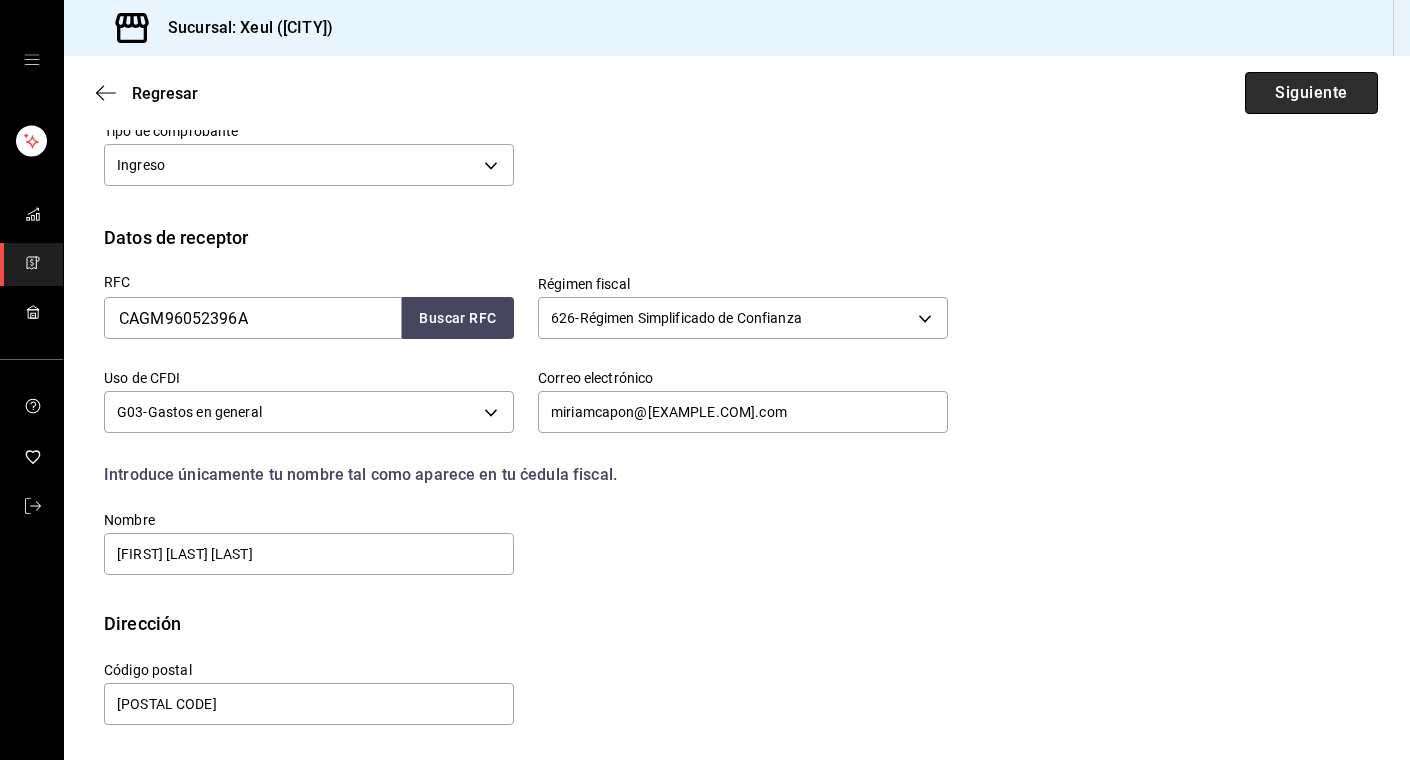 click on "Siguiente" at bounding box center (1311, 93) 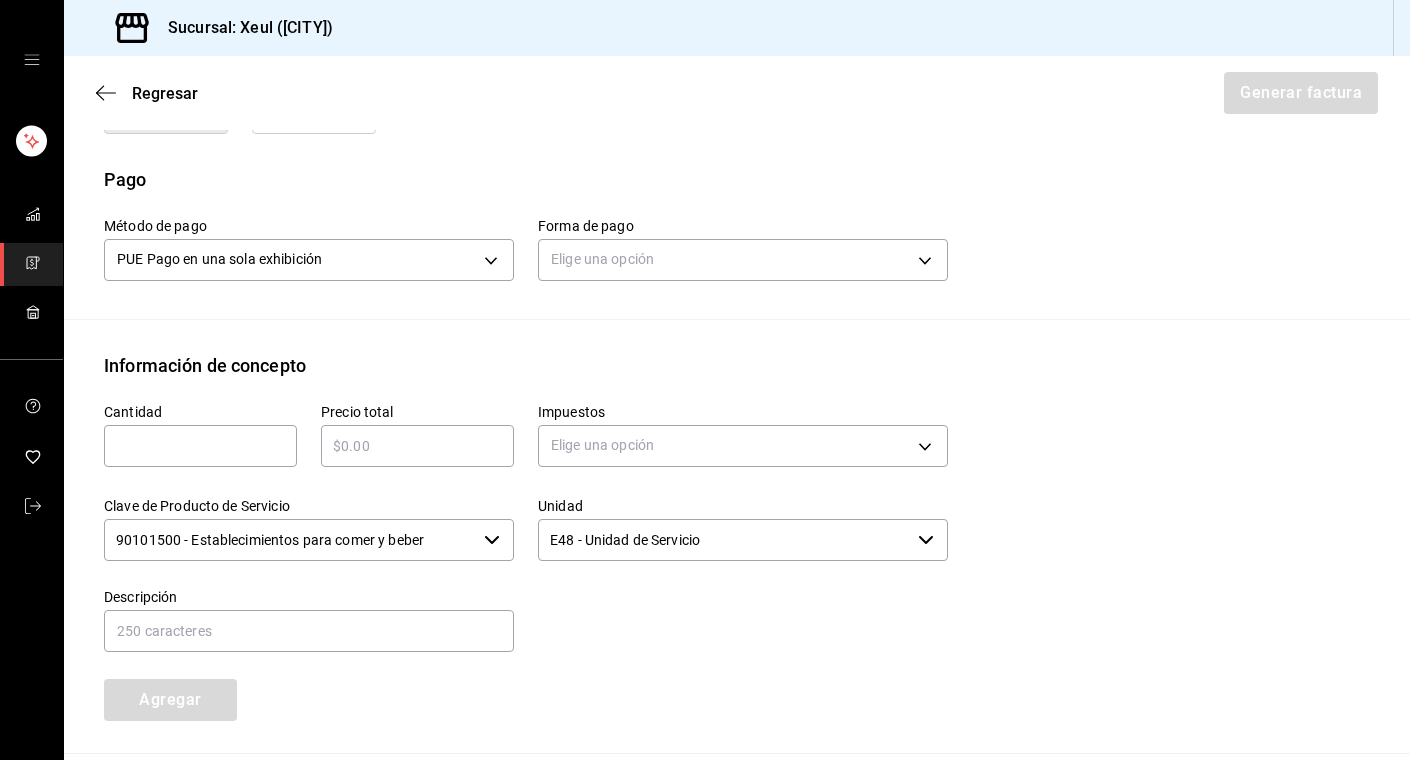 scroll, scrollTop: 578, scrollLeft: 0, axis: vertical 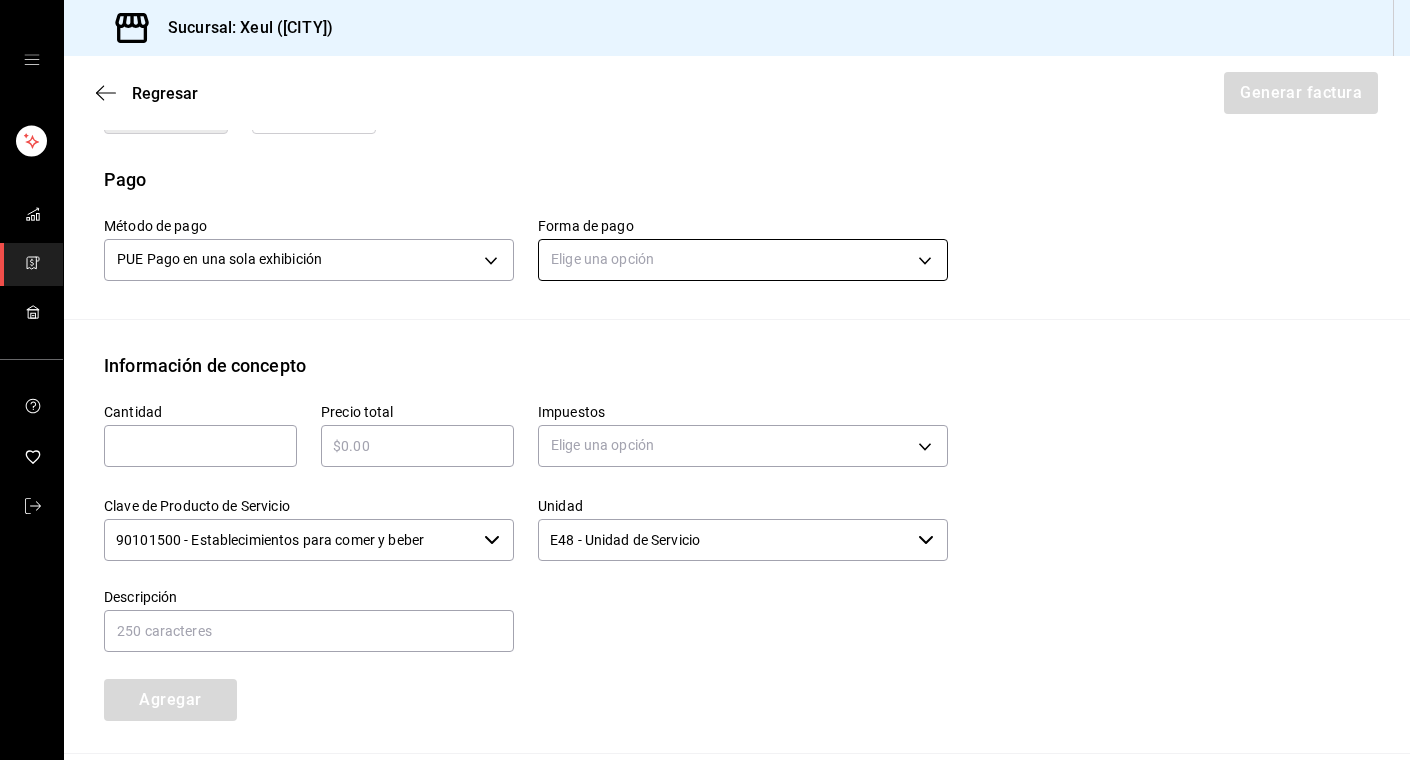 click on "Sucursal: Xeul ([CITY]) Regresar Generar factura Emisor Perfil fiscal SEUNG MOOK LEE Tipo de comprobante Ingreso Receptor Nombre / Razón social MIRIAM MAHAME CAPON GUTIERREZ RFC Receptor [RFC] Régimen fiscal Régimen Simplificado de Confianza Uso de CFDI G03: Gastos en general Correo electrónico miriamcapon@[EMAIL] Elige cómo quieres agregar los conceptos a tu factura Manualmente Asociar orden Pago Método de pago PUE   Pago en una sola exhibición PUE Forma de pago Elige una opción Información de concepto Cantidad ​ Precio total ​ Impuestos Elige una opción Clave de Producto de Servicio 90101500 - Establecimientos para comer y beber ​ Unidad E48 - Unidad de Servicio ​ Descripción Agregar IVA Total $0.00 IEPS Total $0.00 Subtotal $0.00 Total $0.00 Orden Cantidad Clave Unidad Monto Impuesto Subtotal Total GANA 1 MES GRATIS EN TU SUSCRIPCIÓN AQUÍ Visitar centro de ayuda [PHONE] [EMAIL] Visitar centro de ayuda [EMAIL]" at bounding box center (705, 380) 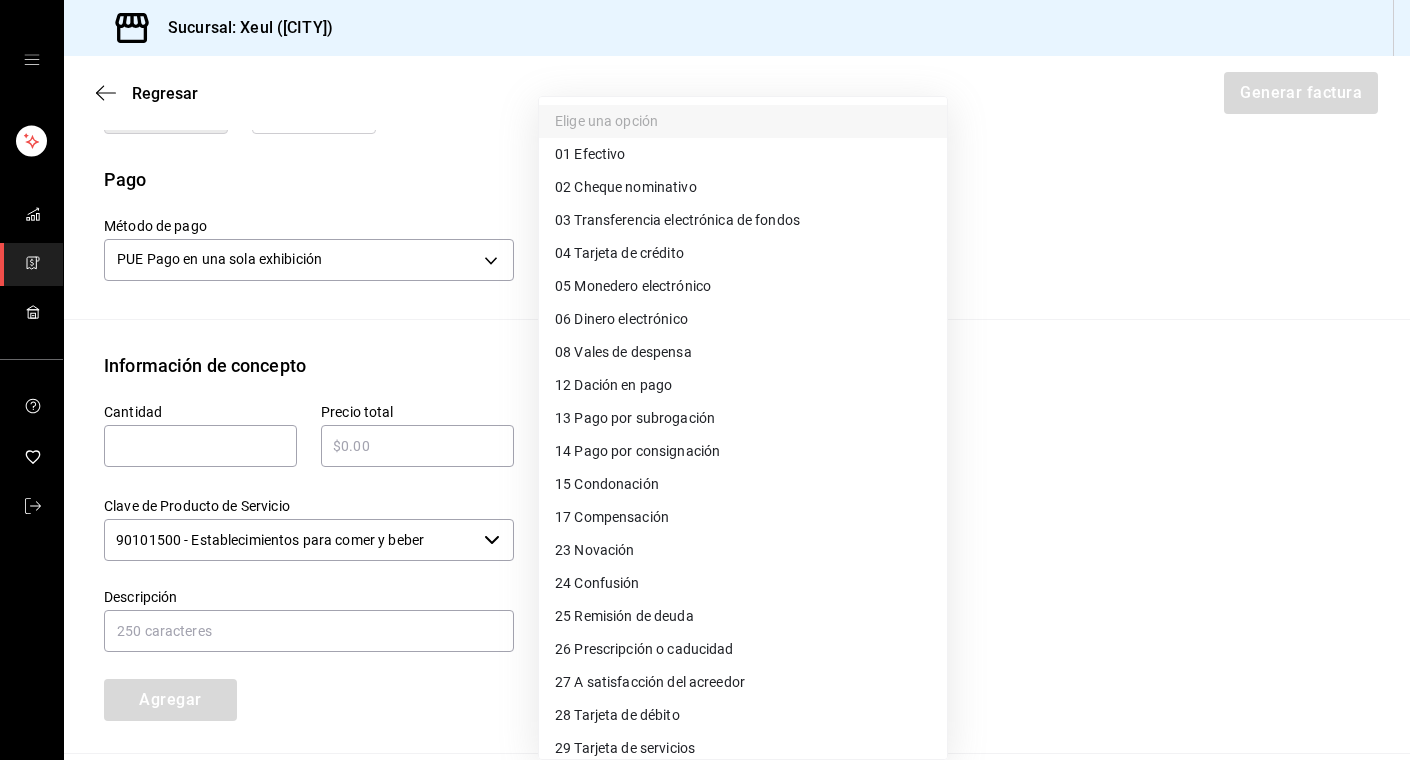 click on "28   Tarjeta de débito" at bounding box center [617, 715] 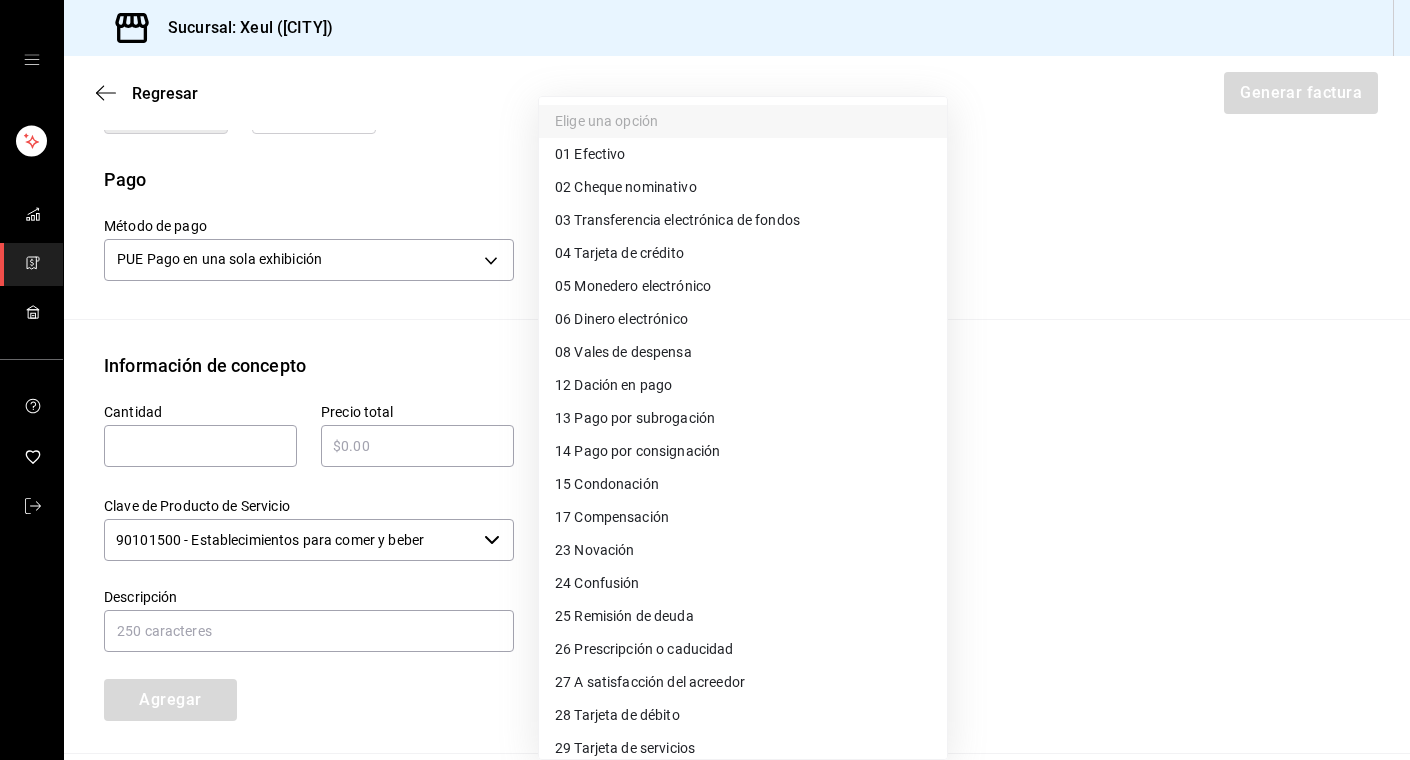 type on "28" 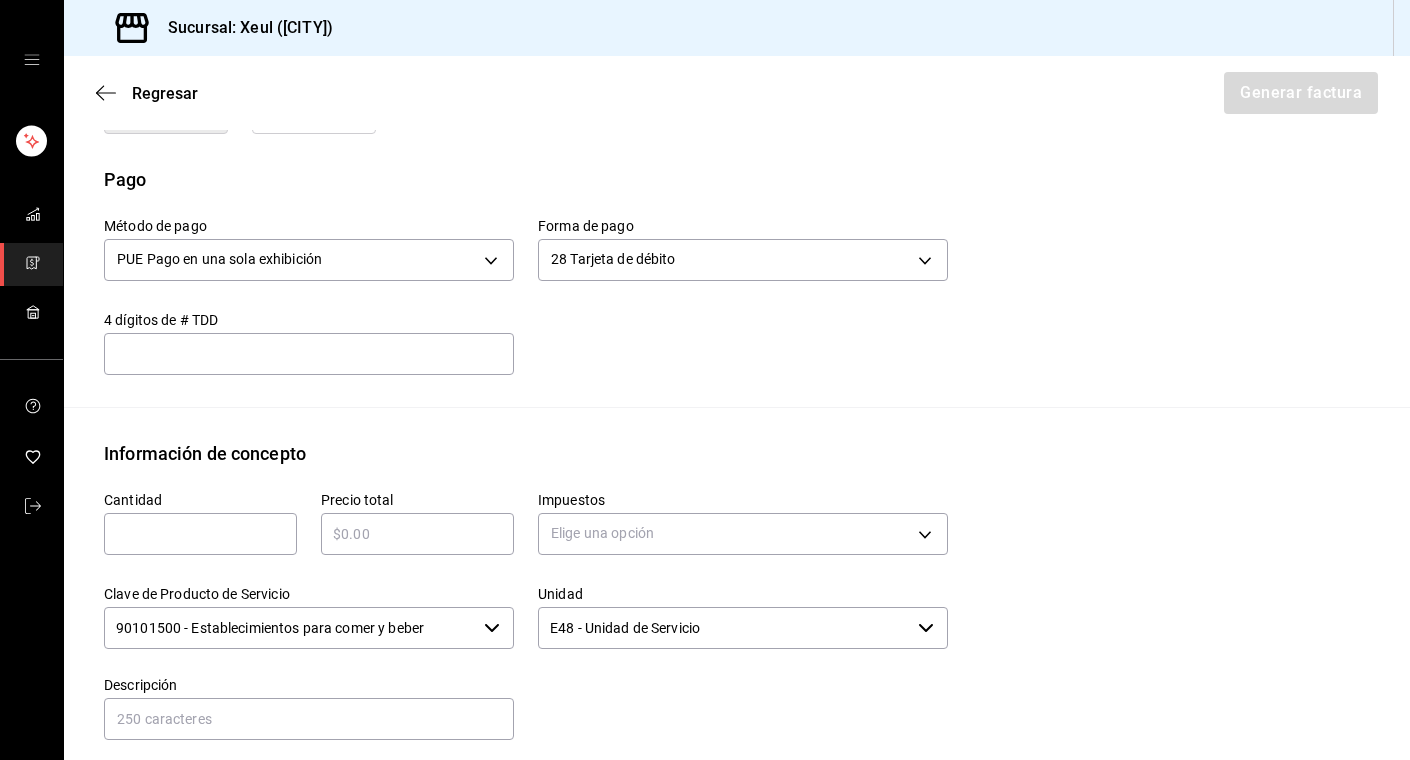 click at bounding box center [200, 534] 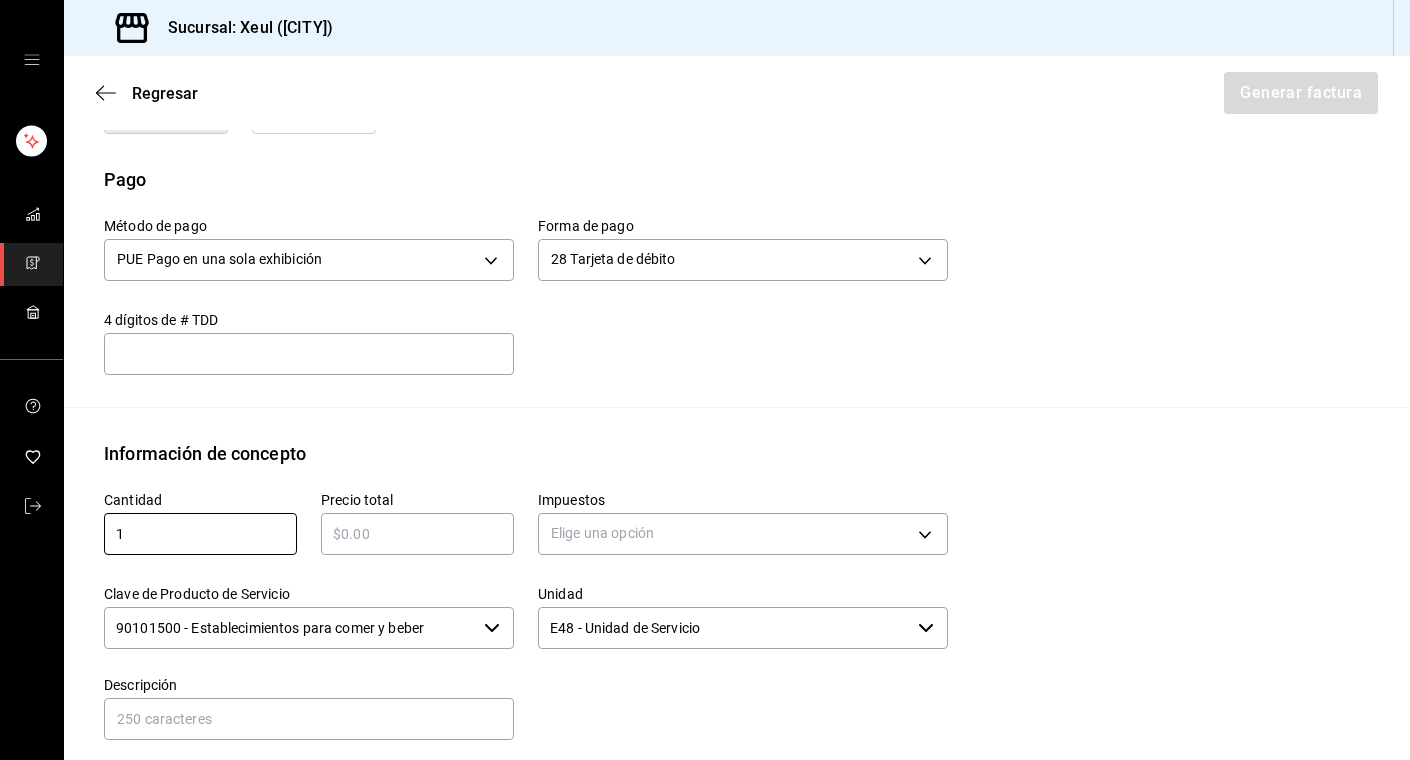 type on "1" 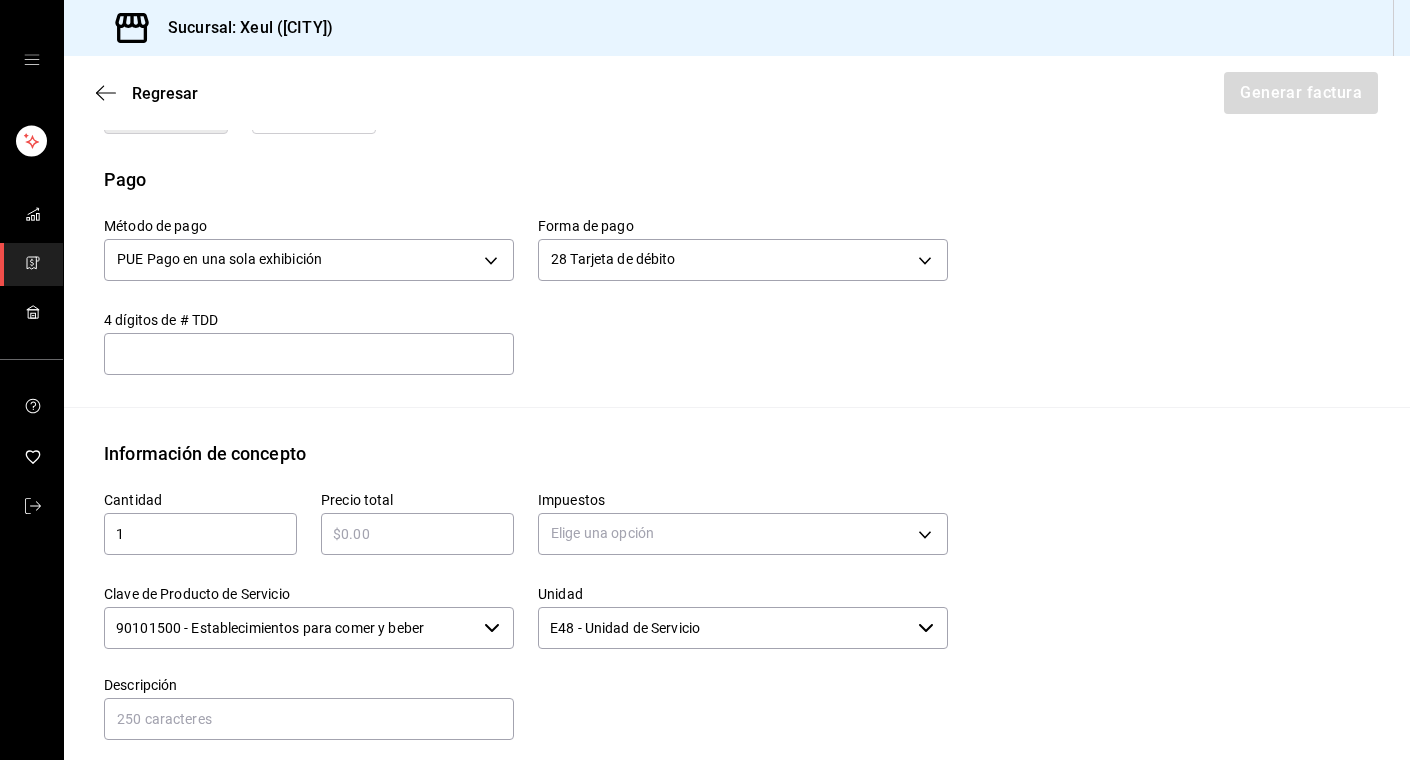 click on "​" at bounding box center [417, 534] 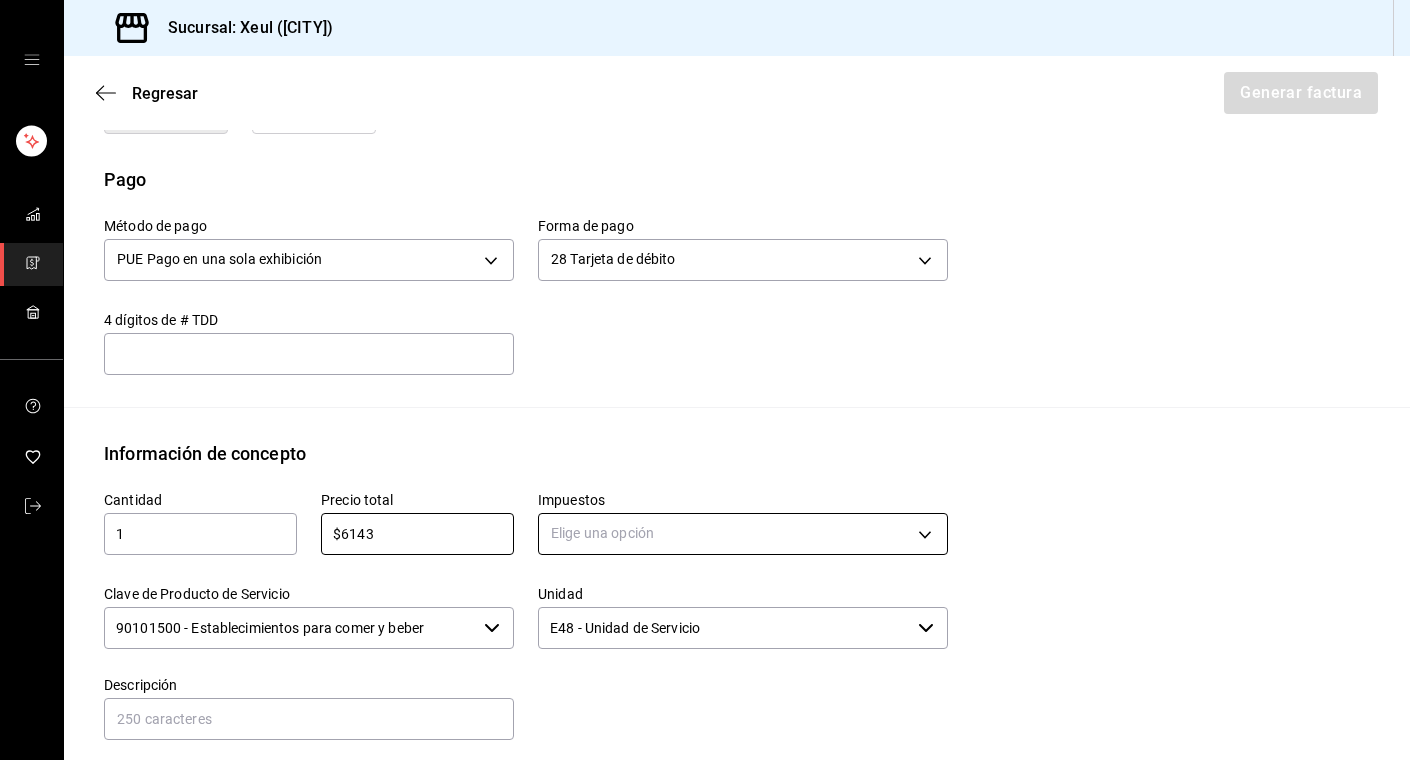 type on "$6143" 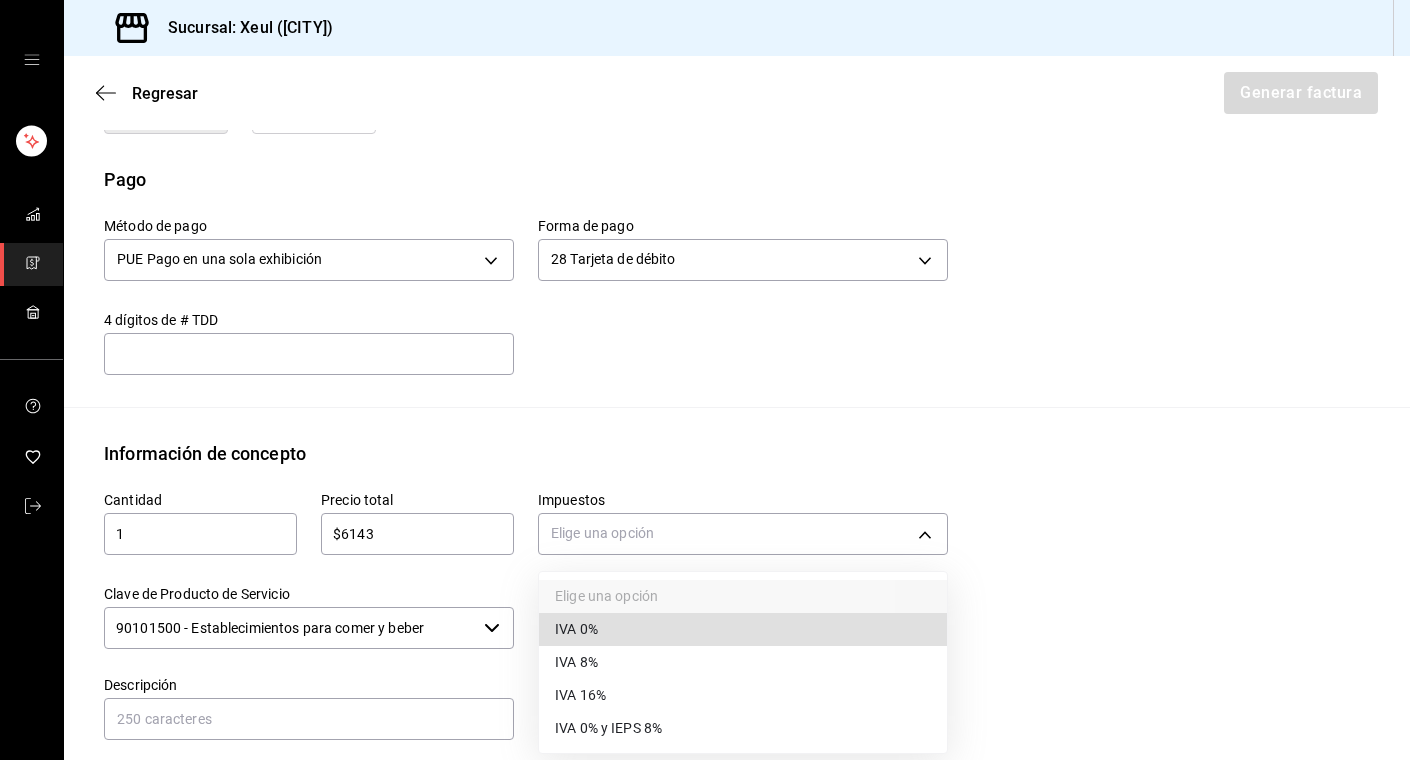 click on "IVA 16%" at bounding box center [743, 695] 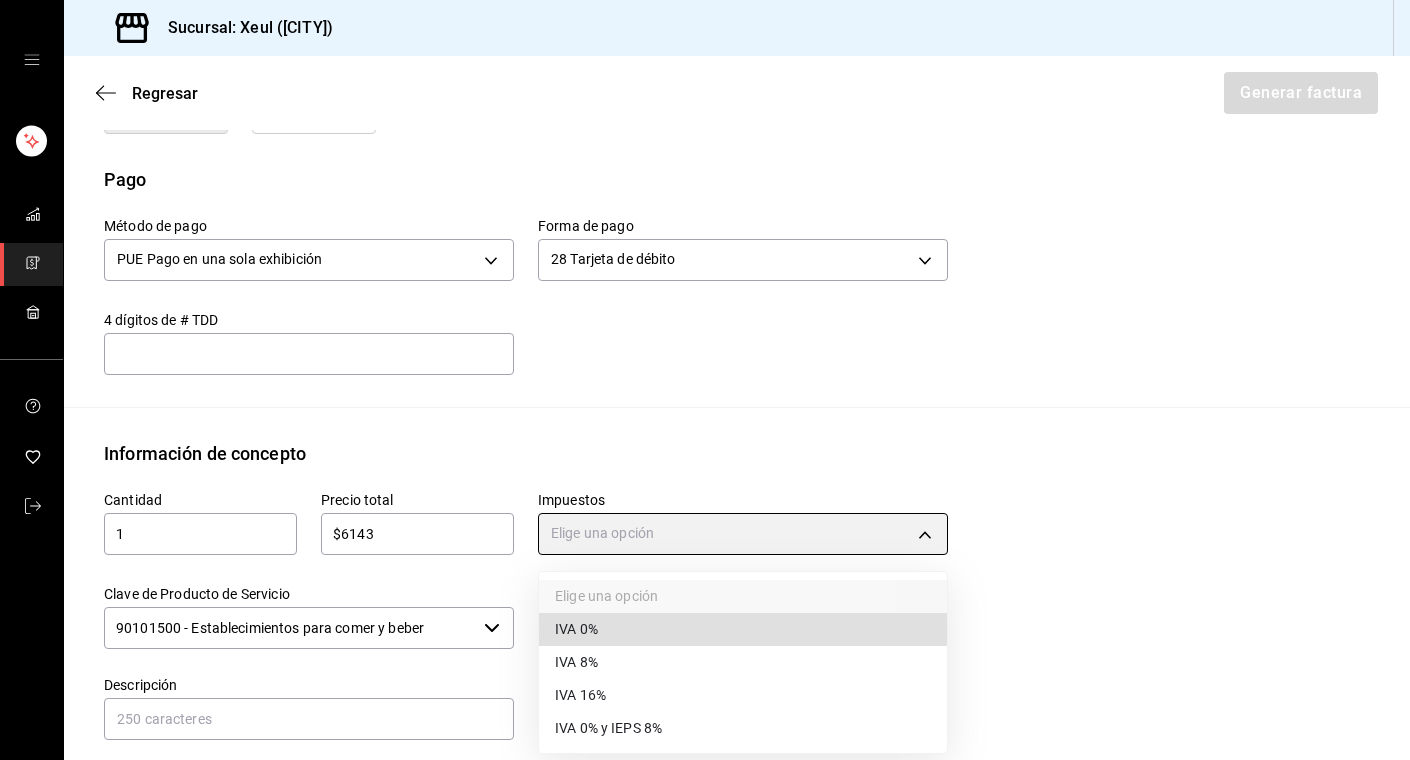 type on "IVA_16" 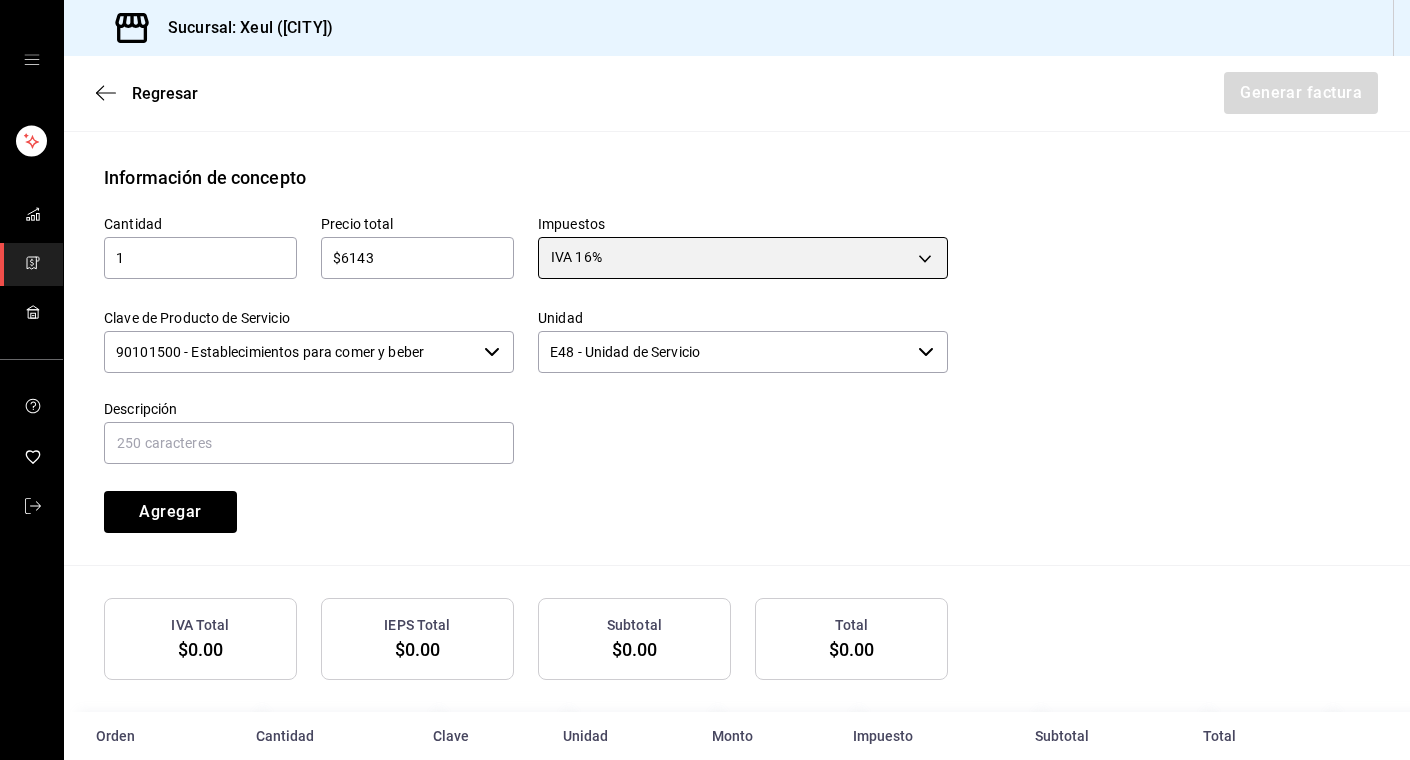 scroll, scrollTop: 894, scrollLeft: 0, axis: vertical 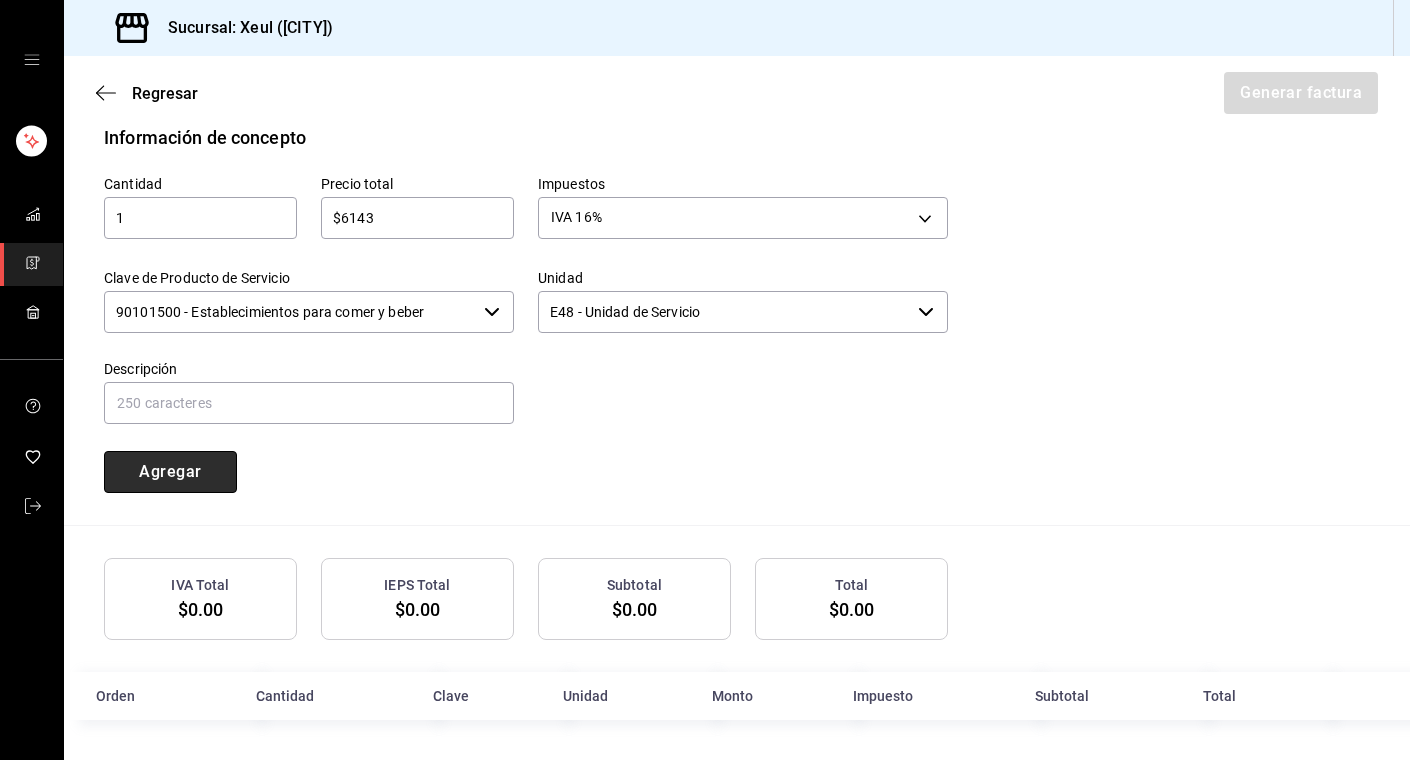click on "Agregar" at bounding box center (170, 472) 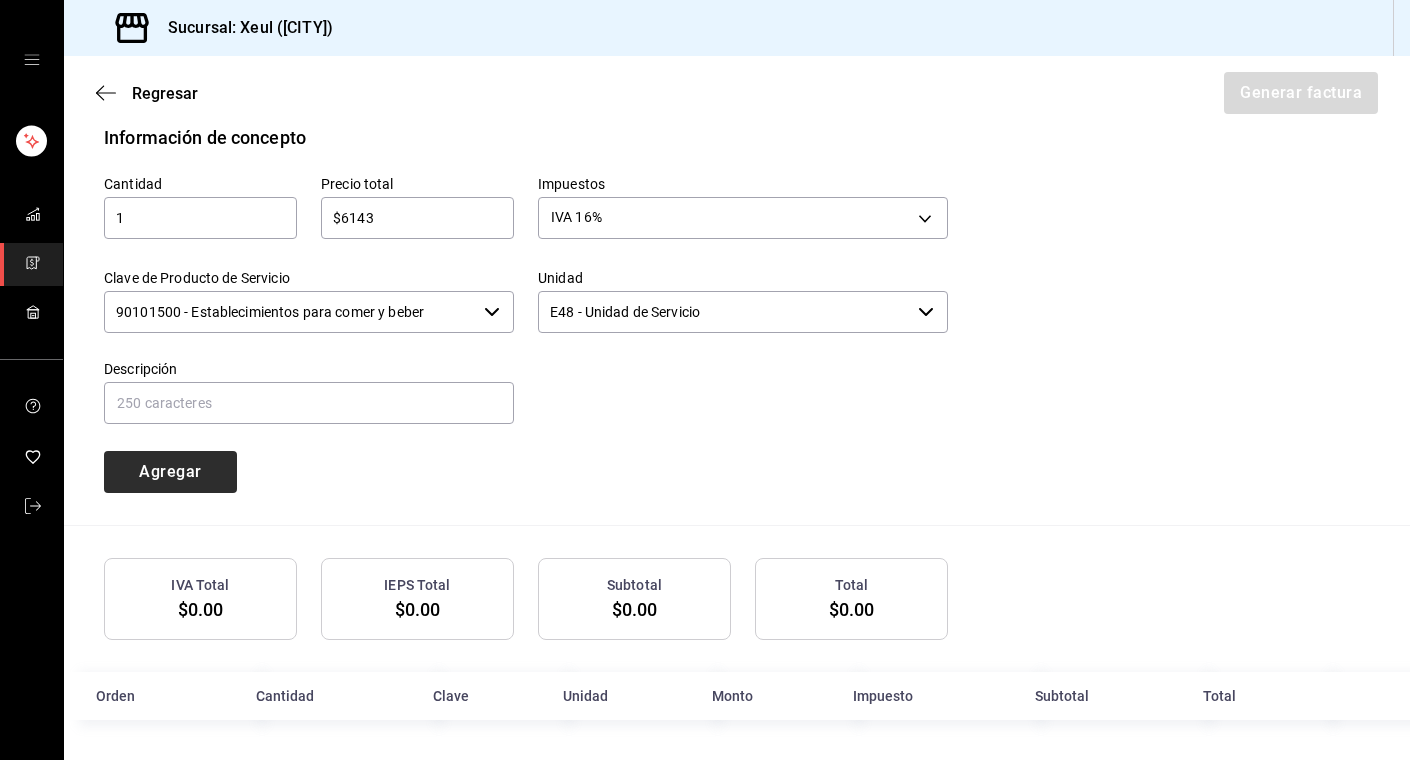 type 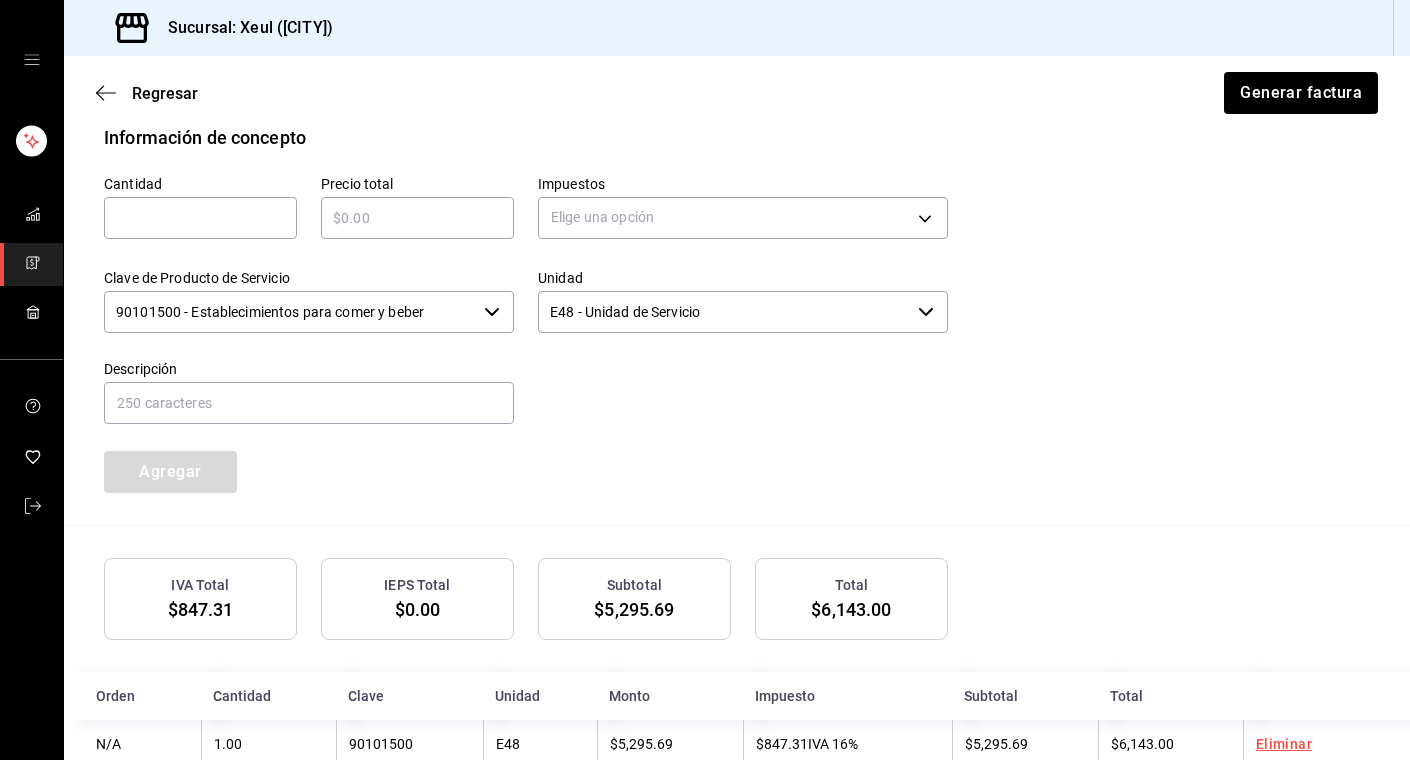scroll, scrollTop: 943, scrollLeft: 0, axis: vertical 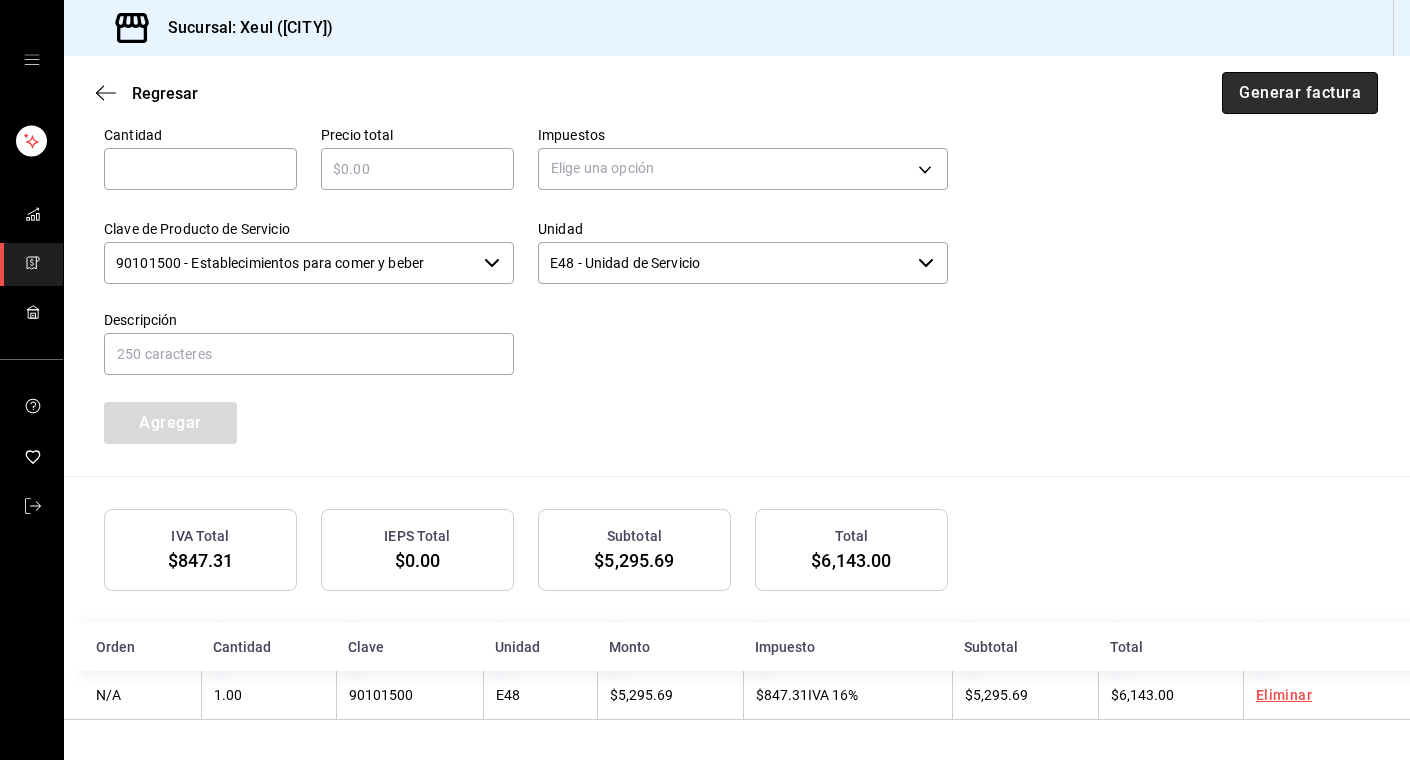 click on "Generar factura" at bounding box center (1300, 93) 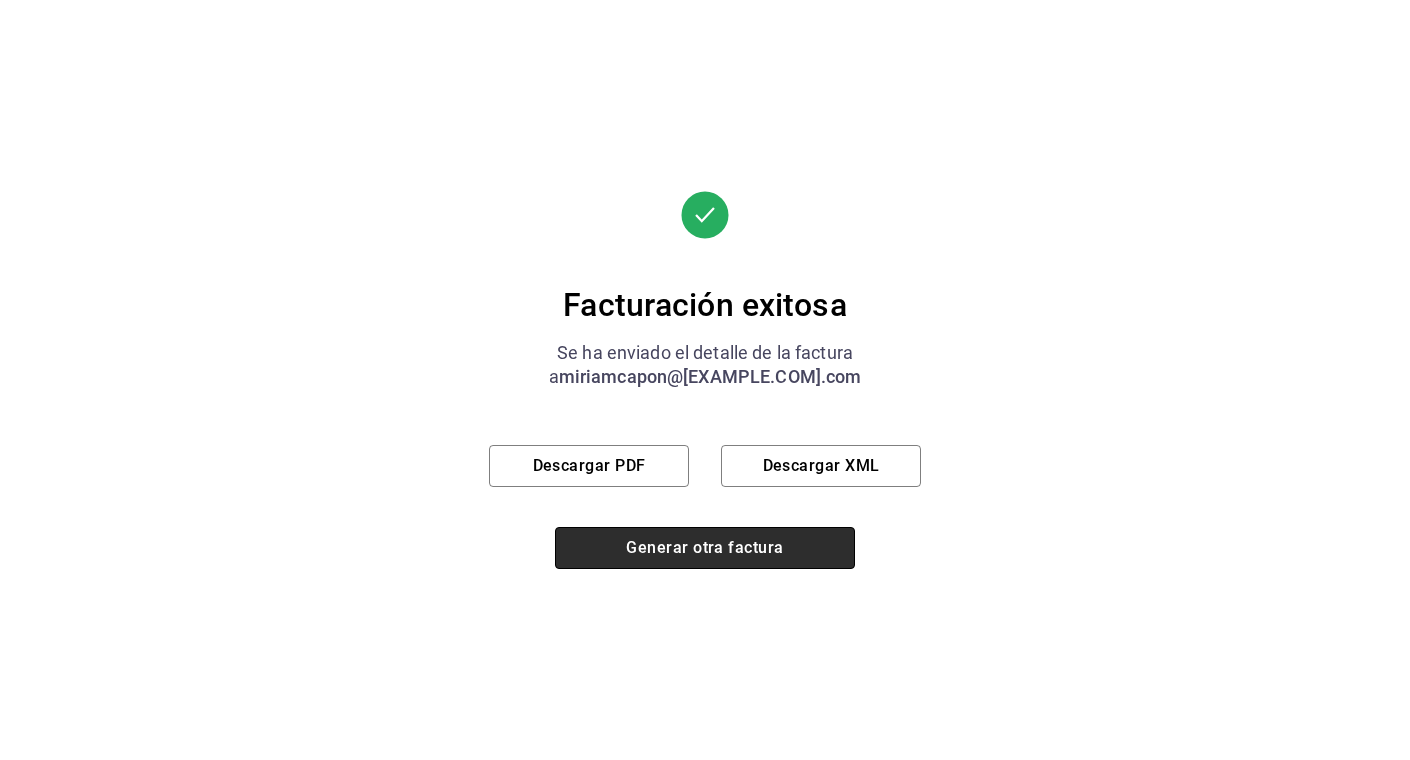 click on "Generar otra factura" at bounding box center [705, 548] 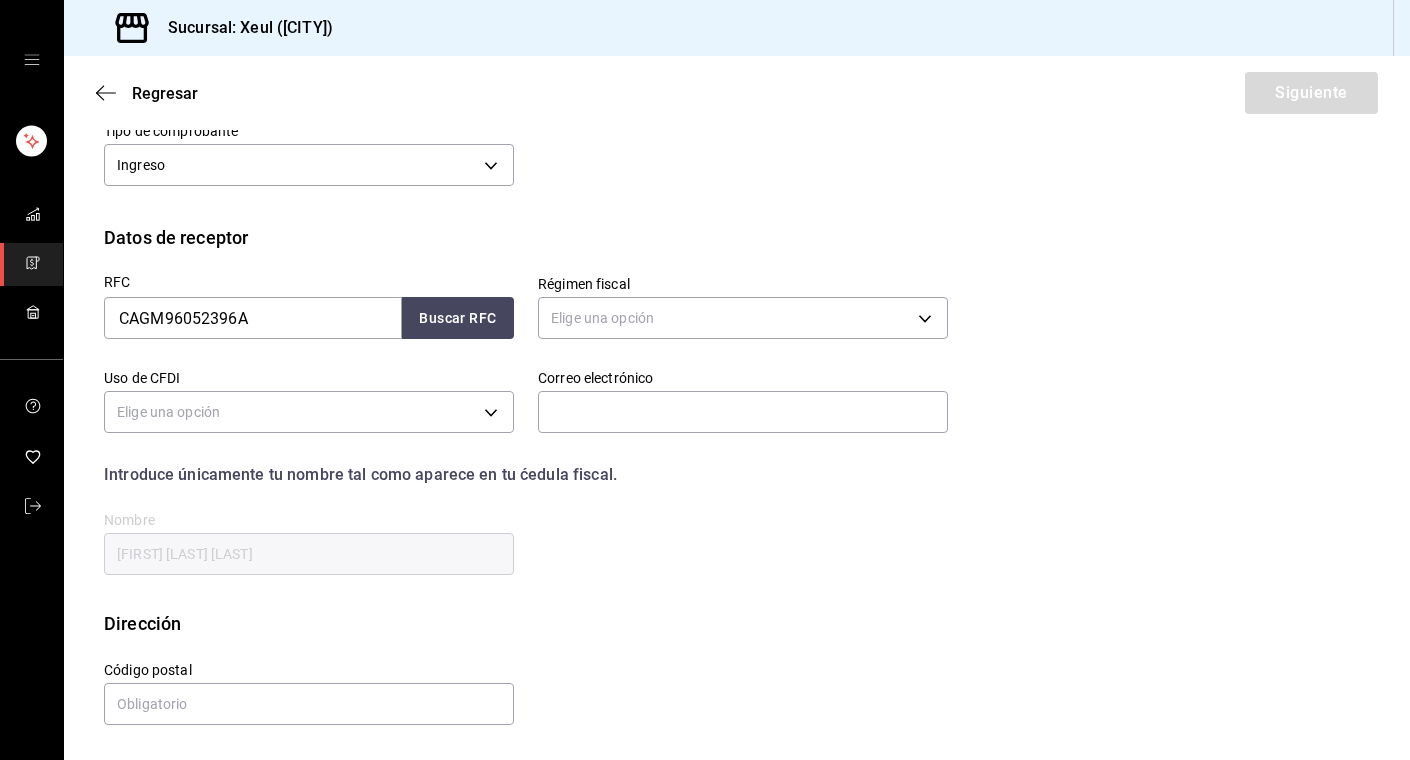 scroll, scrollTop: 197, scrollLeft: 0, axis: vertical 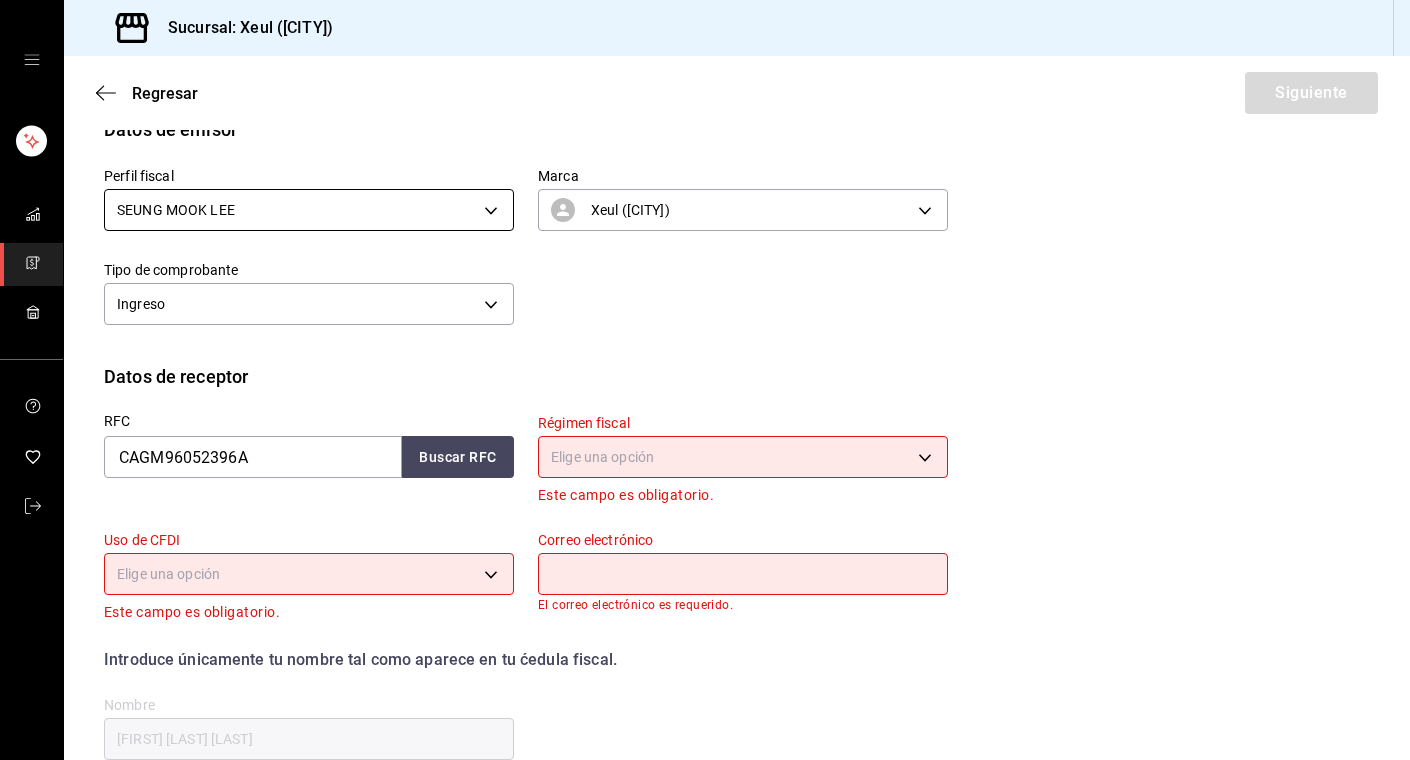 click on "Sucursal: Xeul (CdMx) Regresar Siguiente Factura general Realiza tus facturas con un numero de orden o un monto en especifico; También puedes realizar una factura de remplazo mediante una factura cancelada. Factura de reemplazo Al activar esta opción tendrás que elegir una factura a reemplazar Datos de emisor Perfil fiscal SEUNG MOOK LEE 554c110a-18dd-44f3-977d-186ab1f95351 Marca Xeul (CdMx) 556c56df-7d38-43a9-98c1-84be39c4f433 Tipo de comprobante Ingreso I Datos de receptor RFC CAGM96052396A Buscar RFC Régimen fiscal 626  -  Régimen Simplificado de Confianza 626 Uso de CFDI G03  -  Gastos en general G03 Correo electrónico El correo electrónico es requerido. Introduce únicamente tu nombre tal como aparece en tu ćedula fiscal. person Nombre MIRIAM MAHAME CAPON GUTIERREZ Dirección Calle # exterior # interior Código postal Campo requerido Estado ​ Municipio ​ Colonia ​ GANA 1 MES GRATIS EN TU SUSCRIPCIÓN AQUÍ Visitar centro de ayuda (81) 2046 6363 soporte@parrotsoftware.io Visitar centro de ayuda (81) 2046 6363 soporte@parrotsoftware.io" at bounding box center [705, 380] 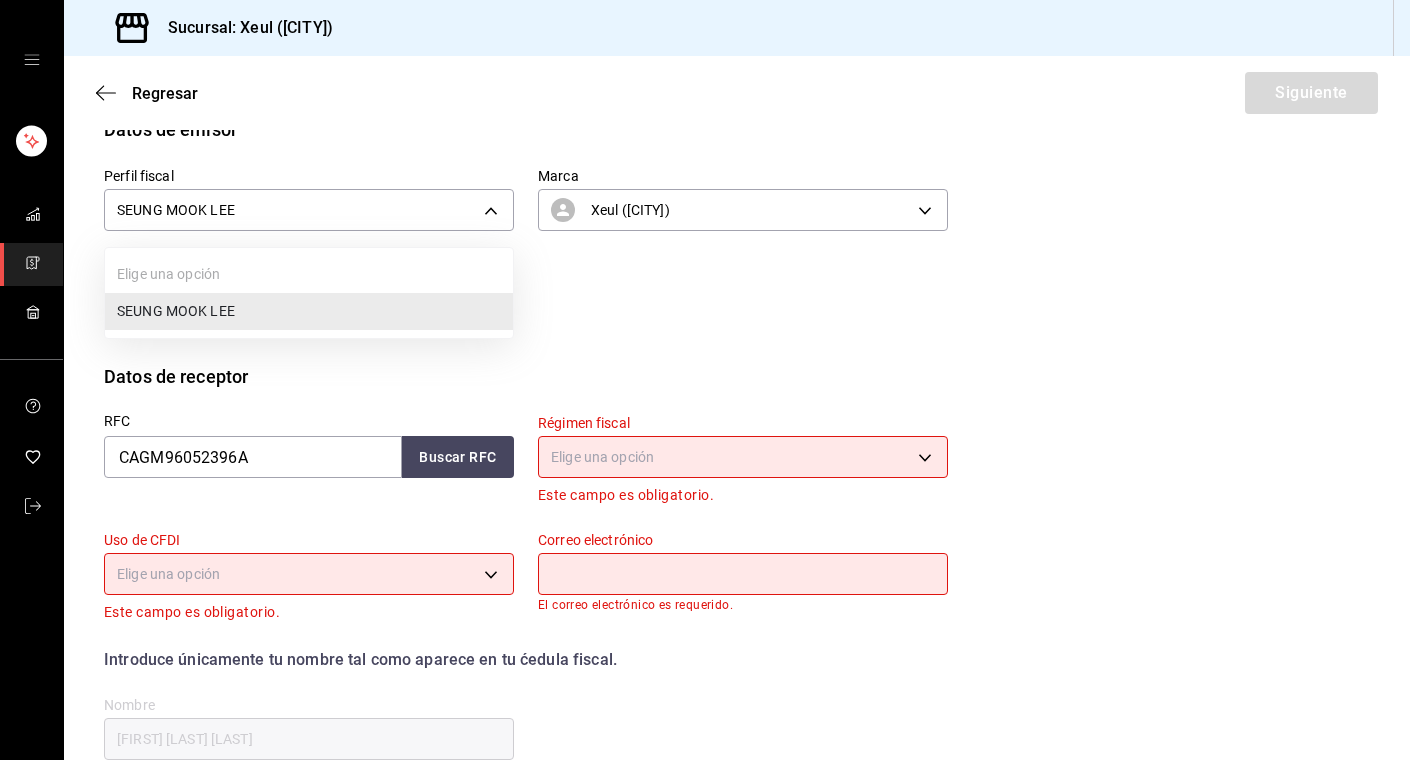 click at bounding box center [705, 380] 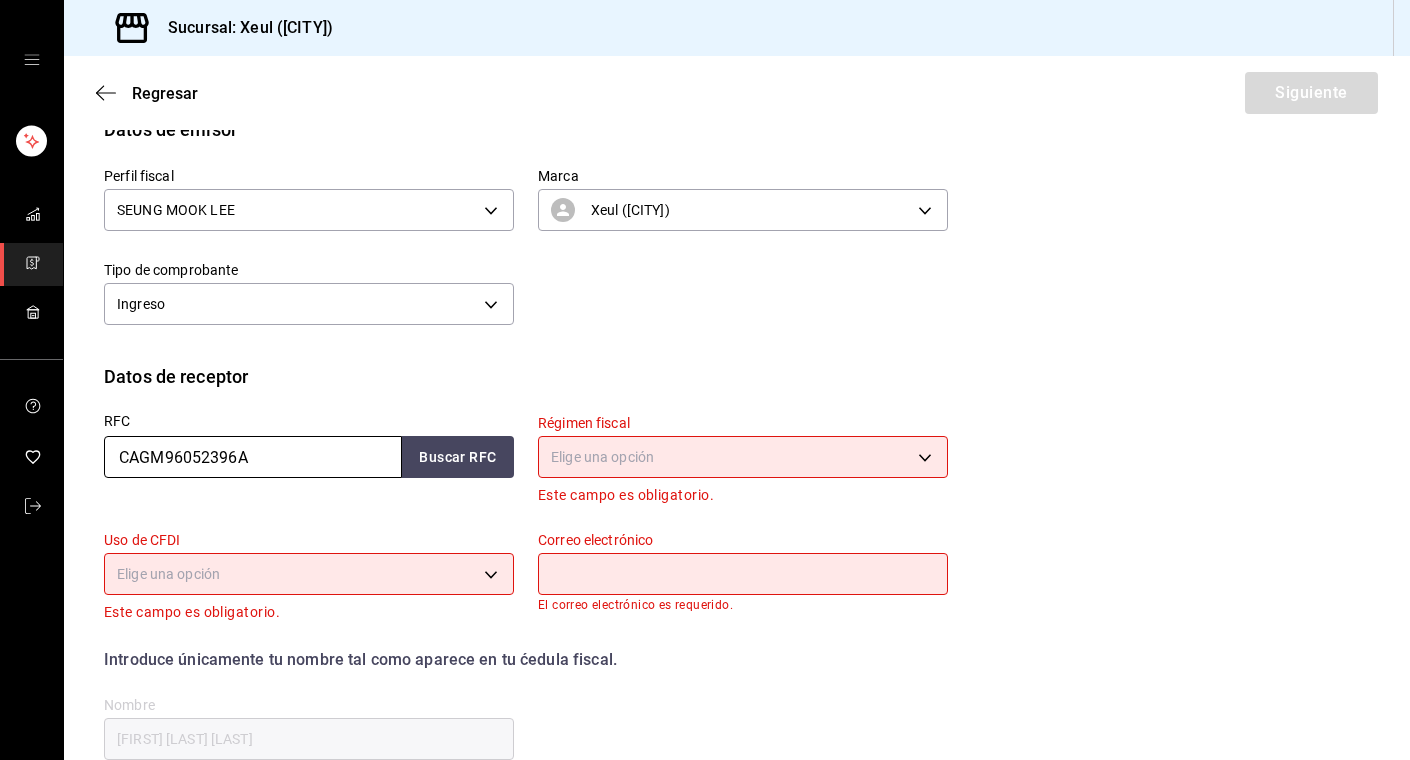 click on "CAGM96052396A" at bounding box center [253, 457] 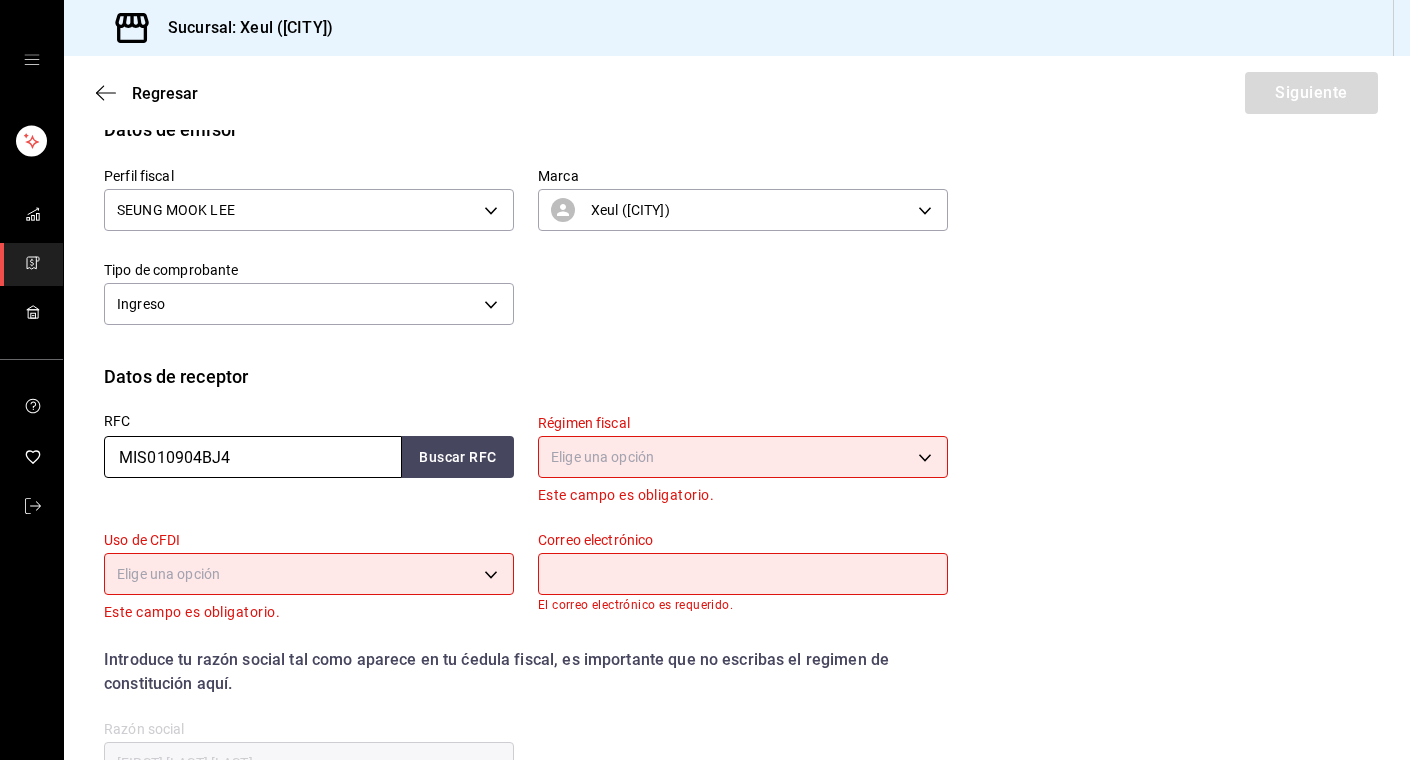 type on "MIS010904BJ4" 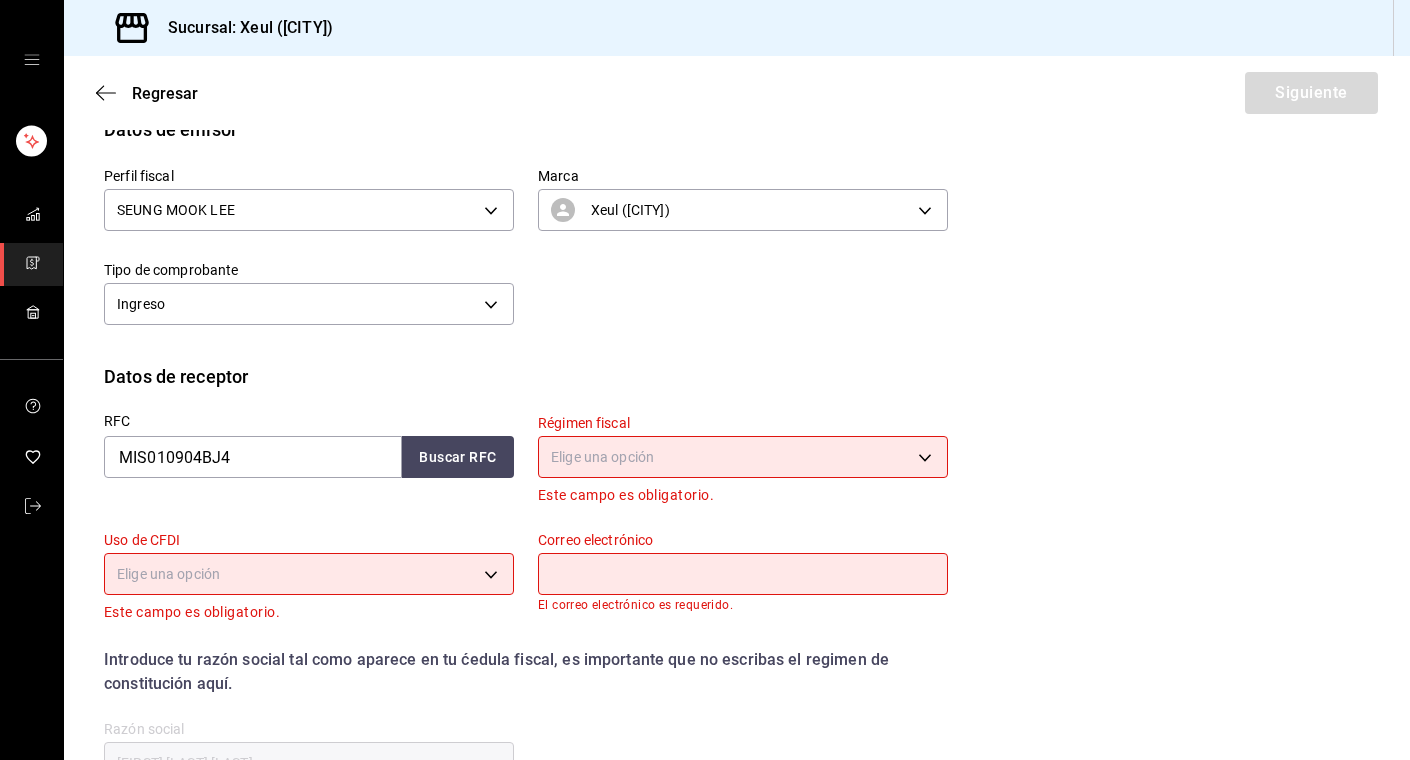 click on "Sucursal: Xeul (CdMx) Regresar Siguiente Factura general Realiza tus facturas con un numero de orden o un monto en especifico; También puedes realizar una factura de remplazo mediante una factura cancelada. Factura de reemplazo Al activar esta opción tendrás que elegir una factura a reemplazar Datos de emisor Perfil fiscal SEUNG MOOK LEE 554c110a-18dd-44f3-977d-186ab1f95351 Marca Xeul (CdMx) 556c56df-7d38-43a9-98c1-84be39c4f433 Tipo de comprobante Ingreso I Datos de receptor RFC MIS010904BJ4 Buscar RFC Régimen fiscal Elige una opción Este campo es obligatorio. Uso de CFDI Elige una opción Este campo es obligatorio. Correo electrónico El correo electrónico es requerido. Introduce tu razón social tal como aparece en tu ćedula fiscal, es importante que no escribas el regimen de constitución aquí. company Razón social MIRIAM MAHAME CAPON GUTIERREZ Dirección Calle # exterior # interior Código postal Campo requerido Estado ​ Municipio ​ Colonia ​ GANA 1 MES GRATIS EN TU SUSCRIPCIÓN AQUÍ" at bounding box center (705, 380) 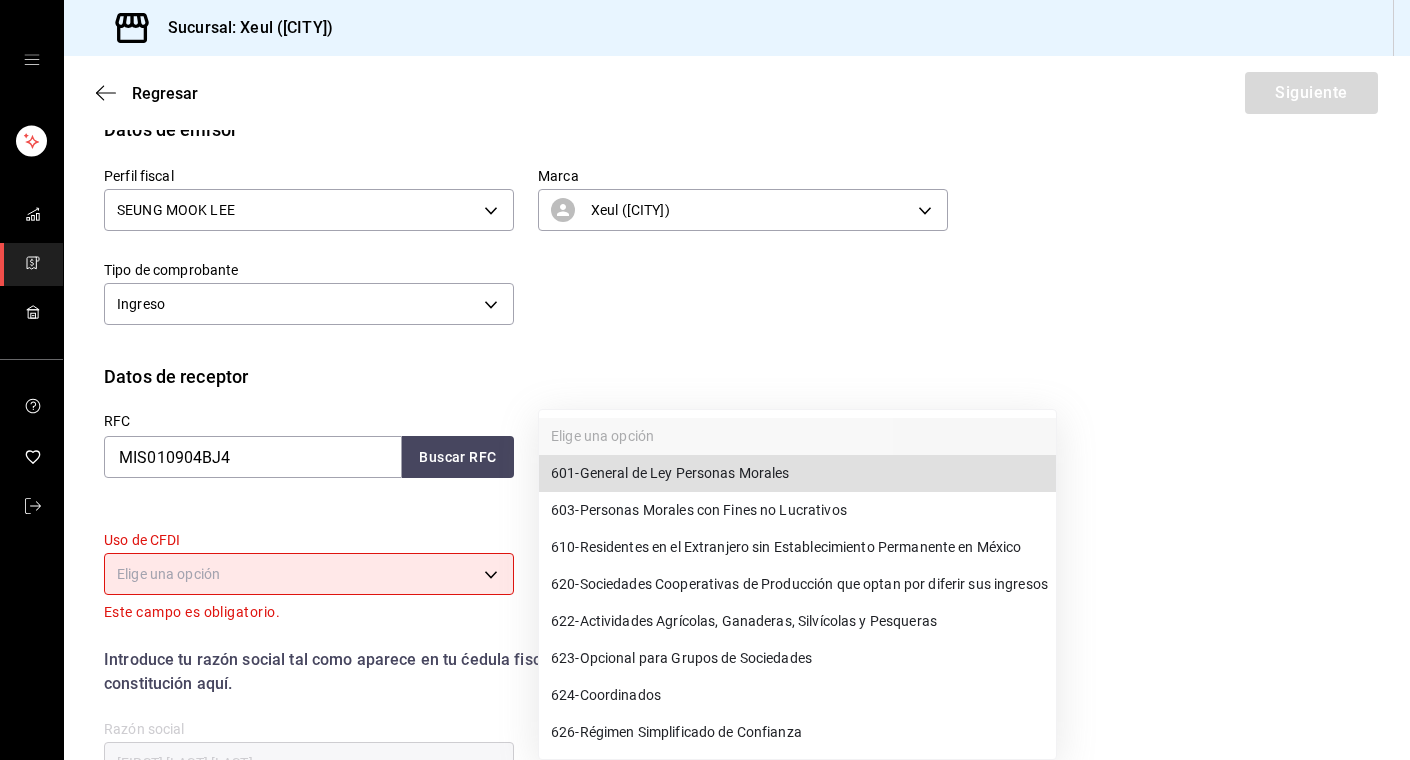 click on "601  -  General de Ley Personas Morales" at bounding box center (670, 473) 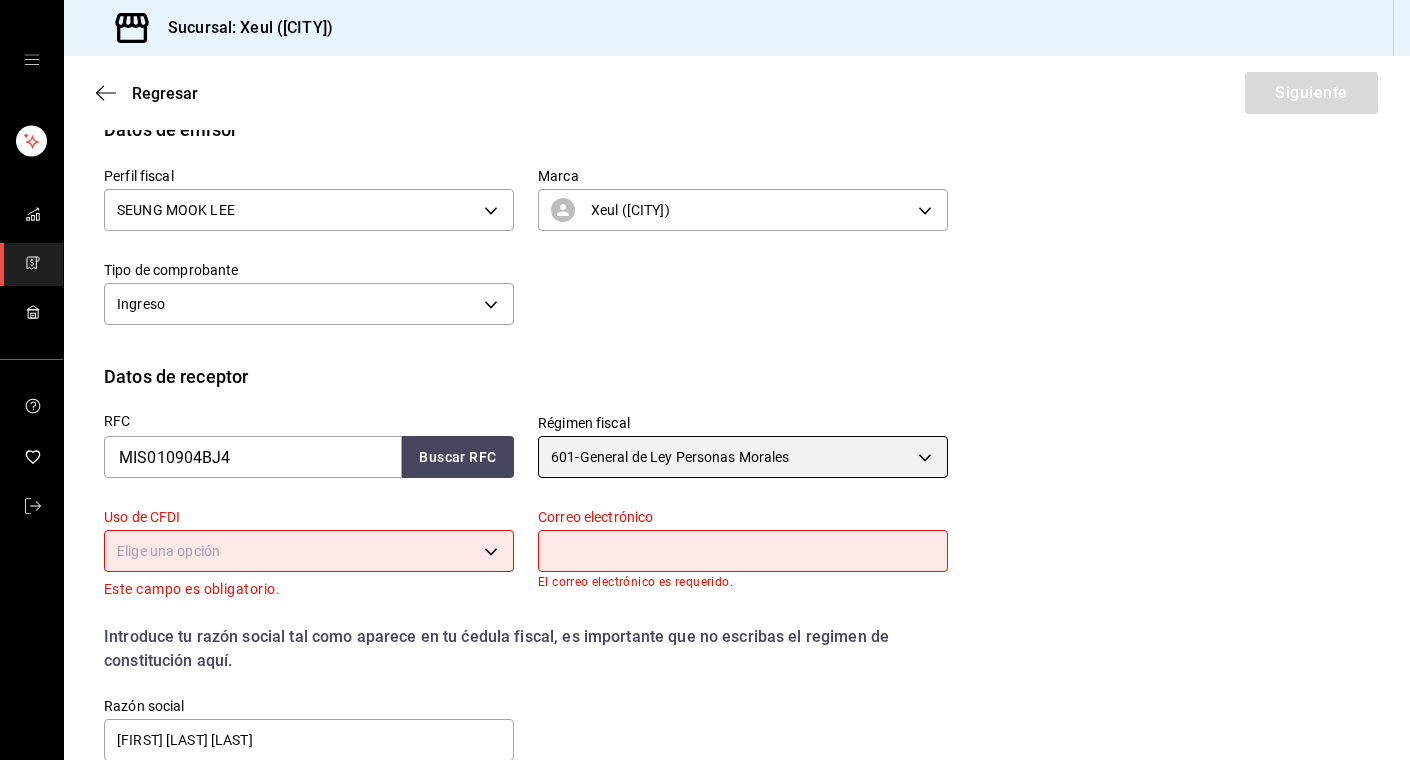 scroll, scrollTop: 397, scrollLeft: 0, axis: vertical 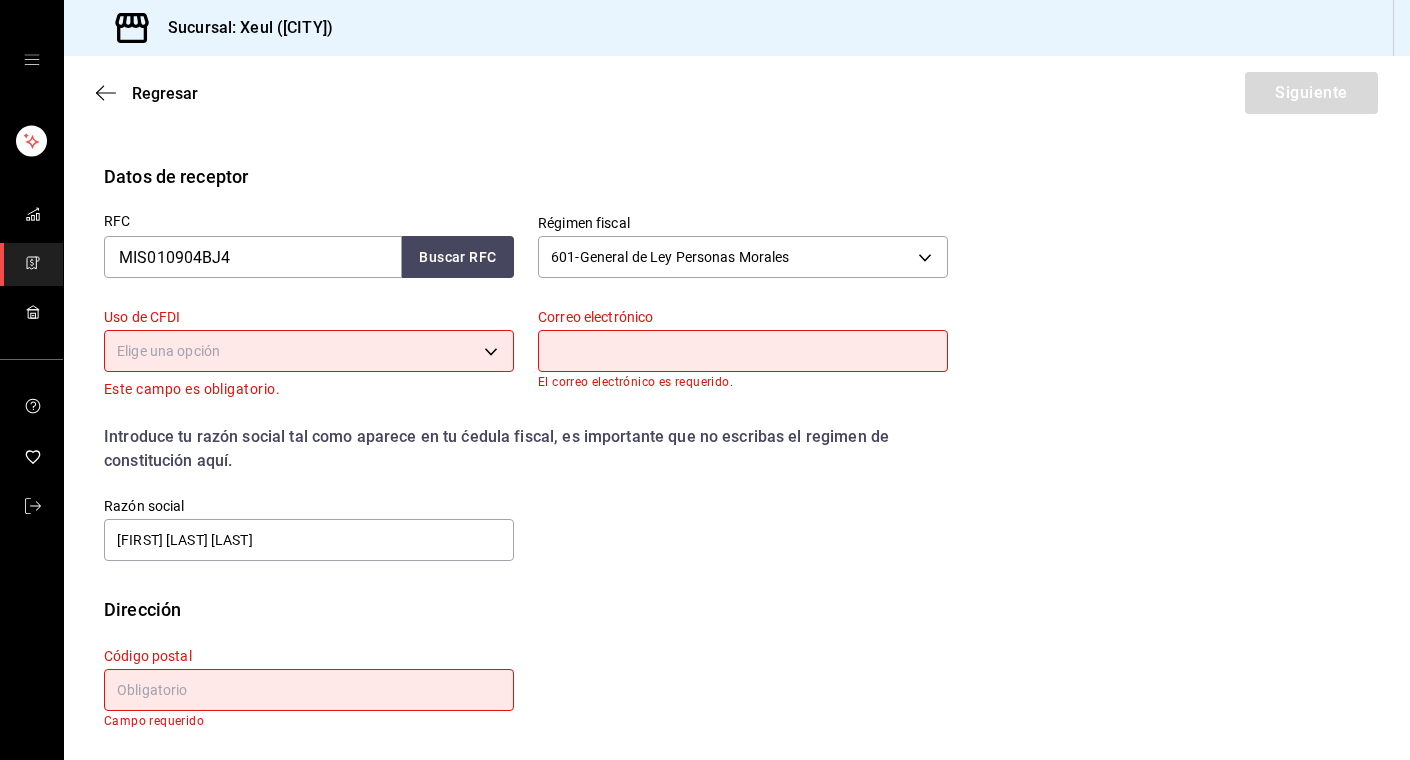 click on "Sucursal: Xeul ([CITY]) Regresar Siguiente Factura general Realiza tus facturas con un numero de orden o un monto en especifico; También puedes realizar una factura de remplazo mediante una factura cancelada. Factura de reemplazo Al activar esta opción tendrás que elegir una factura a reemplazar Datos de emisor Perfil fiscal SEUNG MOOK LEE [UUID] Marca Xeul ([CITY]) [UUID] Tipo de comprobante Ingreso I Datos de receptor RFC [RFC] Buscar RFC Régimen fiscal 601  -  General de Ley Personas Morales 601 Uso de CFDI Elige una opción Este campo es obligatorio. Correo electrónico El correo electrónico es requerido. Introduce tu razón social tal como aparece en tu ćedula fiscal, es importante que no escribas el regimen de constitución aquí. company Razón social [FIRST] [LAST] [LAST] Dirección Calle # exterior # interior Código postal Campo requerido Estado ​ Municipio ​ Colonia ​ GANA 1 MES GRATIS EN TU SUSCRIPCIÓN AQUÍ" at bounding box center [705, 380] 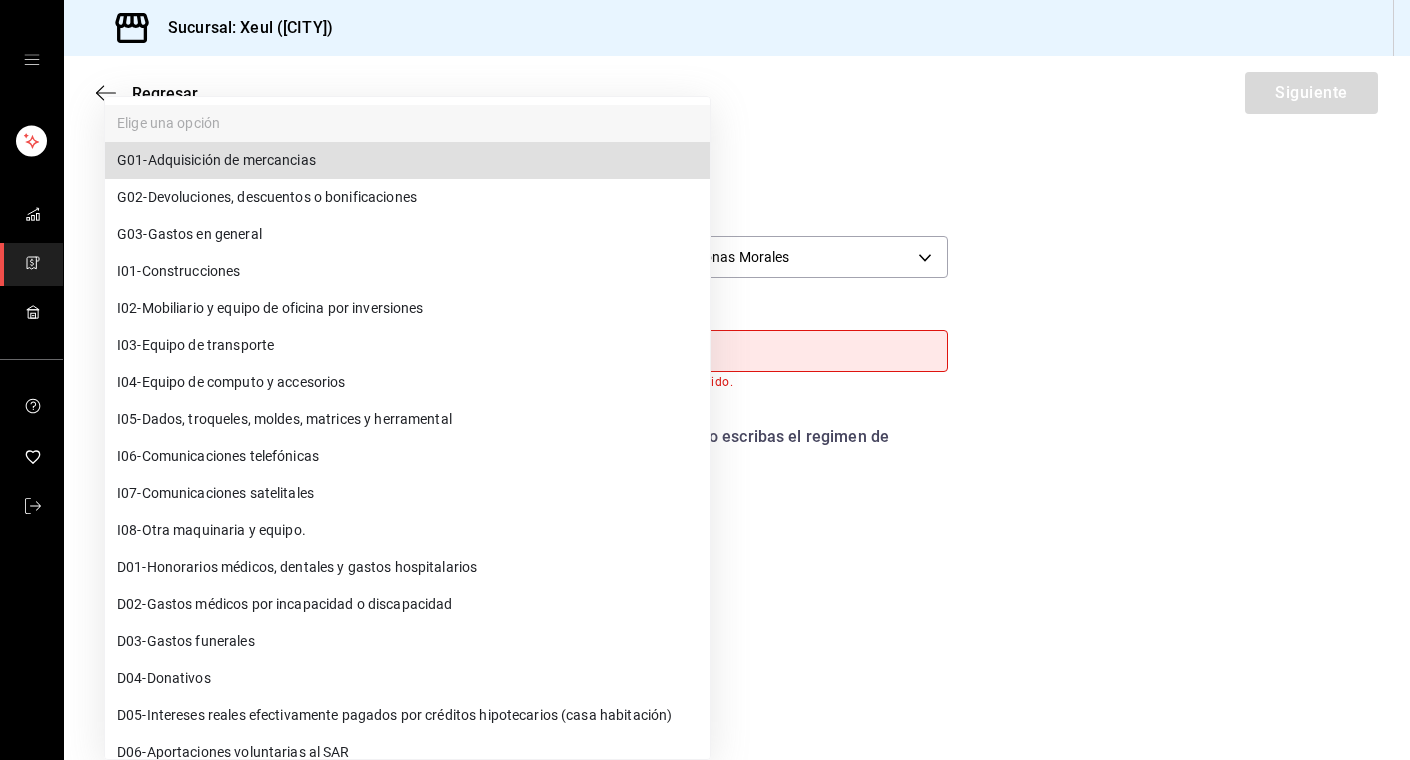 click on "G03  -  Gastos en general" at bounding box center (189, 234) 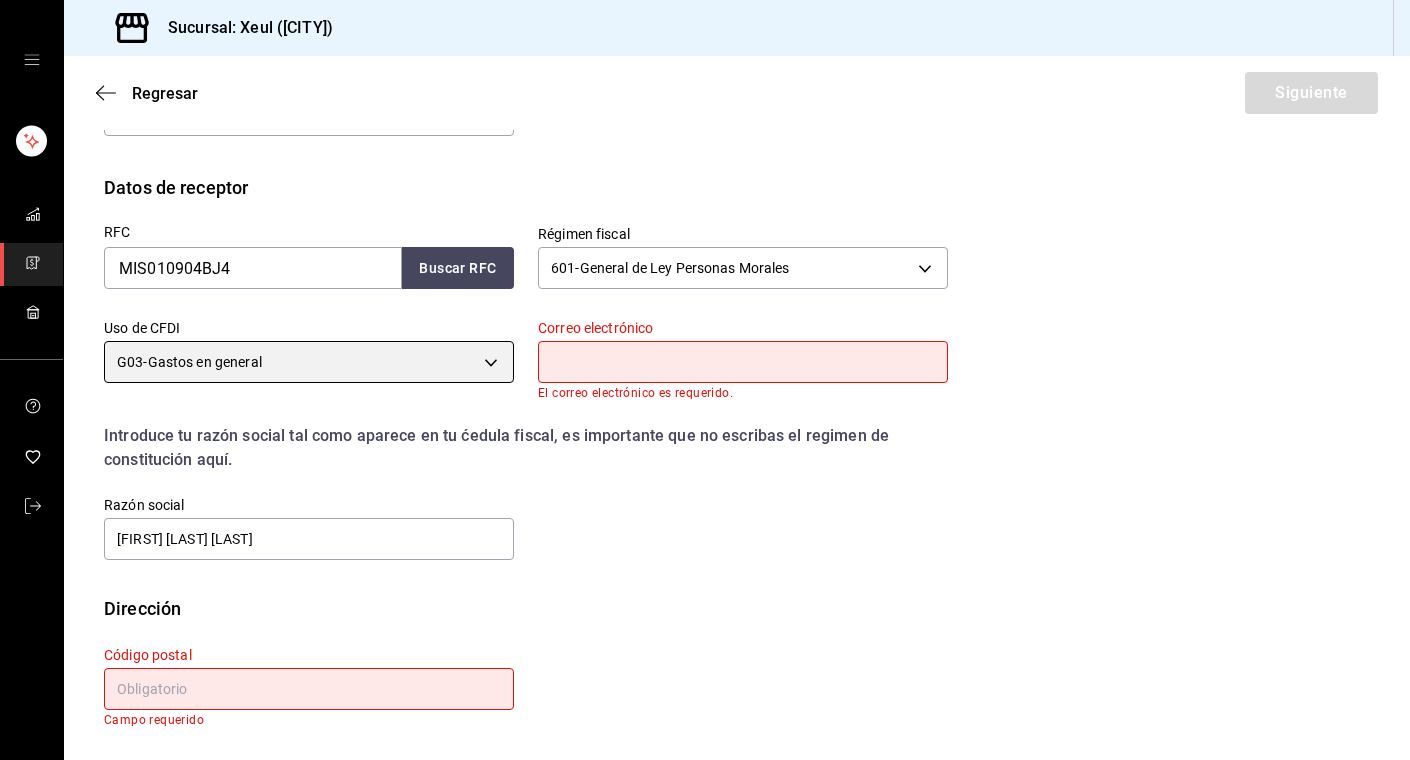 scroll, scrollTop: 386, scrollLeft: 0, axis: vertical 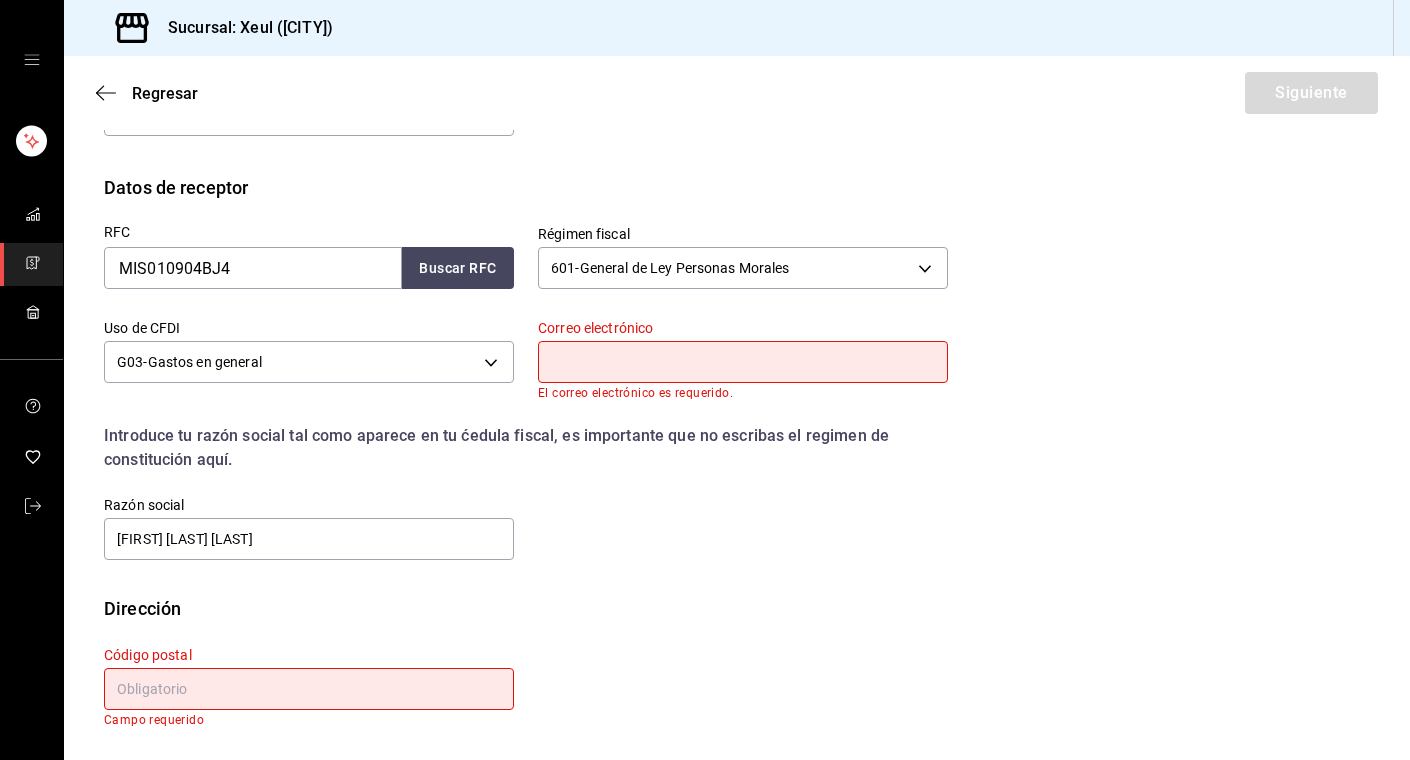 click at bounding box center [743, 362] 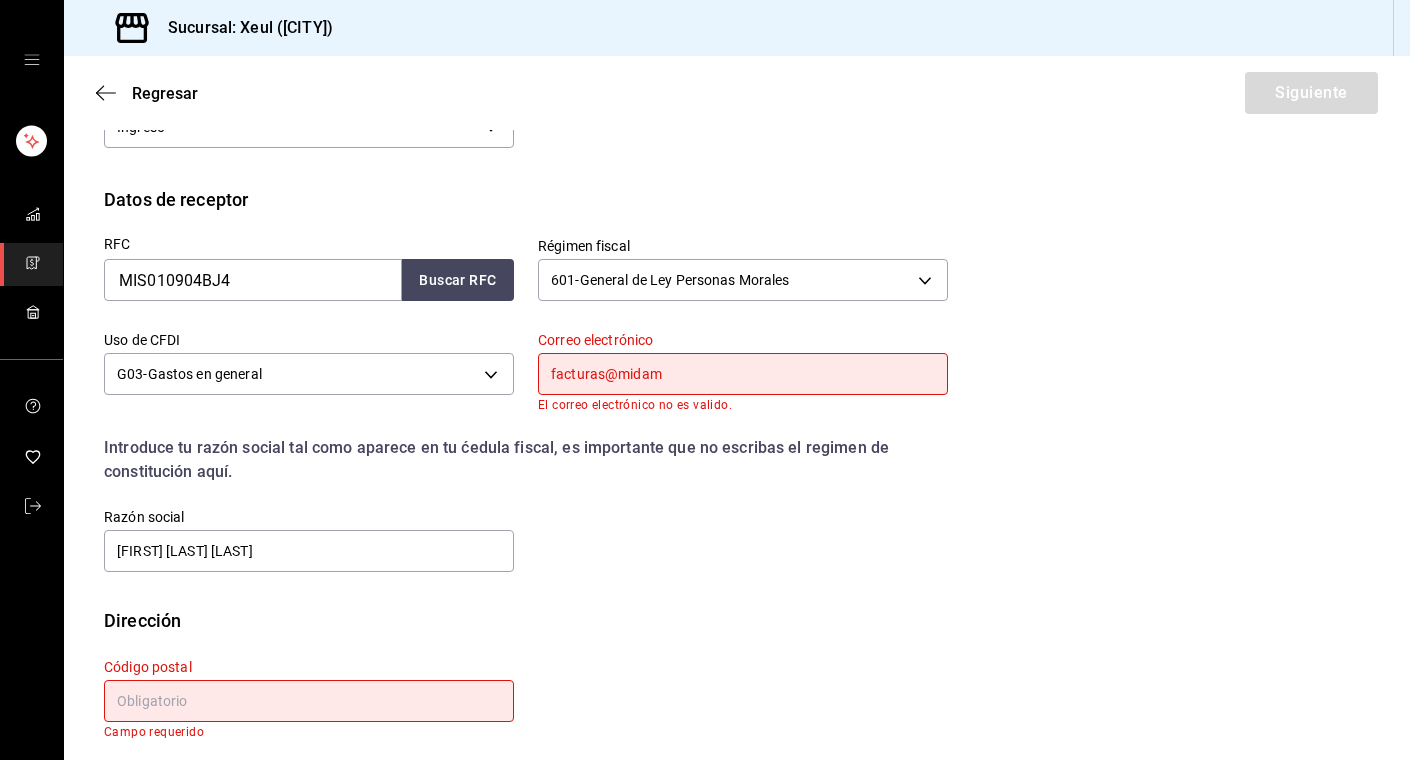 scroll, scrollTop: 386, scrollLeft: 0, axis: vertical 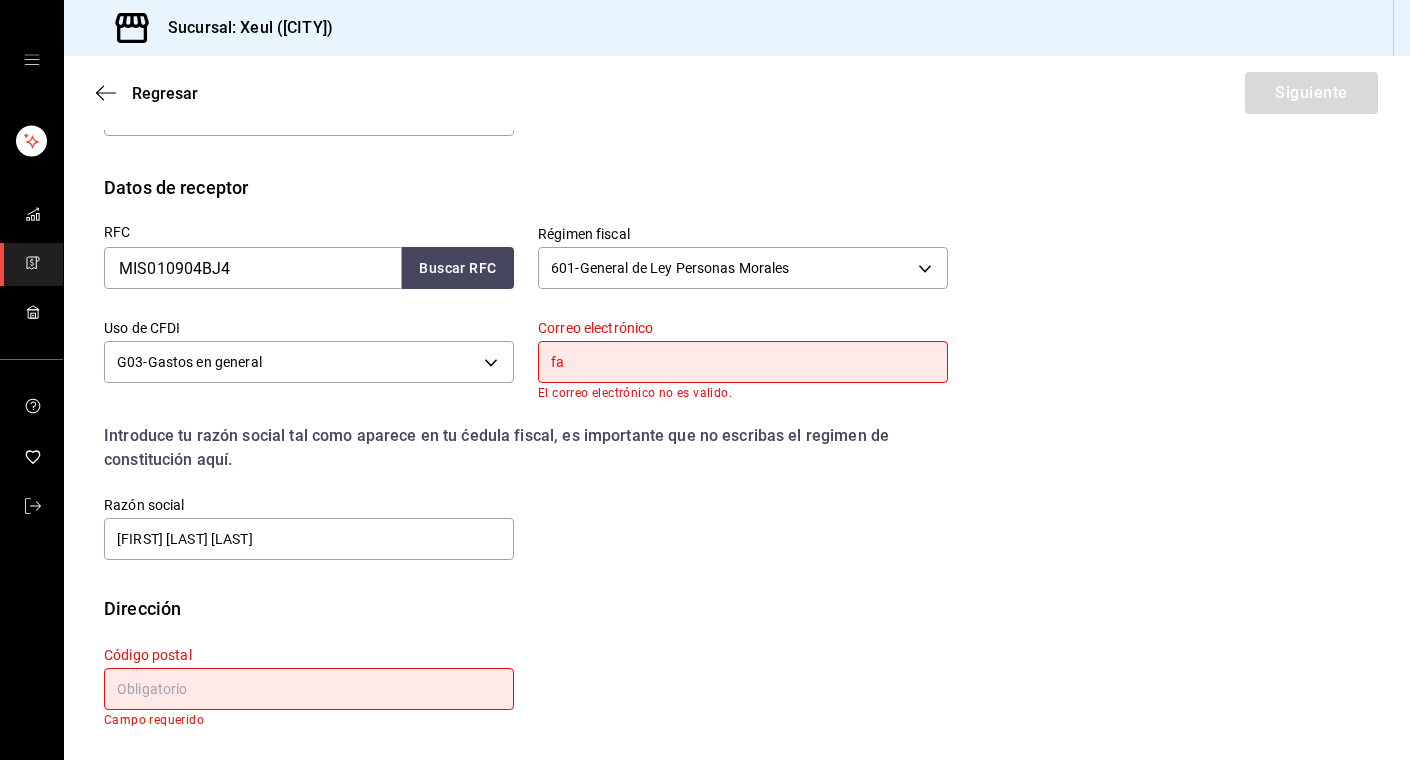 type on "f" 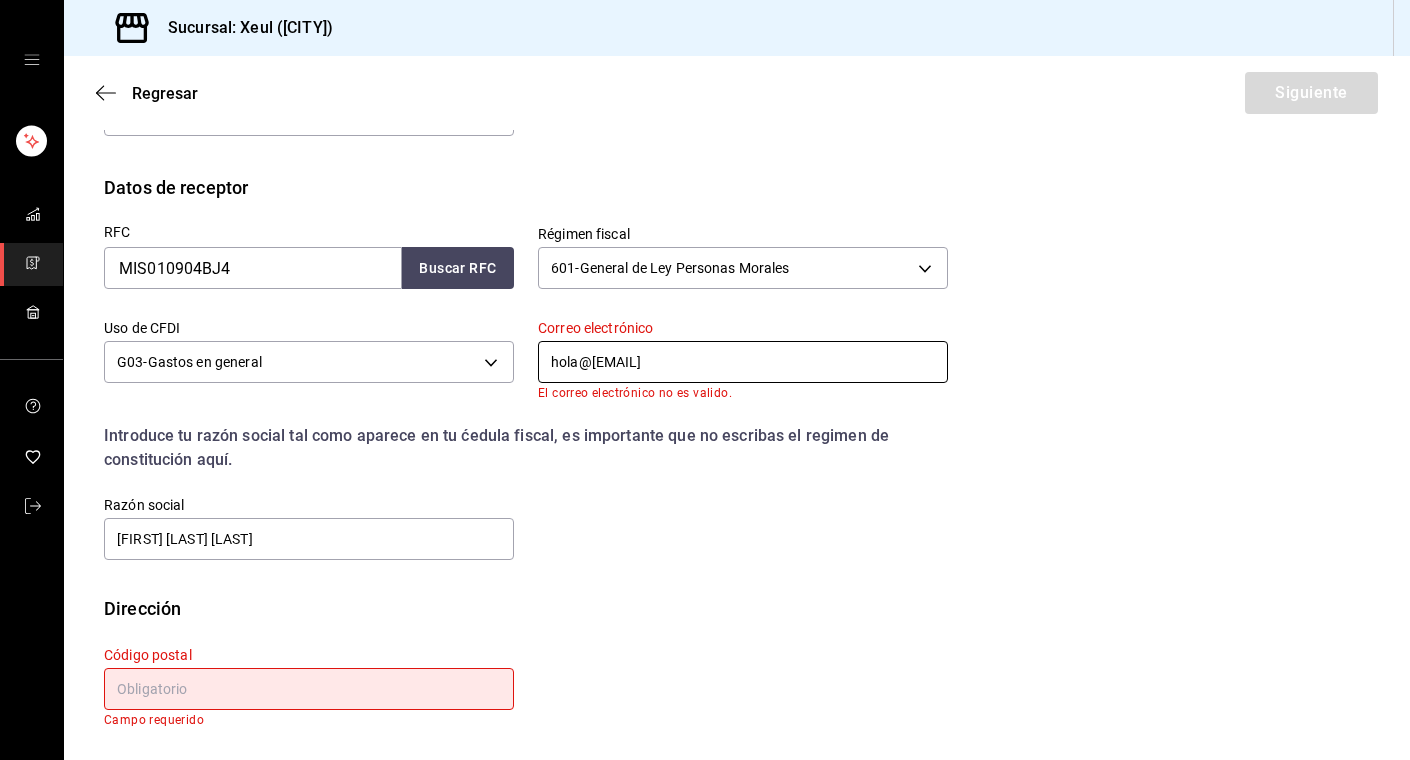 scroll, scrollTop: 374, scrollLeft: 0, axis: vertical 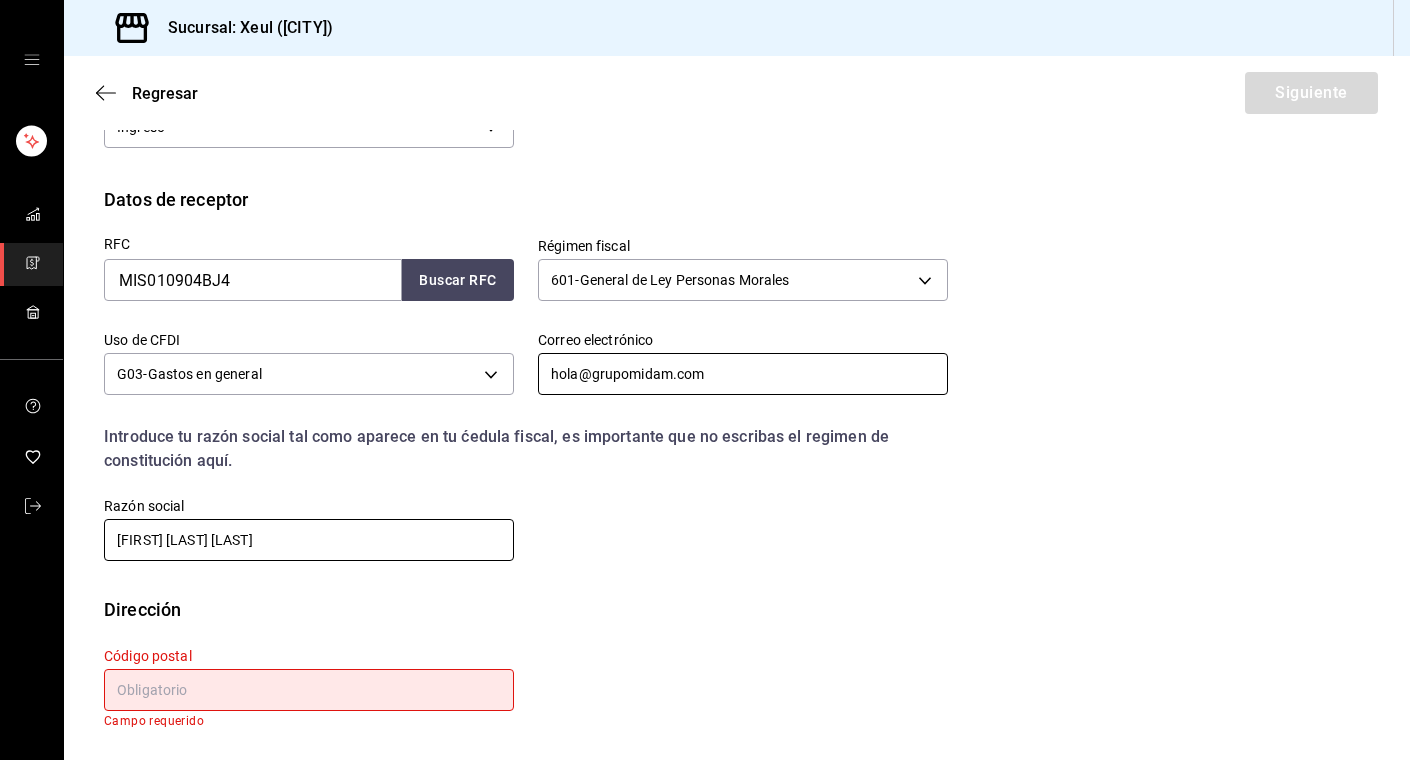 type on "hola@grupomidam.com" 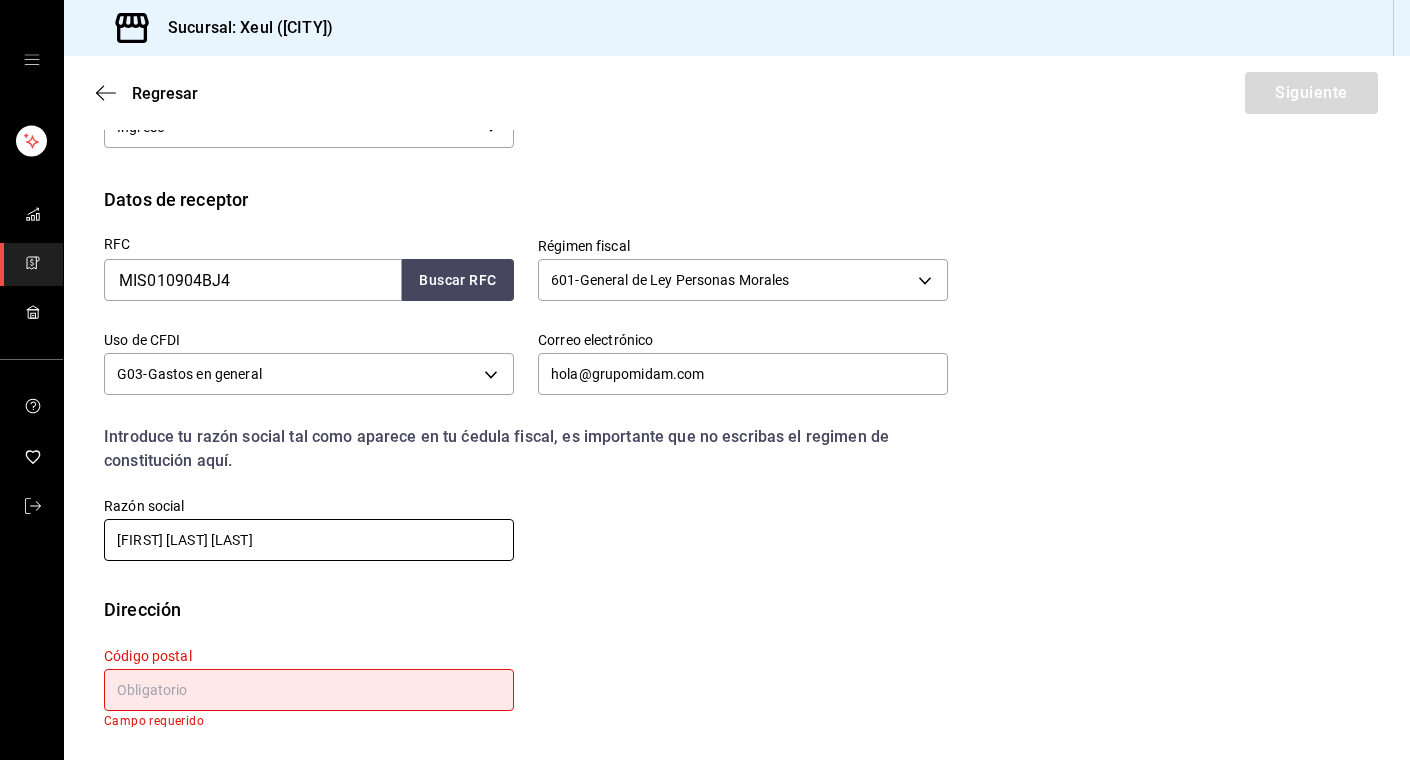 drag, startPoint x: 374, startPoint y: 539, endPoint x: 48, endPoint y: 538, distance: 326.00153 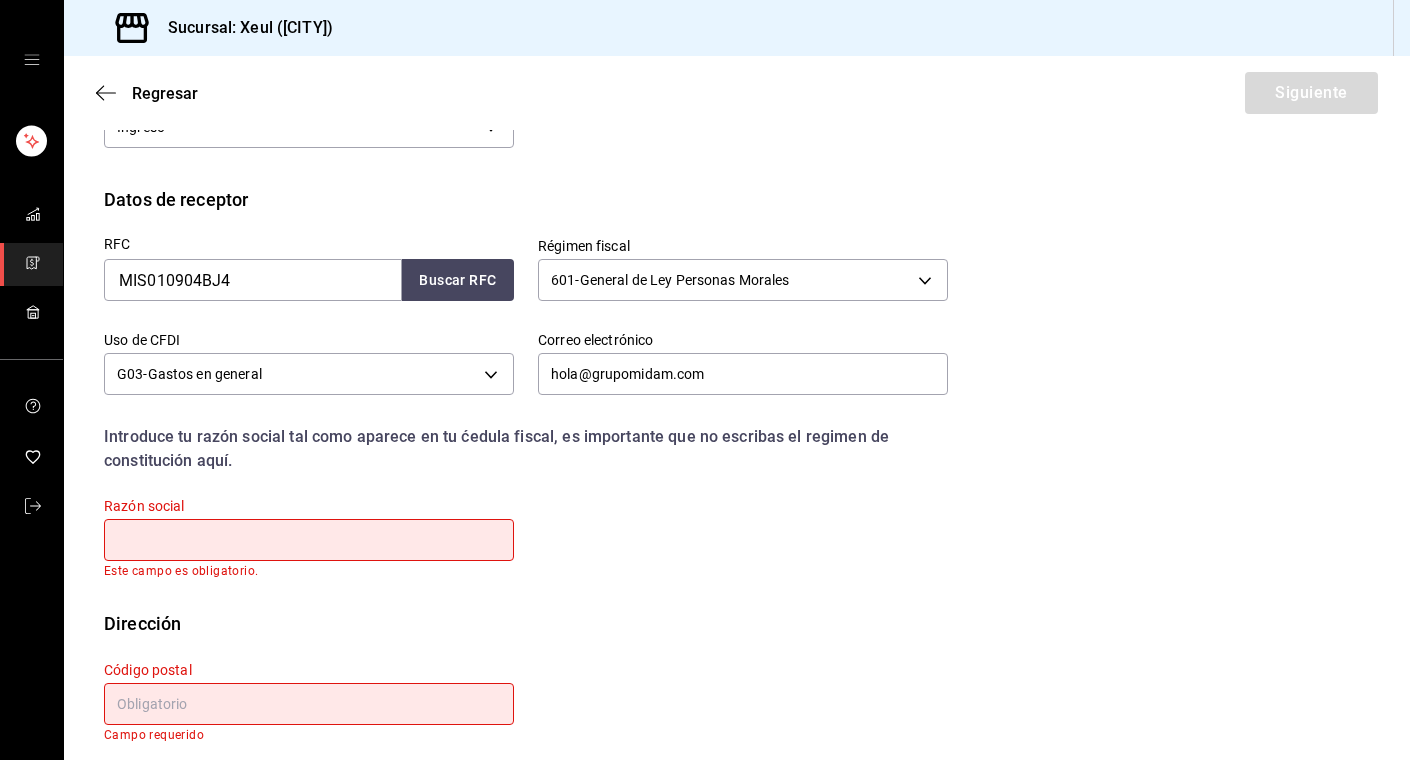 scroll, scrollTop: 389, scrollLeft: 0, axis: vertical 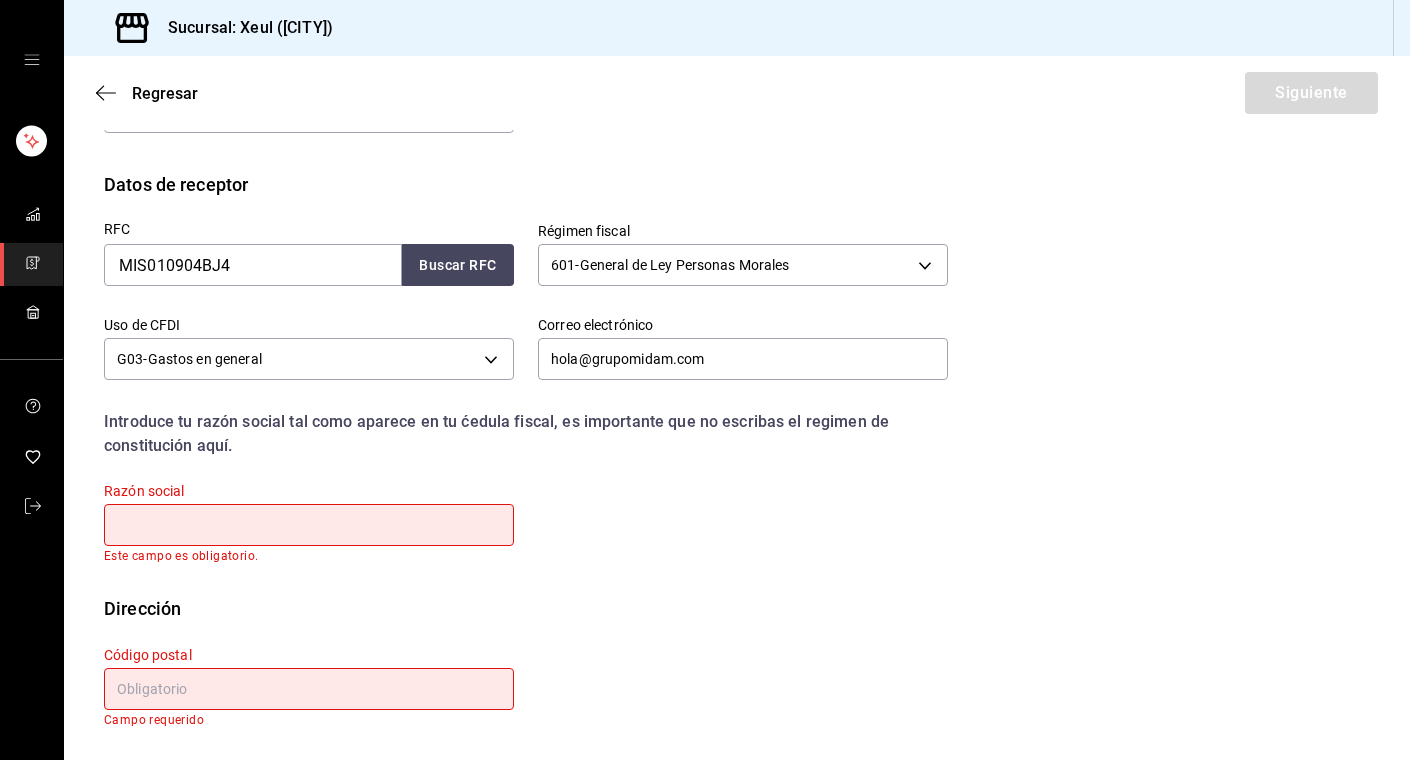click at bounding box center (309, 525) 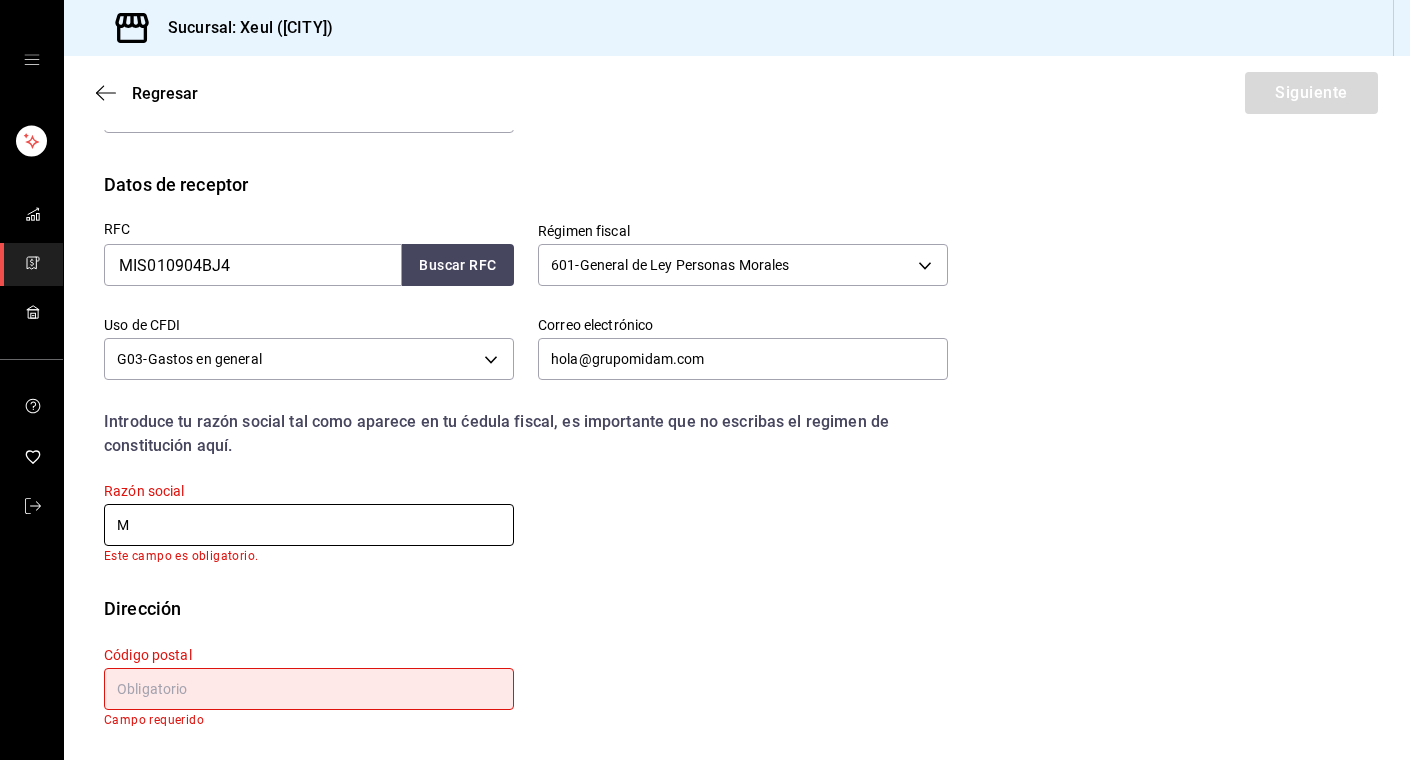 scroll, scrollTop: 374, scrollLeft: 0, axis: vertical 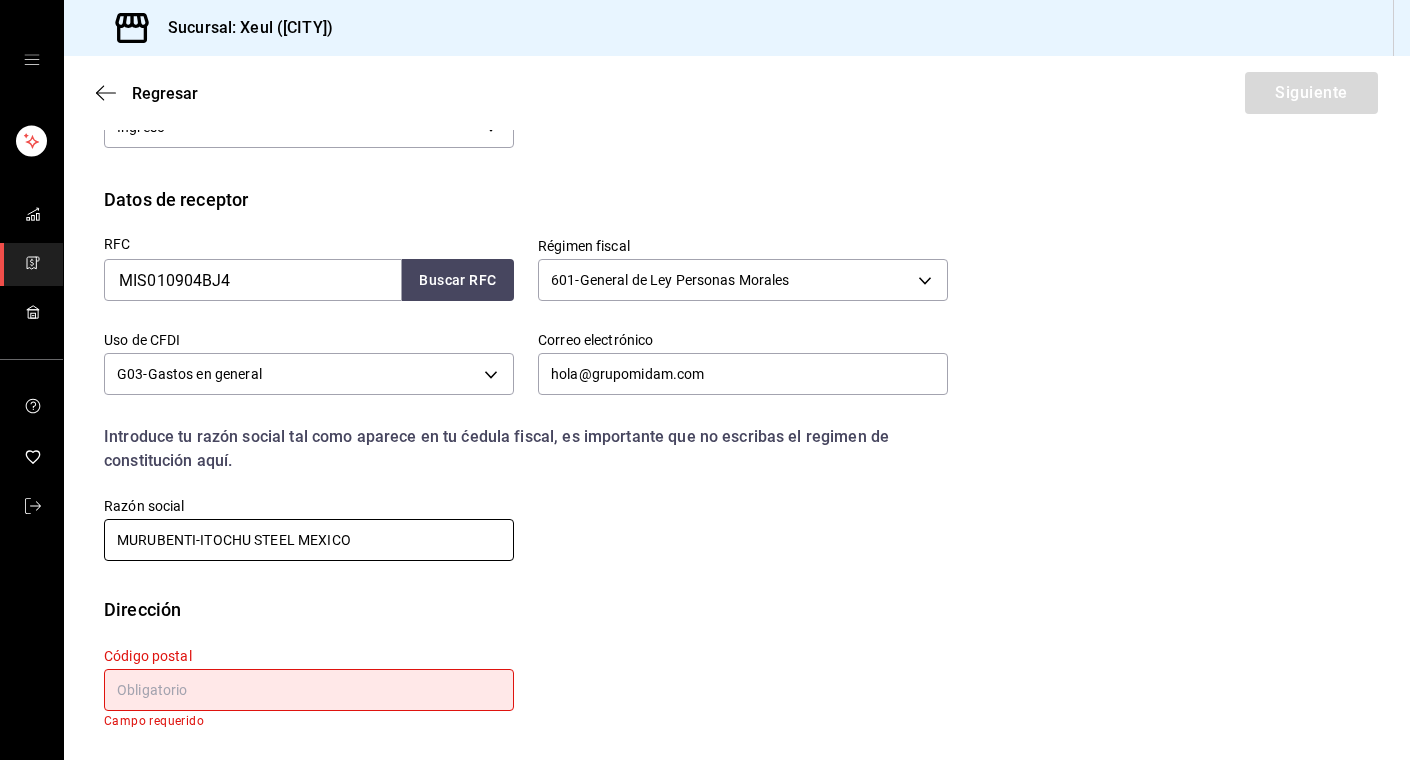 type on "MURUBENTI-ITOCHU STEEL MEXICO" 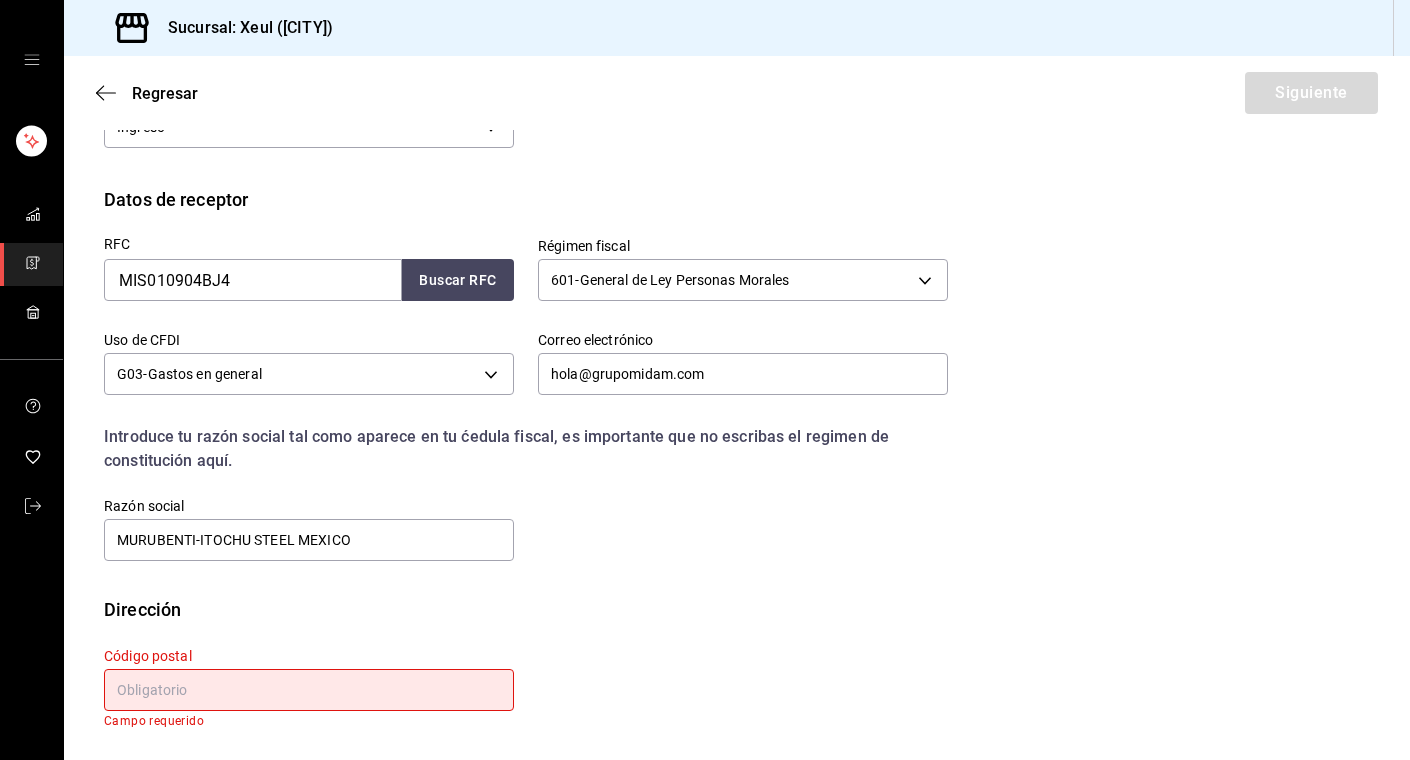 click at bounding box center [309, 690] 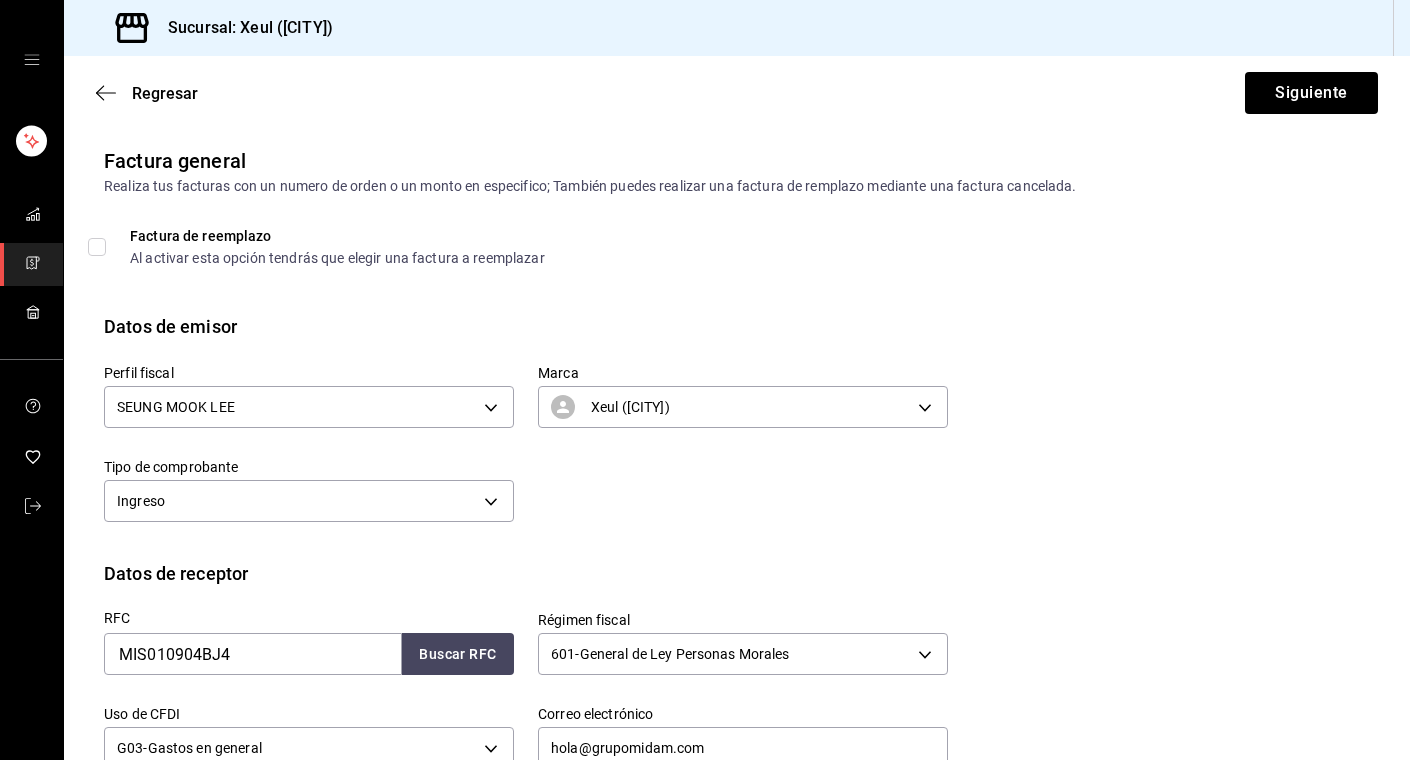 scroll, scrollTop: 360, scrollLeft: 0, axis: vertical 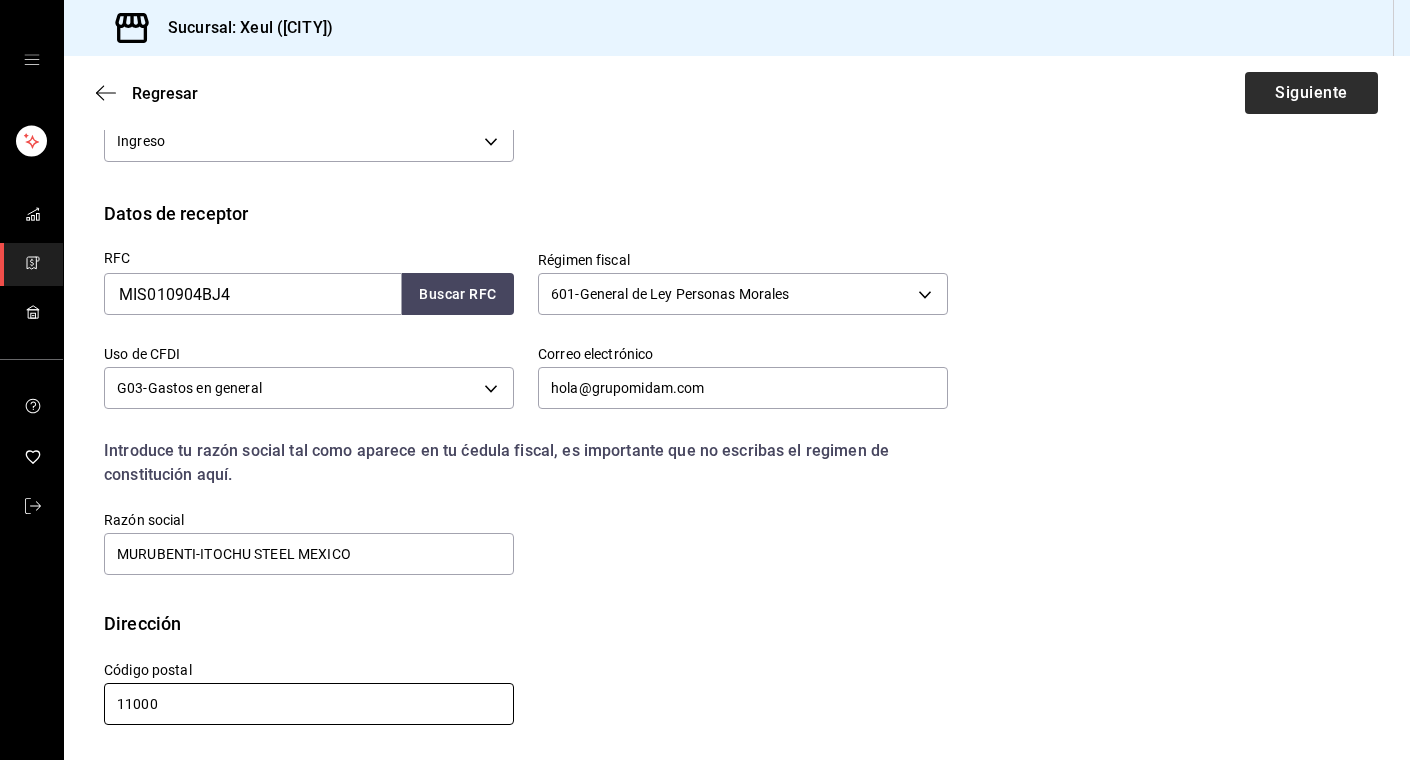 type on "11000" 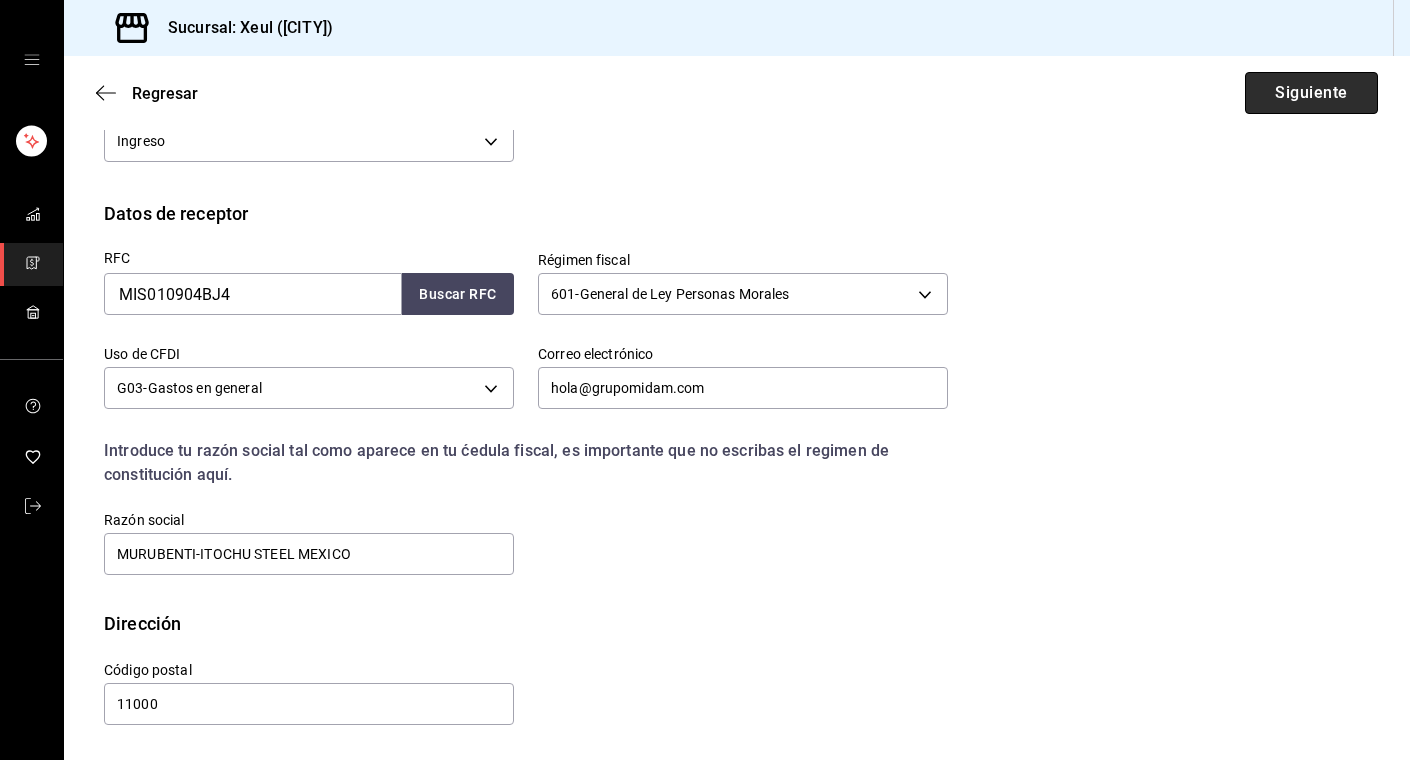 click on "Siguiente" at bounding box center [1311, 93] 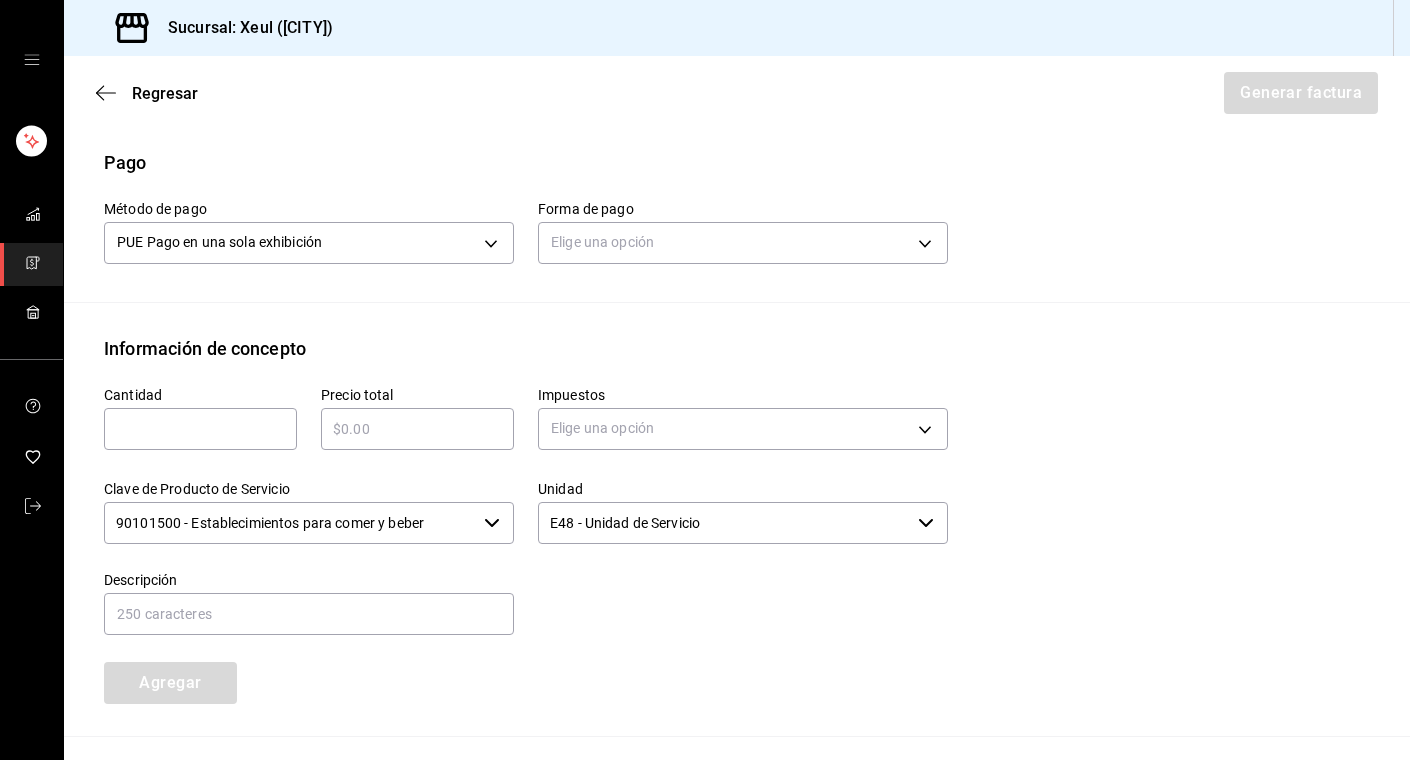 scroll, scrollTop: 590, scrollLeft: 0, axis: vertical 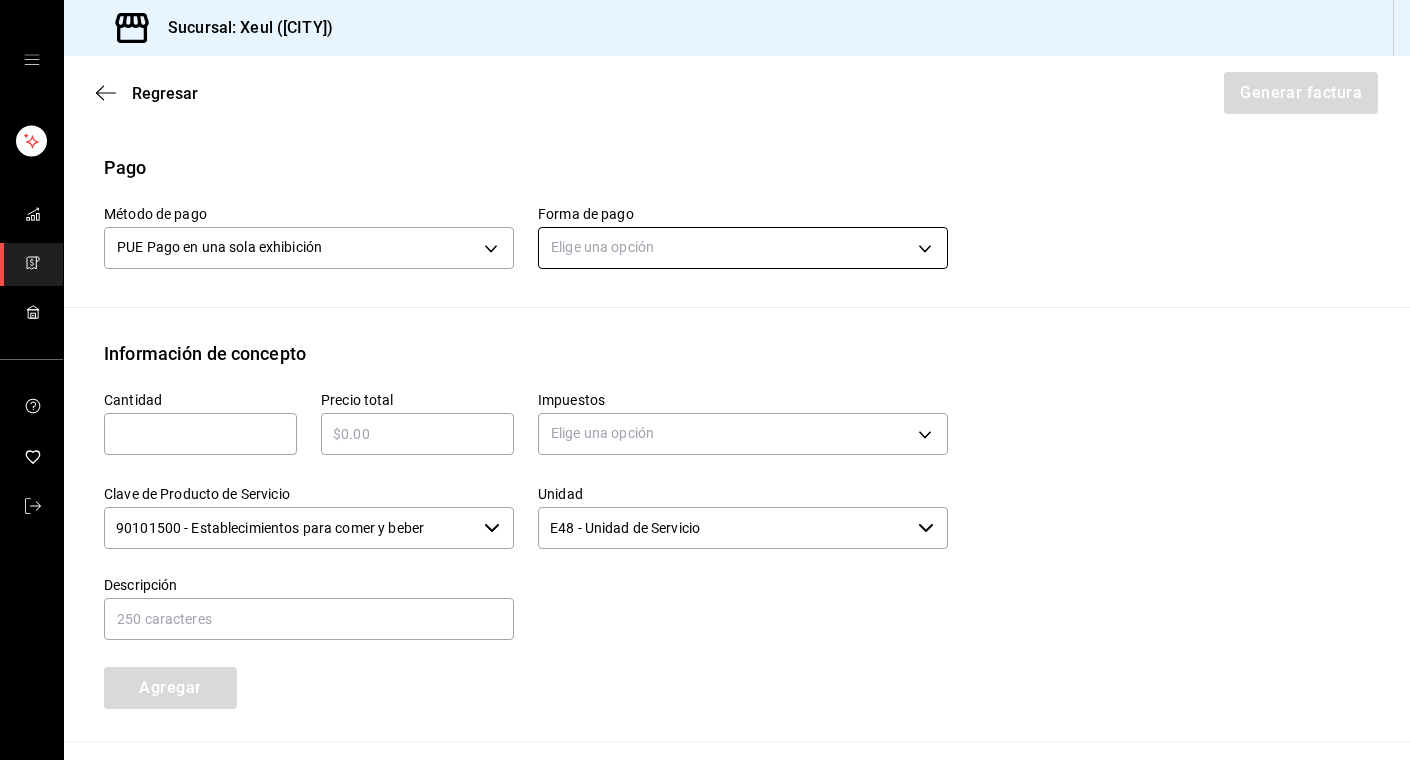 click on "Sucursal: Xeul ([CITY]) Regresar Generar factura Emisor Perfil fiscal SEUNG MOOK LEE Tipo de comprobante Ingreso Receptor Nombre / Razón social MURUBENTI-ITOCHU STEEL MEXICO RFC Receptor [RFC] Régimen fiscal General de Ley Personas Morales Uso de CFDI G03: Gastos en general Correo electrónico hola@[EMAIL] Elige cómo quieres agregar los conceptos a tu factura Manualmente Asociar orden Pago Método de pago PUE   Pago en una sola exhibición PUE Forma de pago Elige una opción Información de concepto Cantidad ​ Precio total ​ Impuestos Elige una opción Clave de Producto de Servicio 90101500 - Establecimientos para comer y beber ​ Unidad E48 - Unidad de Servicio ​ Descripción Agregar IVA Total $0.00 IEPS Total $0.00 Subtotal $0.00 Total $0.00 Orden Cantidad Clave Unidad Monto Impuesto Subtotal Total GANA 1 MES GRATIS EN TU SUSCRIPCIÓN AQUÍ Visitar centro de ayuda [PHONE] [EMAIL] Visitar centro de ayuda [PHONE]" at bounding box center (705, 380) 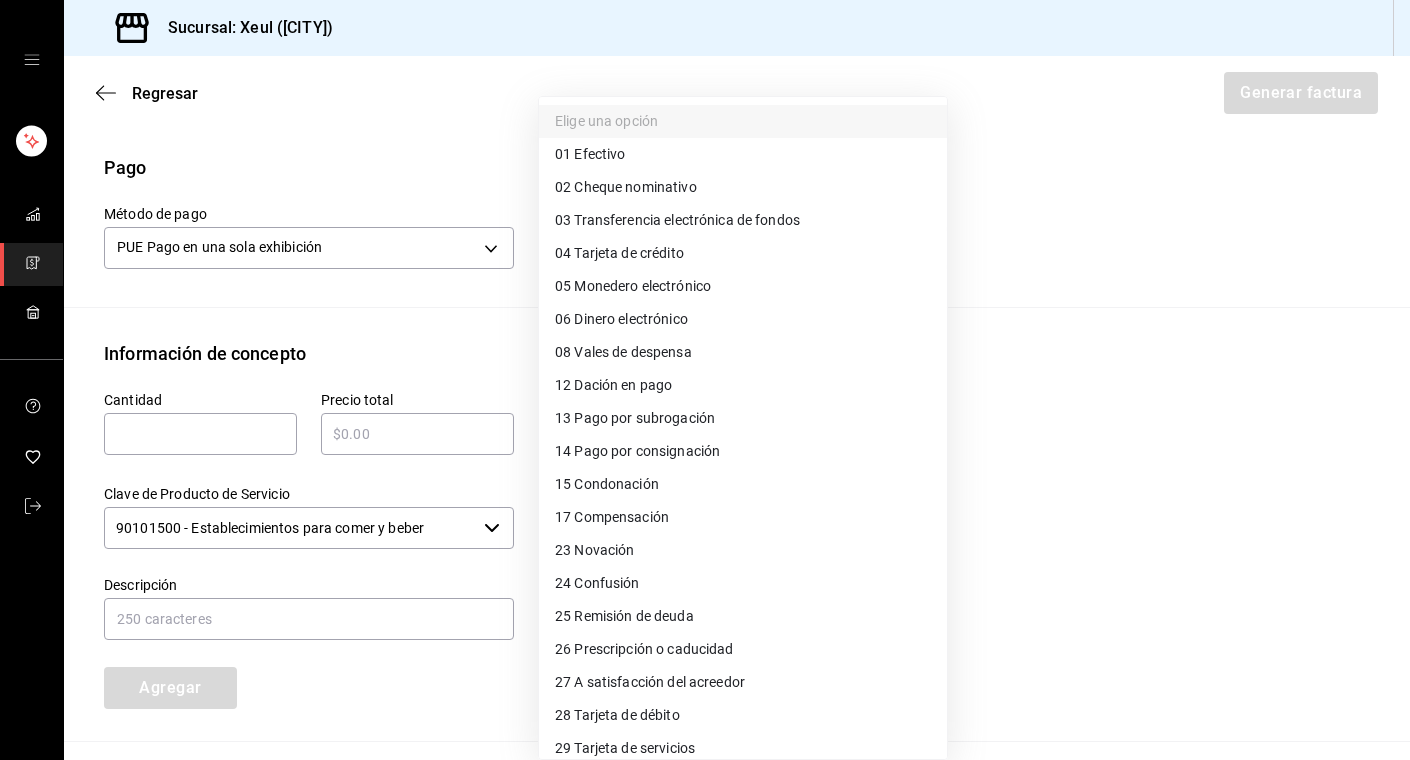click on "04   Tarjeta de crédito" at bounding box center [619, 253] 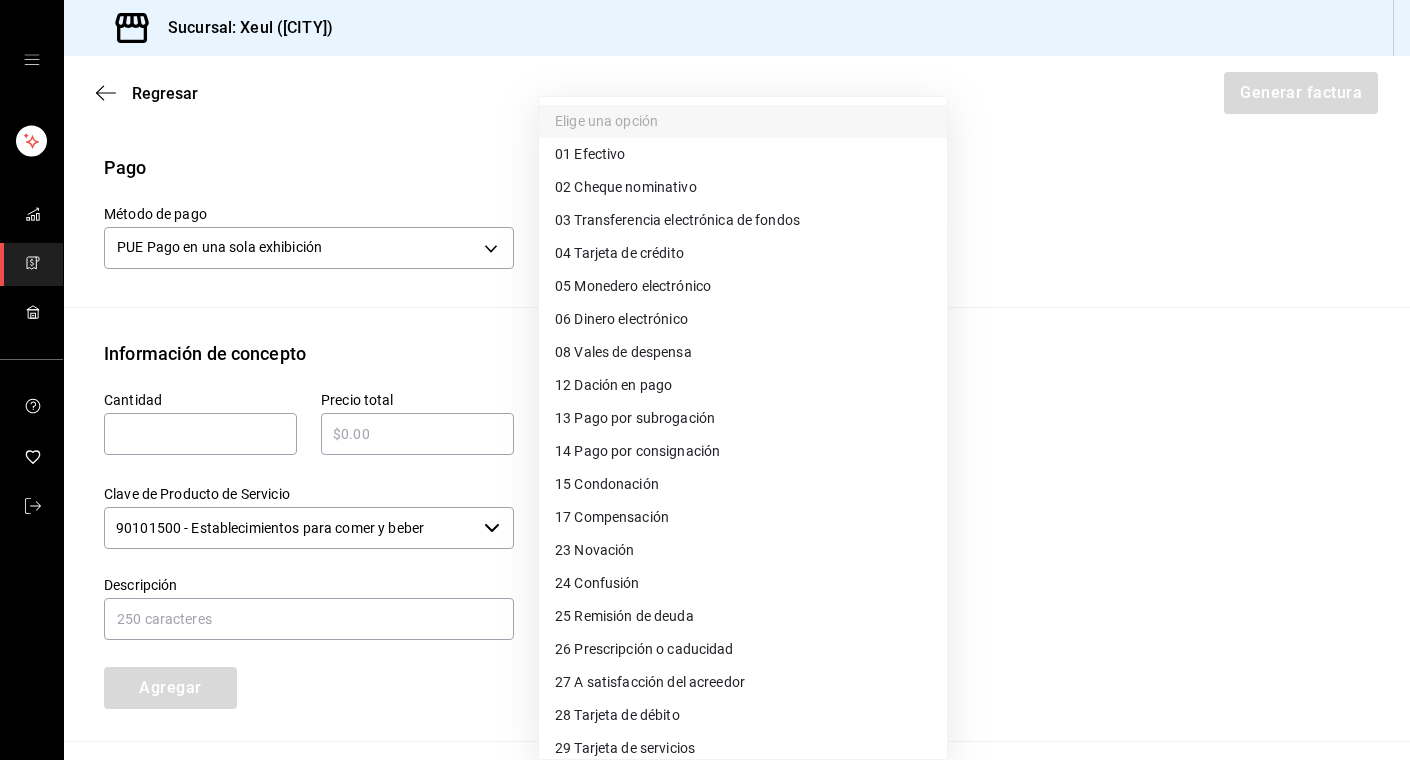 type on "04" 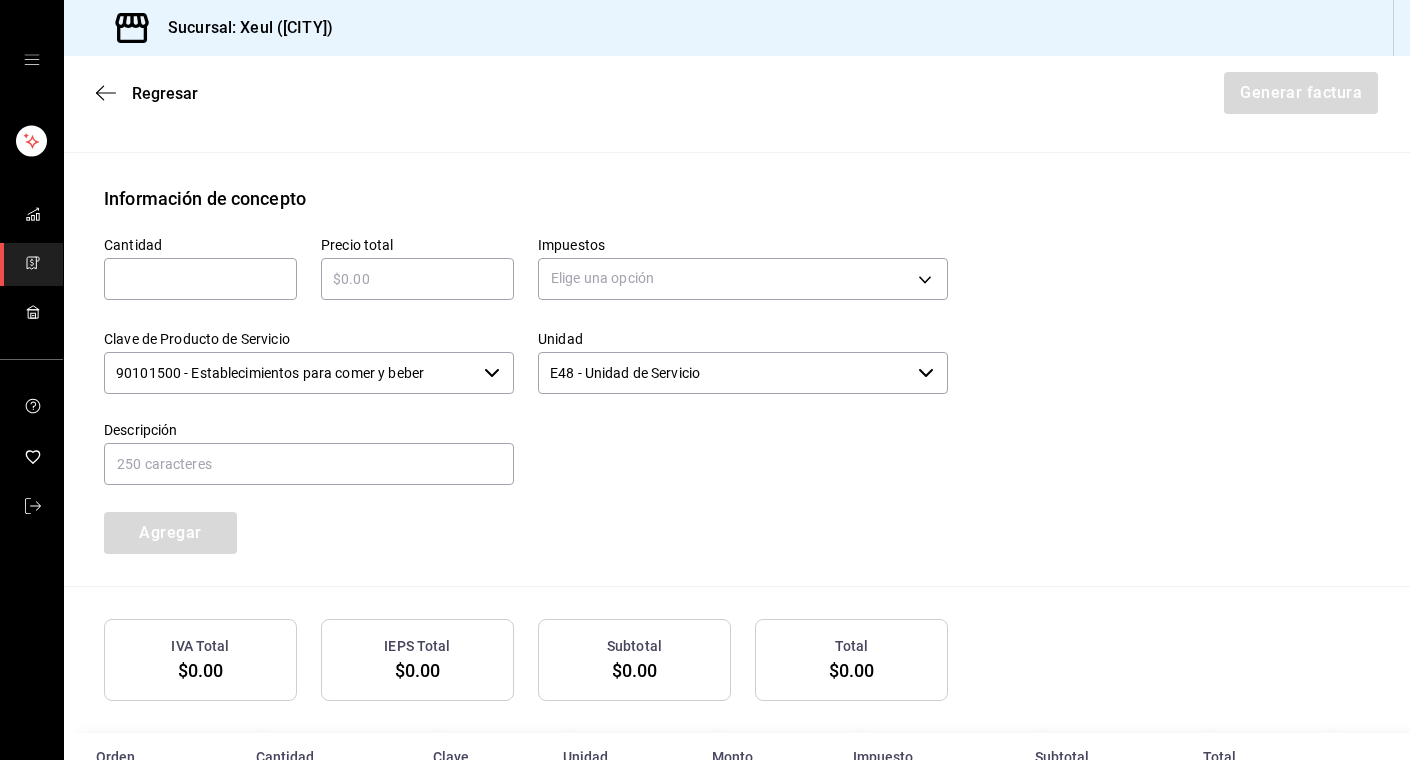 scroll, scrollTop: 894, scrollLeft: 0, axis: vertical 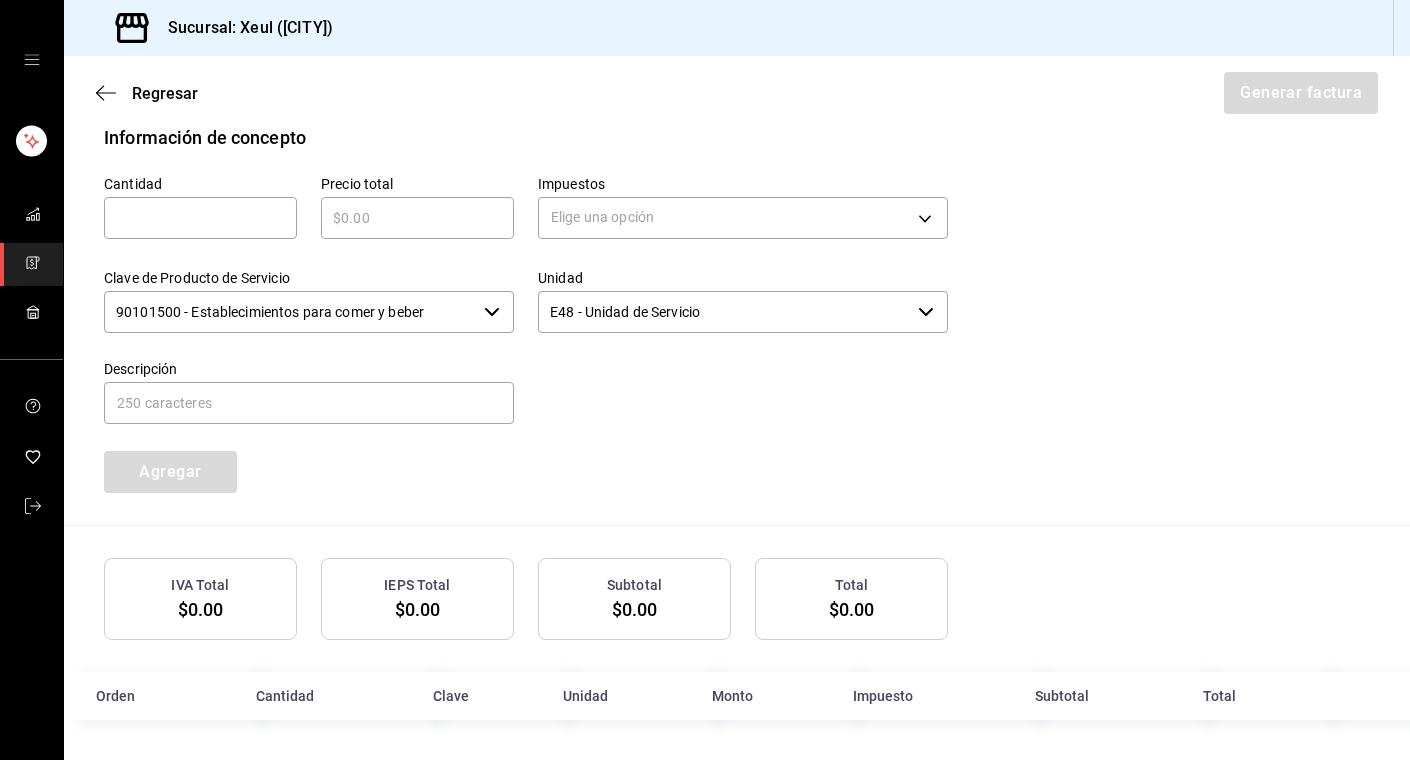 click at bounding box center [200, 218] 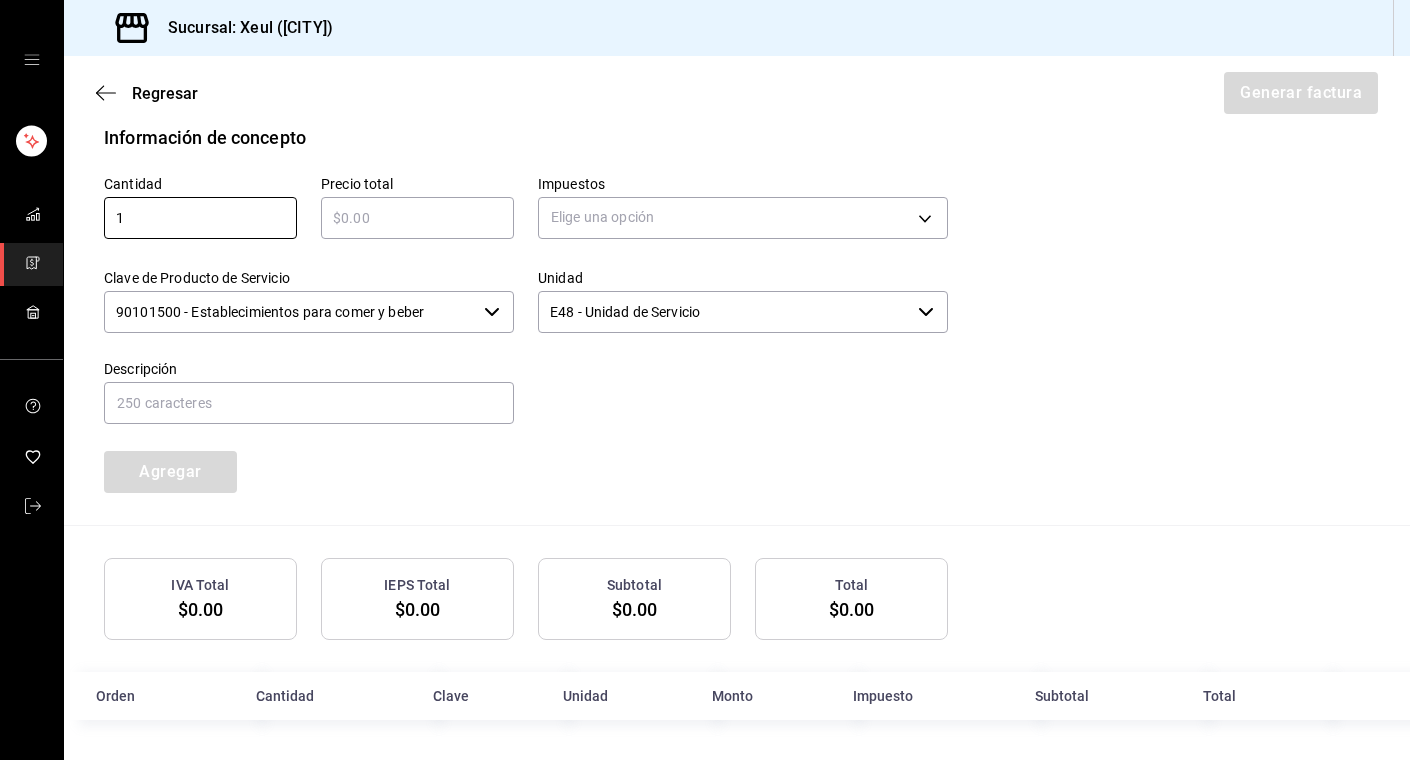 type on "1" 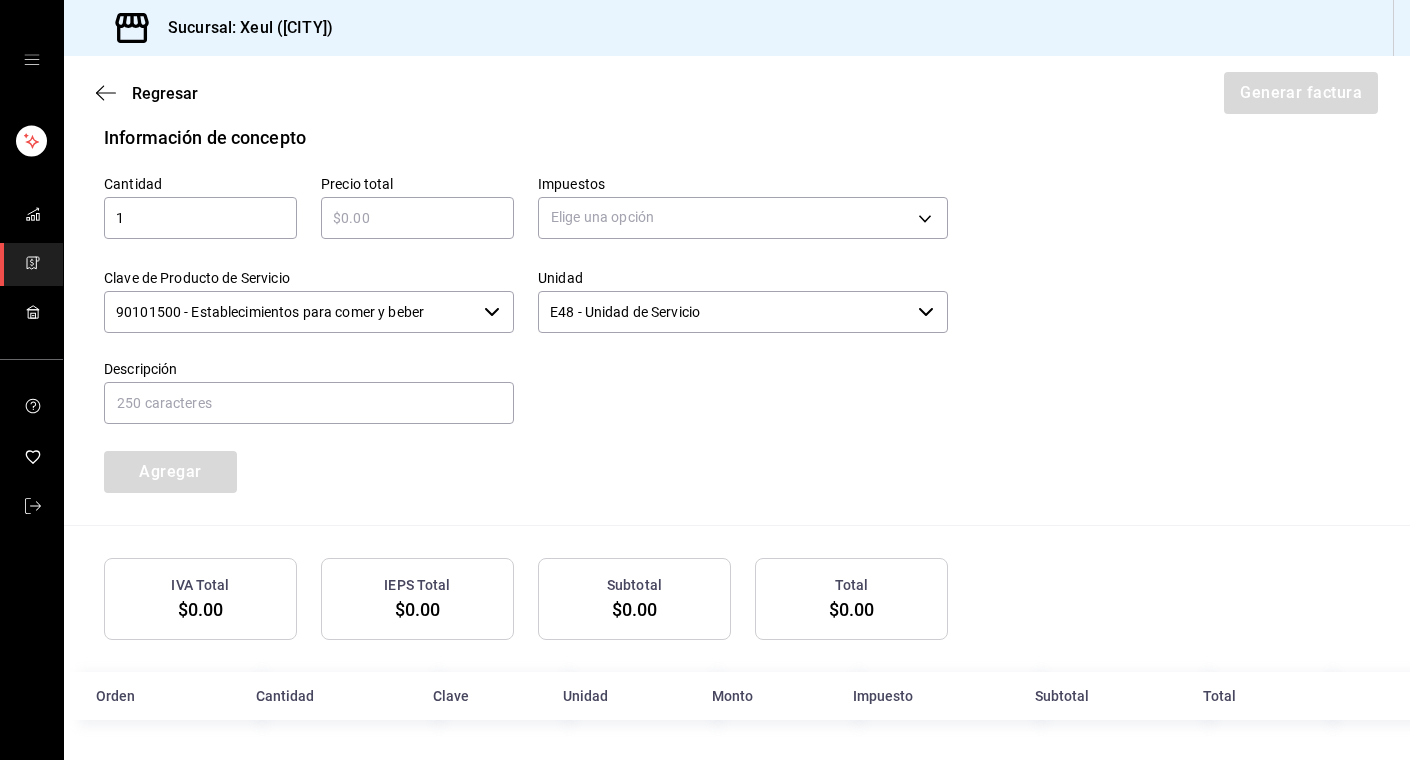 click at bounding box center [417, 218] 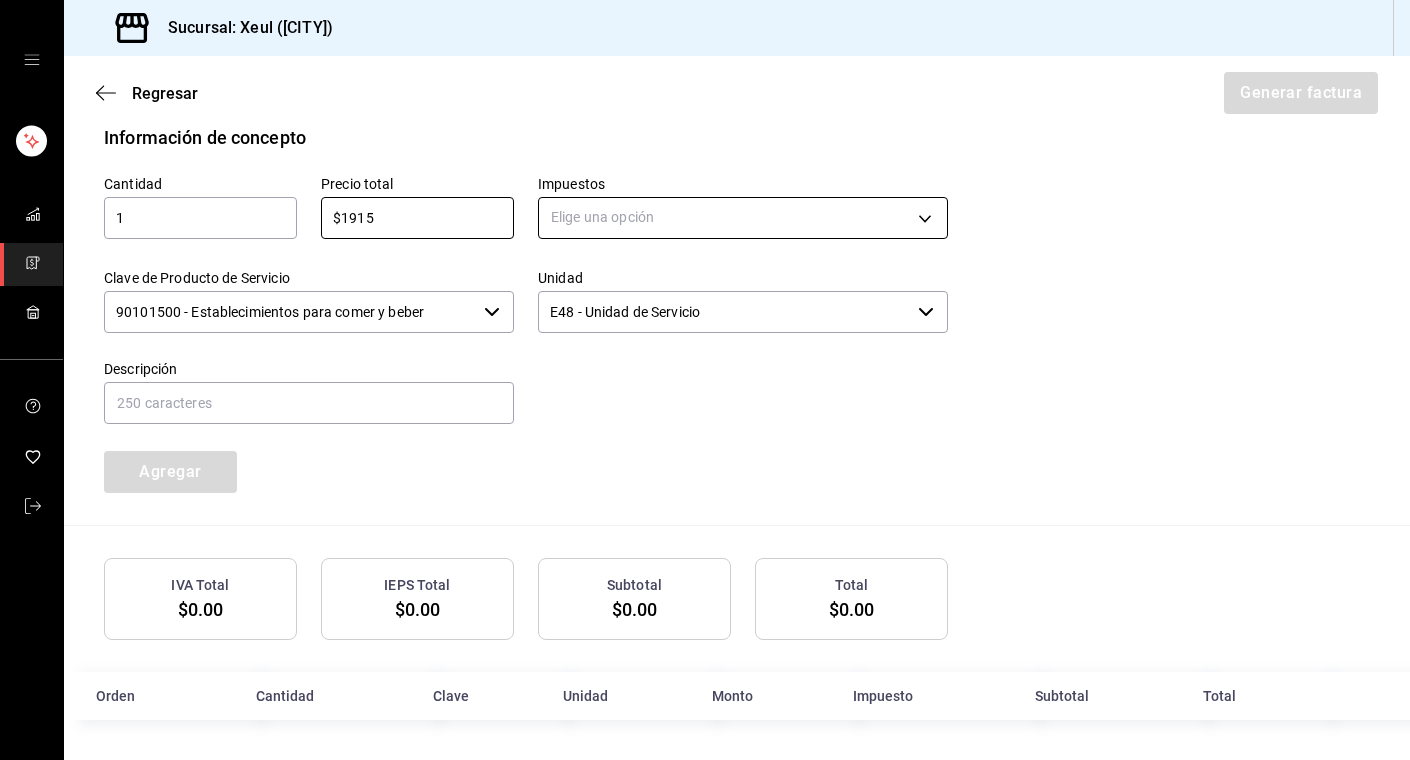type on "$1915" 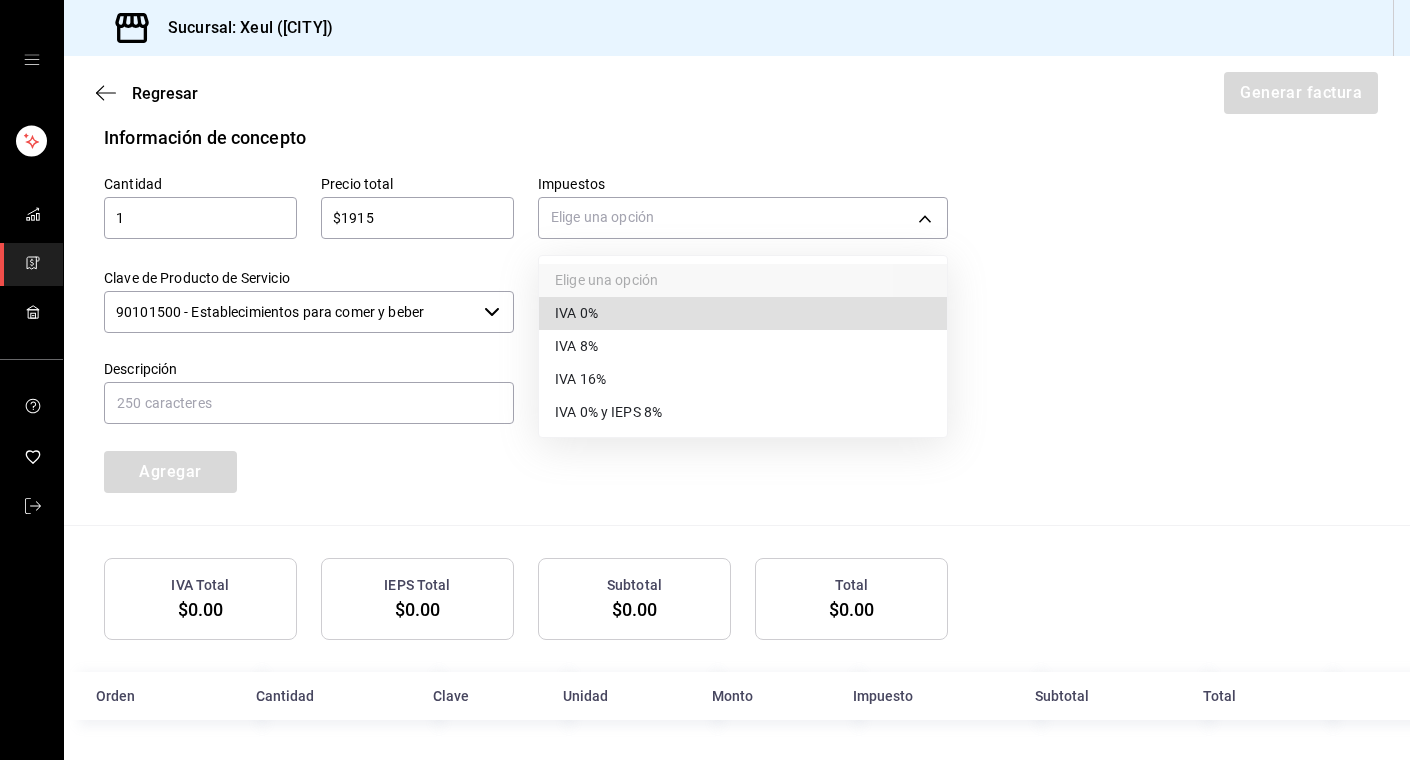 click on "IVA 16%" at bounding box center [743, 379] 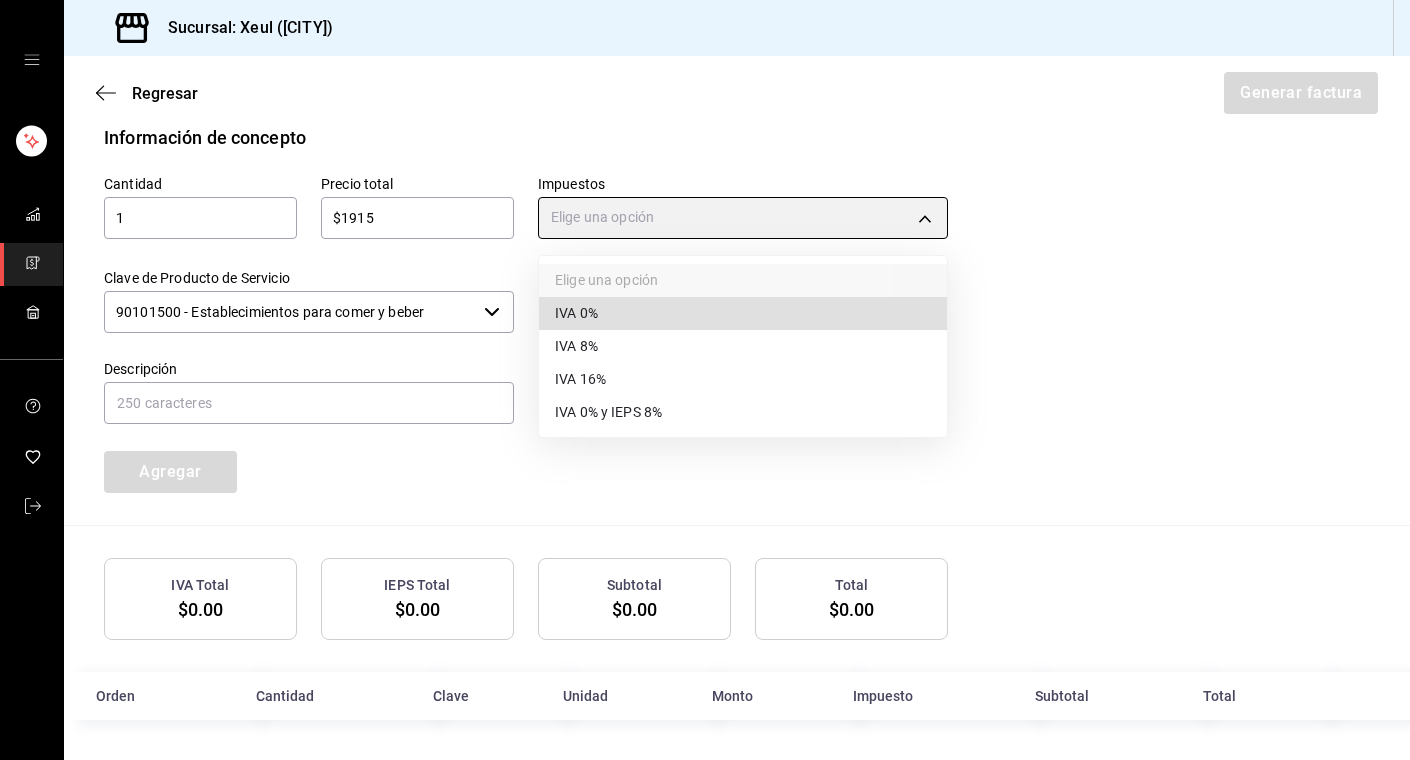 type on "IVA_16" 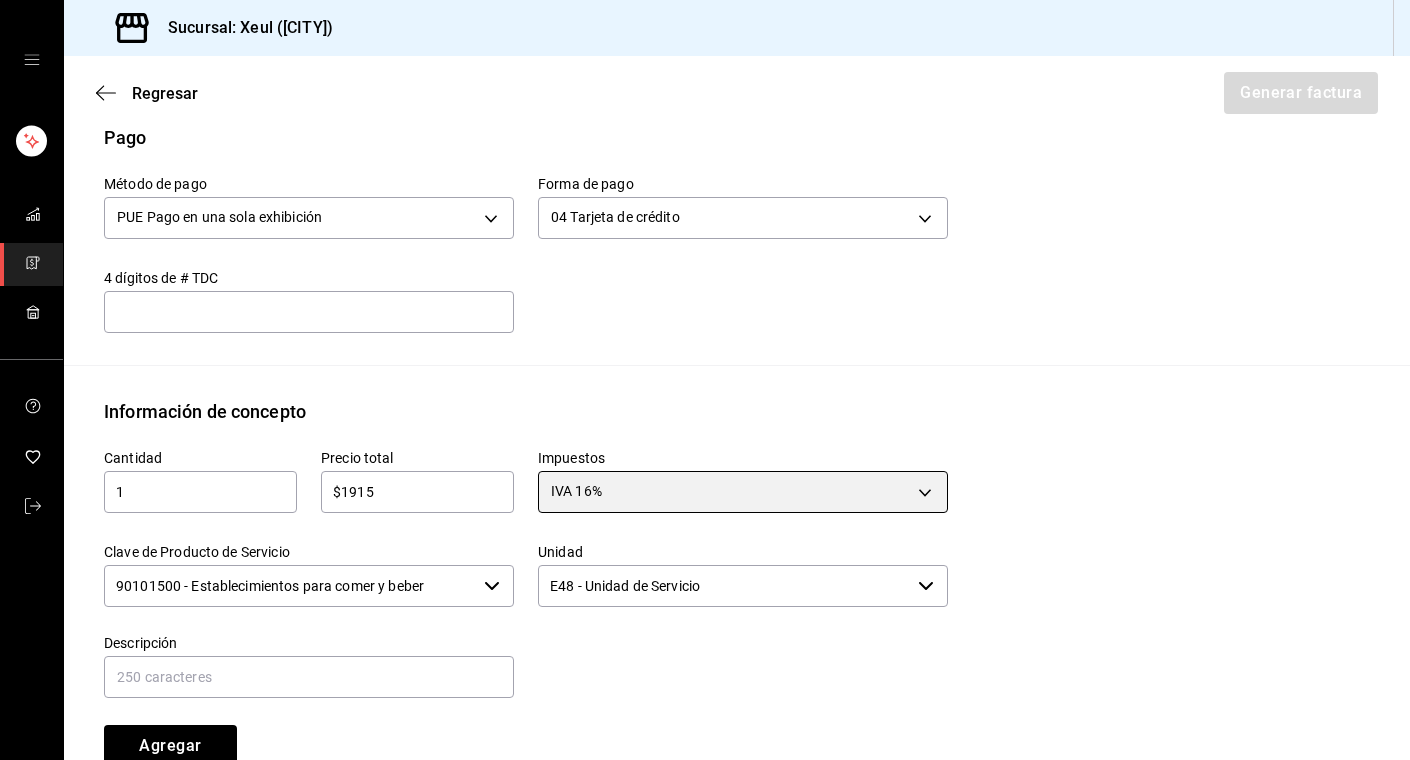 scroll, scrollTop: 894, scrollLeft: 0, axis: vertical 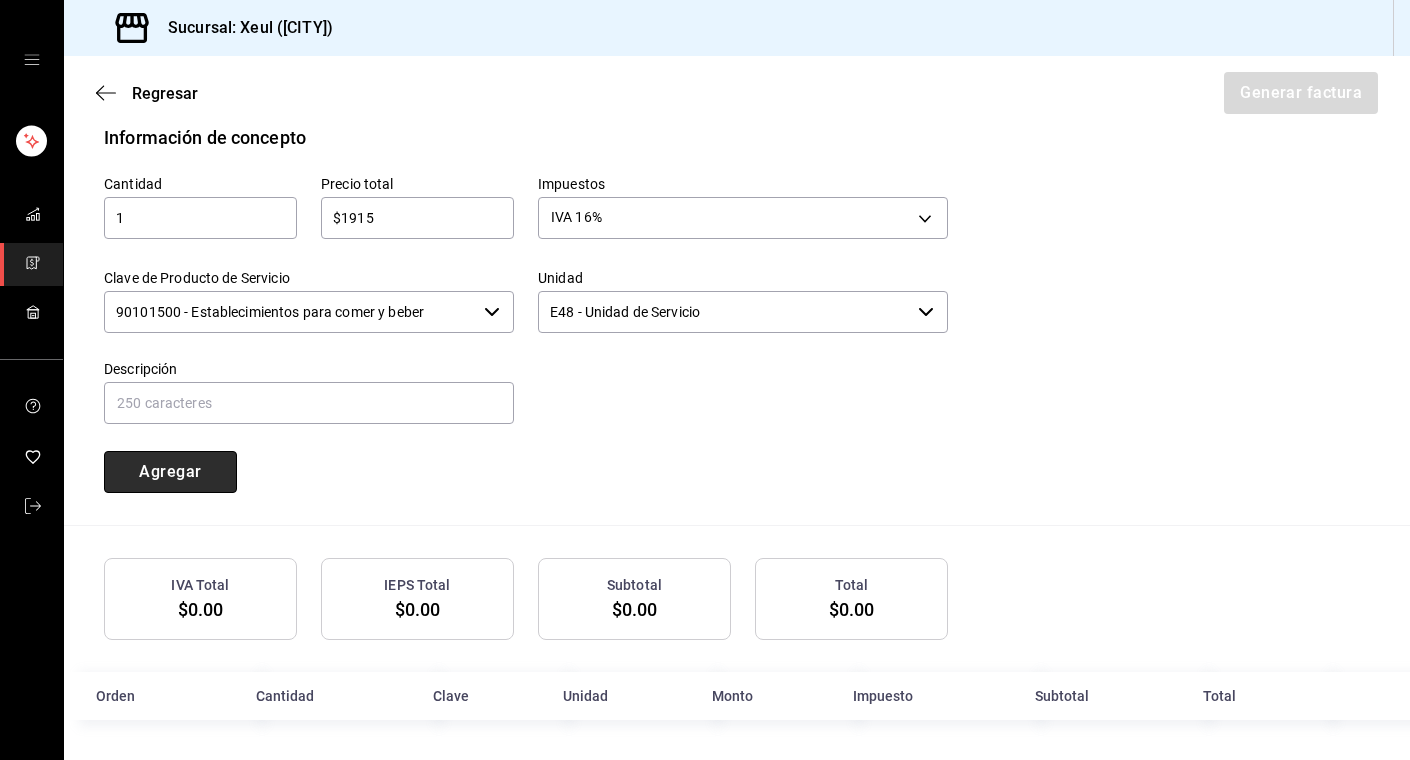 click on "Agregar" at bounding box center [170, 472] 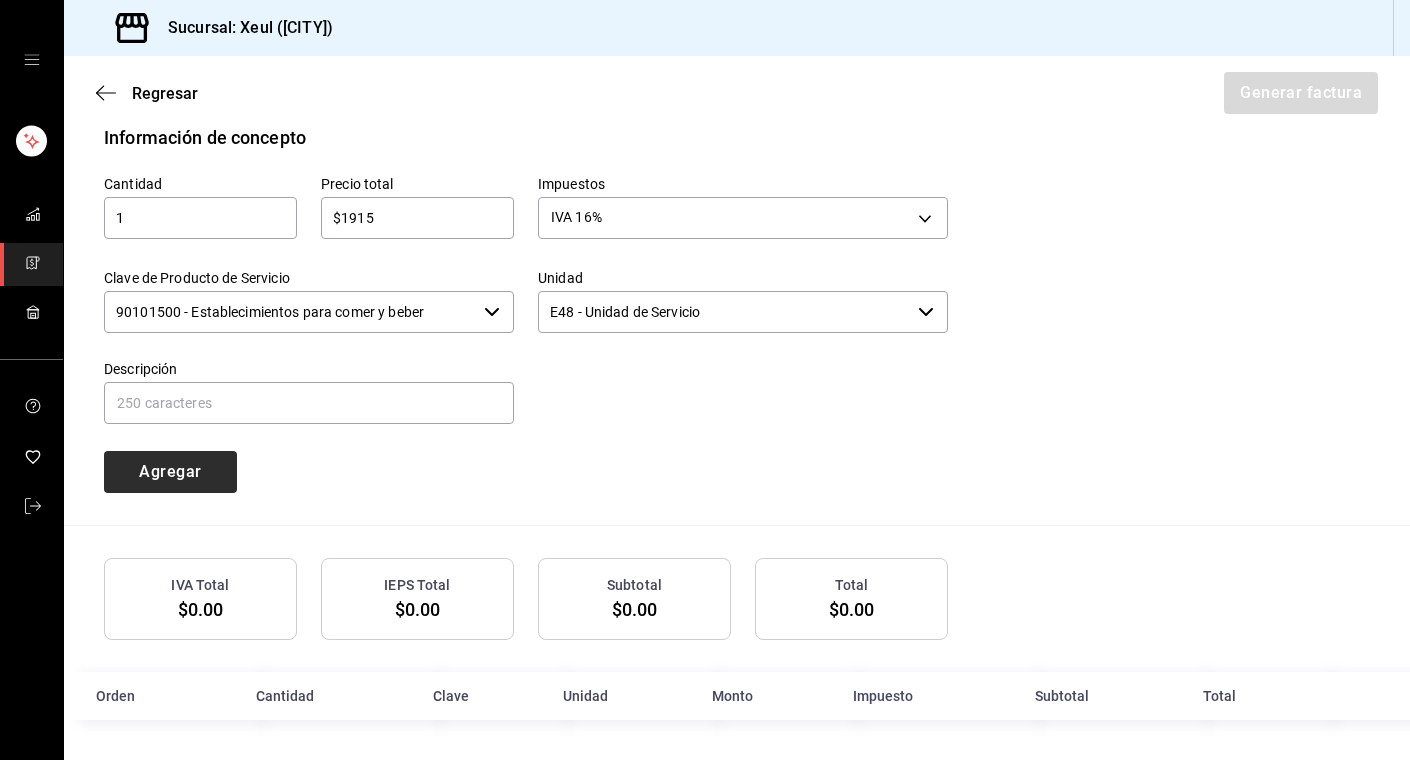 type 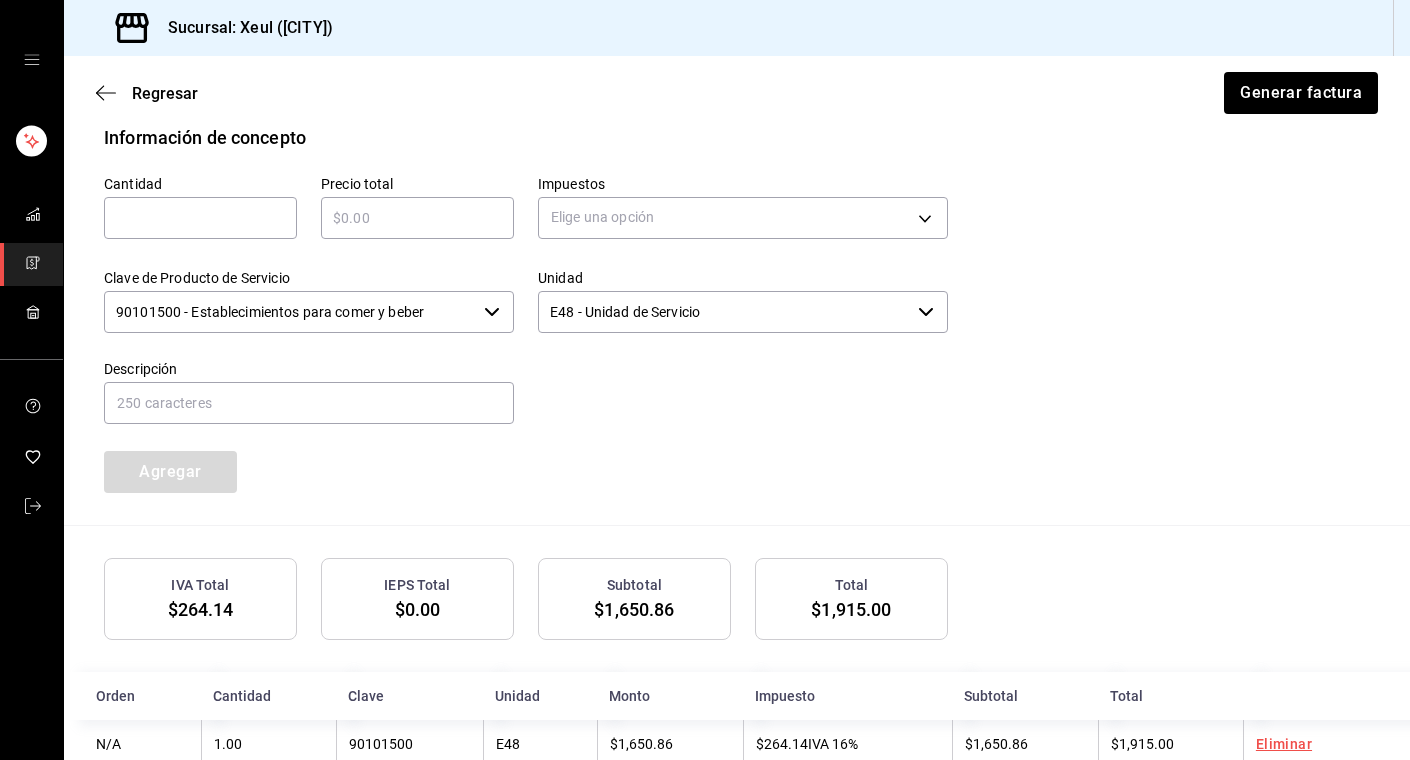 scroll, scrollTop: 943, scrollLeft: 0, axis: vertical 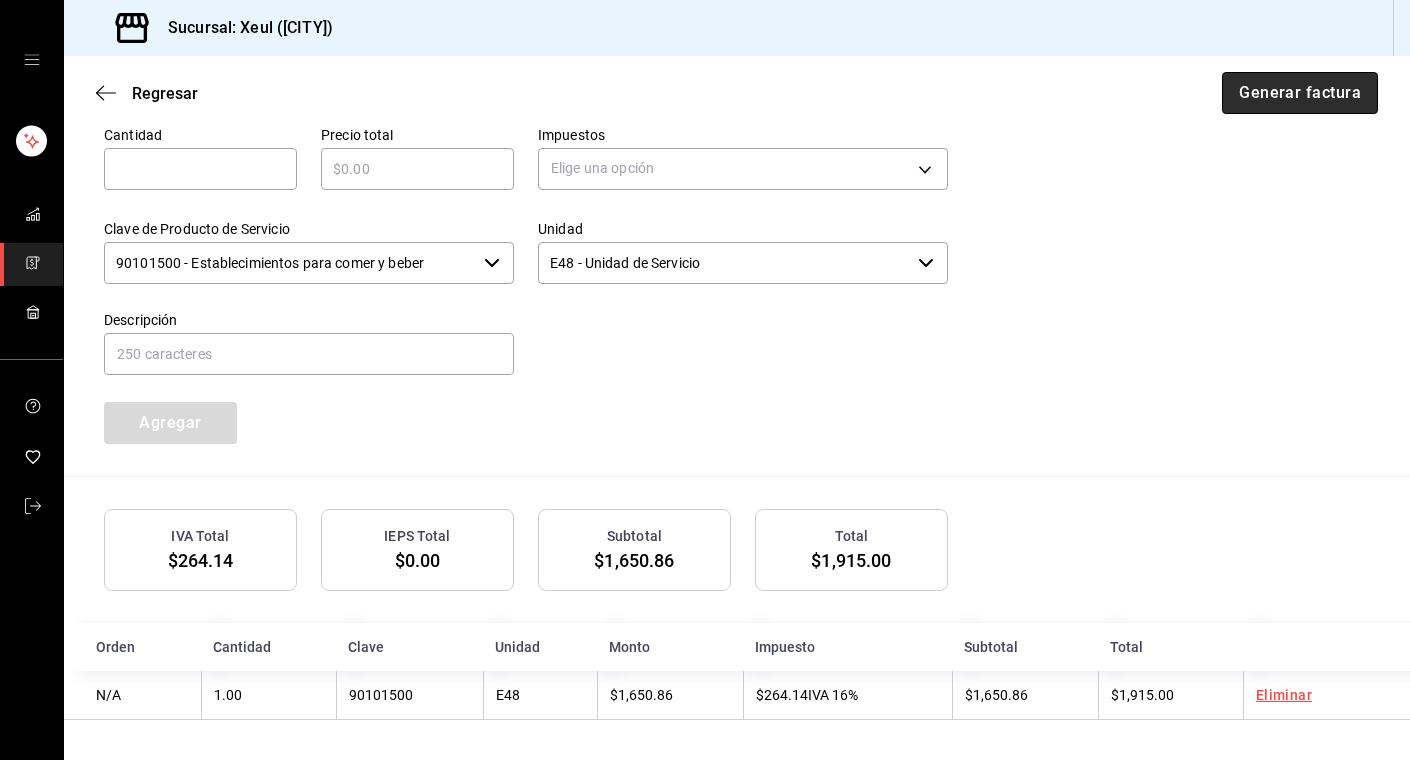 click on "Generar factura" at bounding box center [1300, 93] 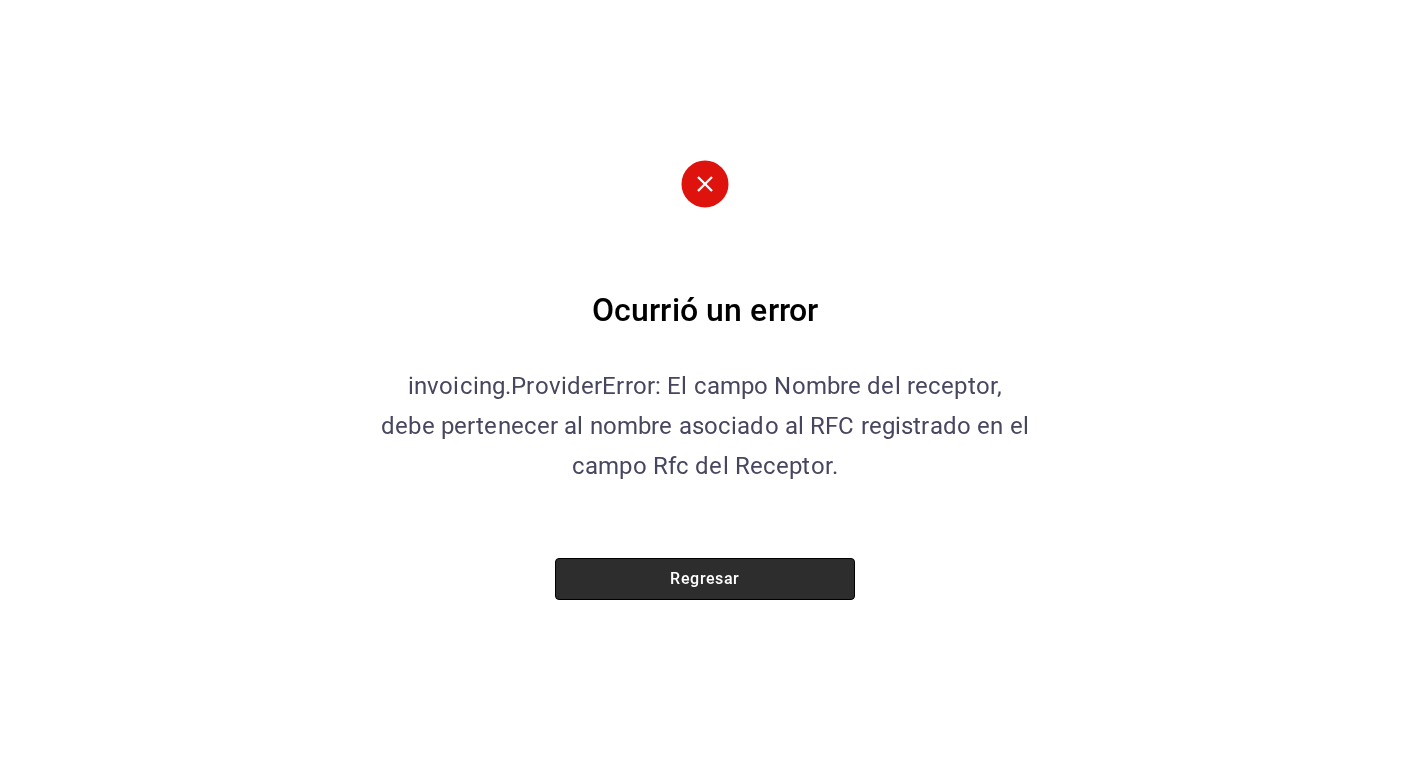 click on "Regresar" at bounding box center (705, 579) 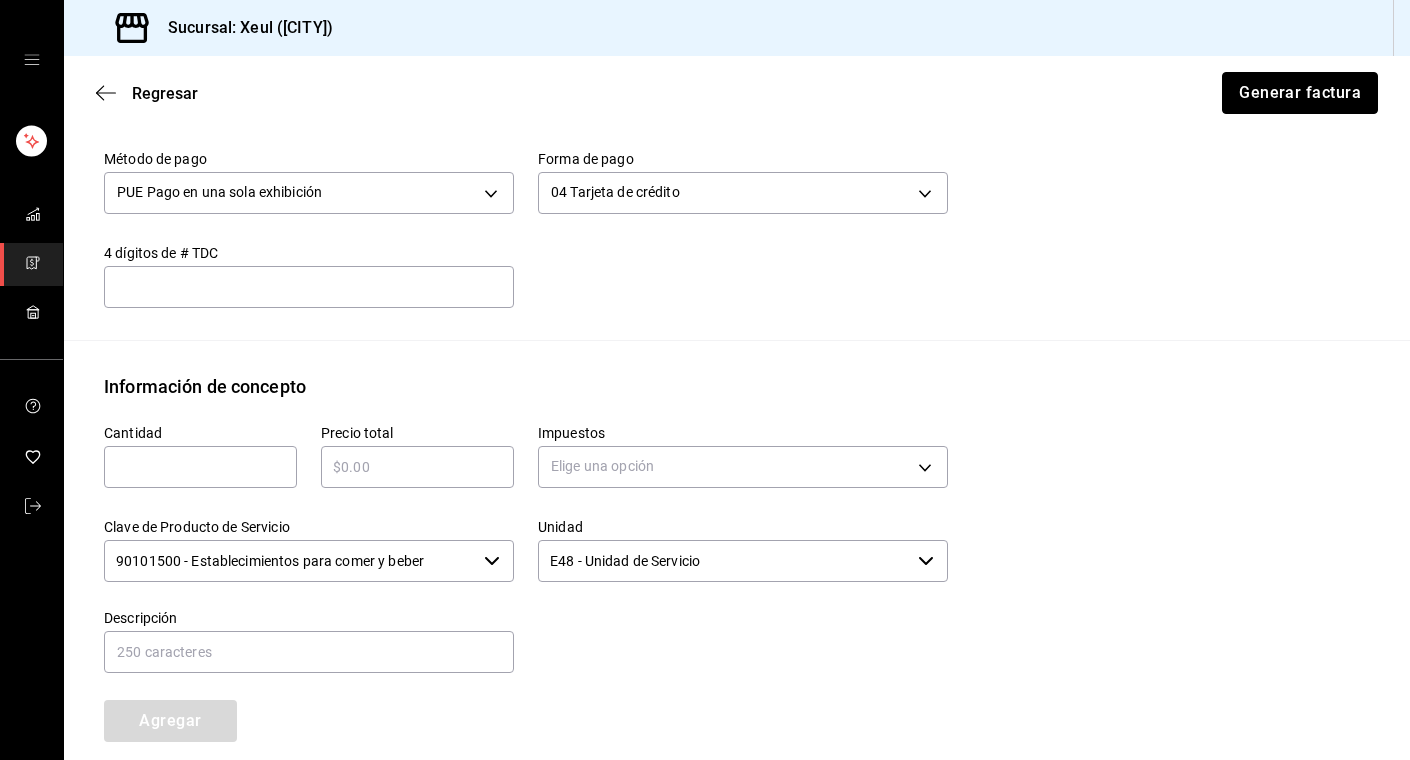 scroll, scrollTop: 0, scrollLeft: 0, axis: both 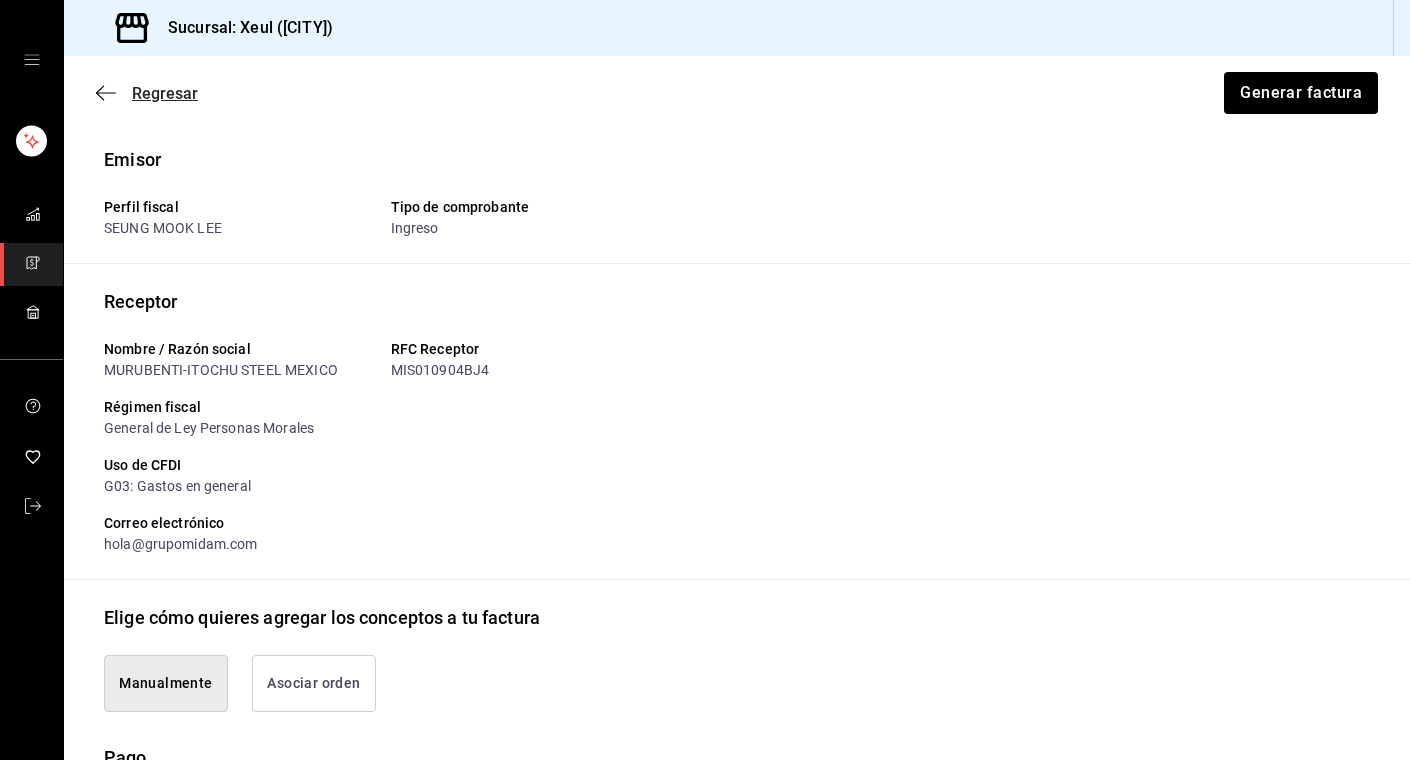 click 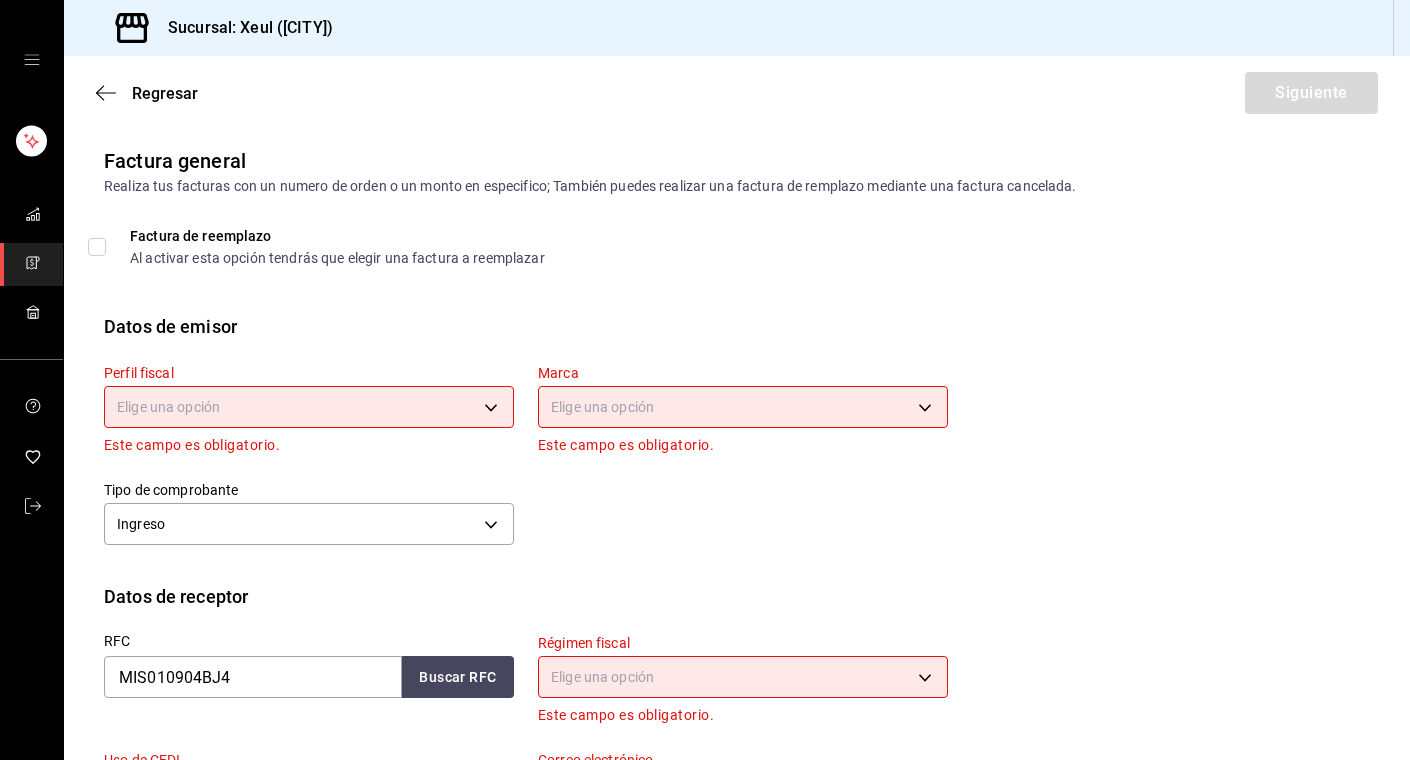 click on "Sucursal: Xeul ([CITY]) Regresar Siguiente Factura general Realiza tus facturas con un numero de orden o un monto en especifico; También puedes realizar una factura de remplazo mediante una factura cancelada. Factura de reemplazo Al activar esta opción tendrás que elegir una factura a reemplazar Datos de emisor Perfil fiscal Elige una opción Este campo es obligatorio. Marca Elige una opción Este campo es obligatorio. Tipo de comprobante Ingreso I Datos de receptor RFC [RFC] Buscar RFC Régimen fiscal Elige una opción Este campo es obligatorio. Uso de CFDI Elige una opción Este campo es obligatorio. Correo electrónico El correo electrónico es requerido. Introduce tu razón social tal como aparece en tu ćedula fiscal, es importante que no escribas el regimen de constitución aquí. company Razón social MURUBENTI-ITOCHU STEEL MEXICO Dirección Calle # exterior # interior Código postal Campo requerido Estado ​ Municipio ​ Colonia ​ GANA 1 MES GRATIS EN TU SUSCRIPCIÓN AQUÍ [PHONE]" at bounding box center (705, 380) 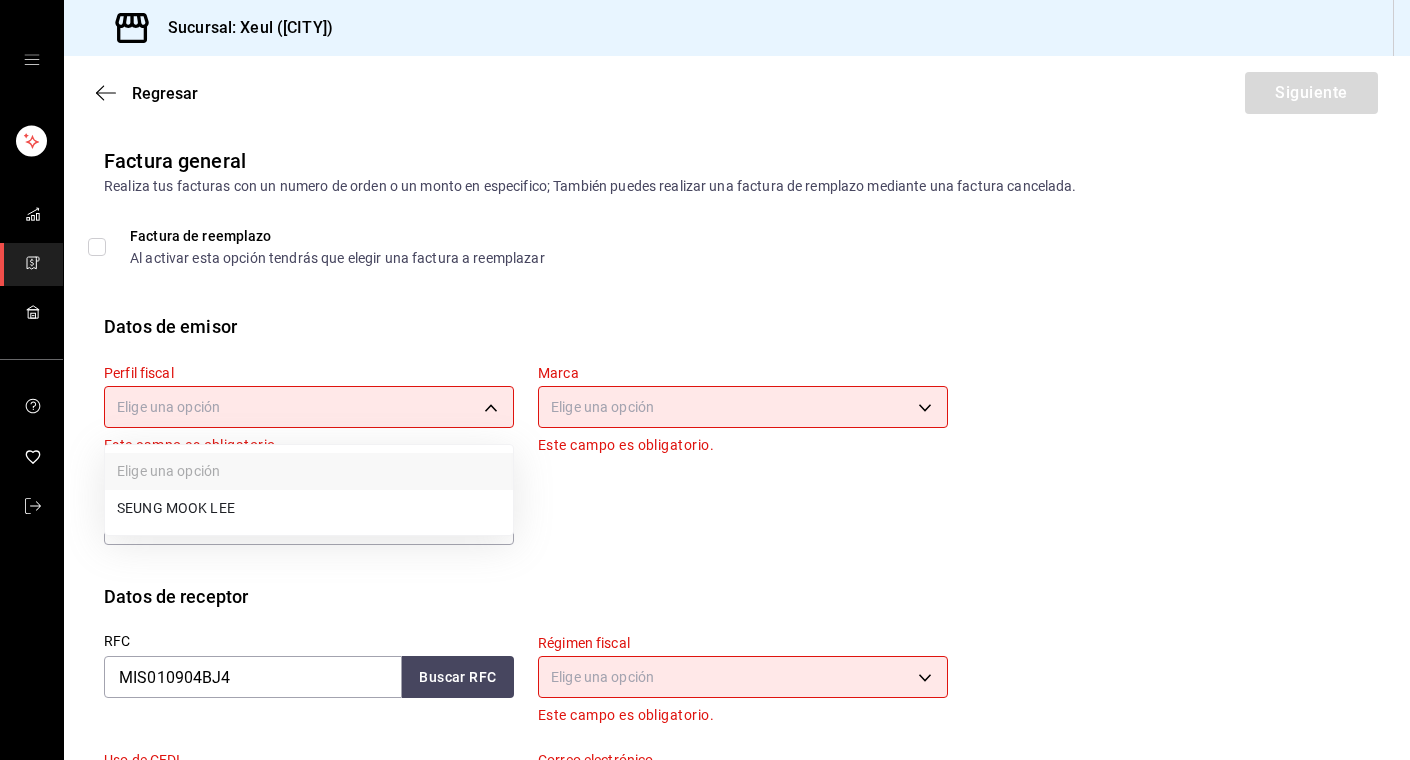 click on "SEUNG MOOK LEE" at bounding box center (309, 508) 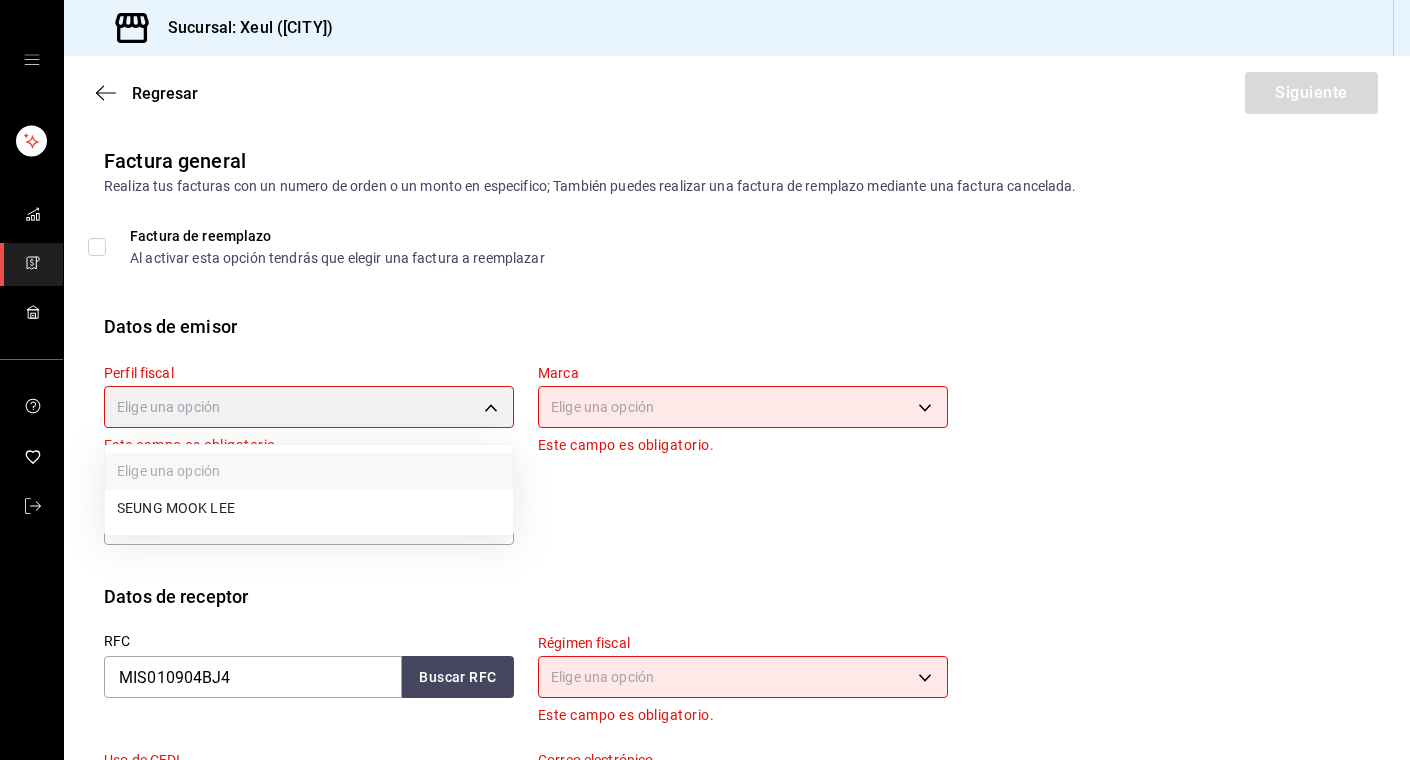 type on "554c110a-18dd-44f3-977d-186ab1f95351" 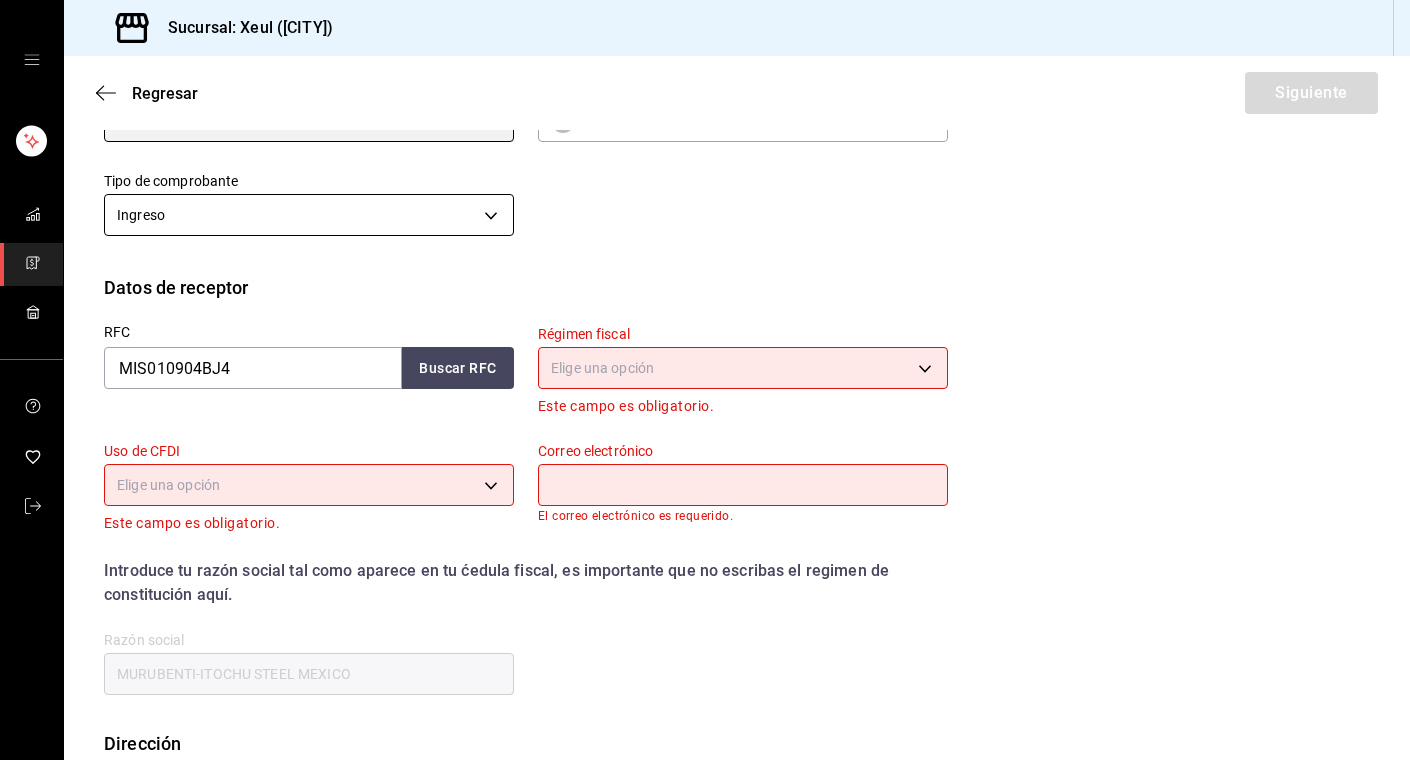 scroll, scrollTop: 380, scrollLeft: 0, axis: vertical 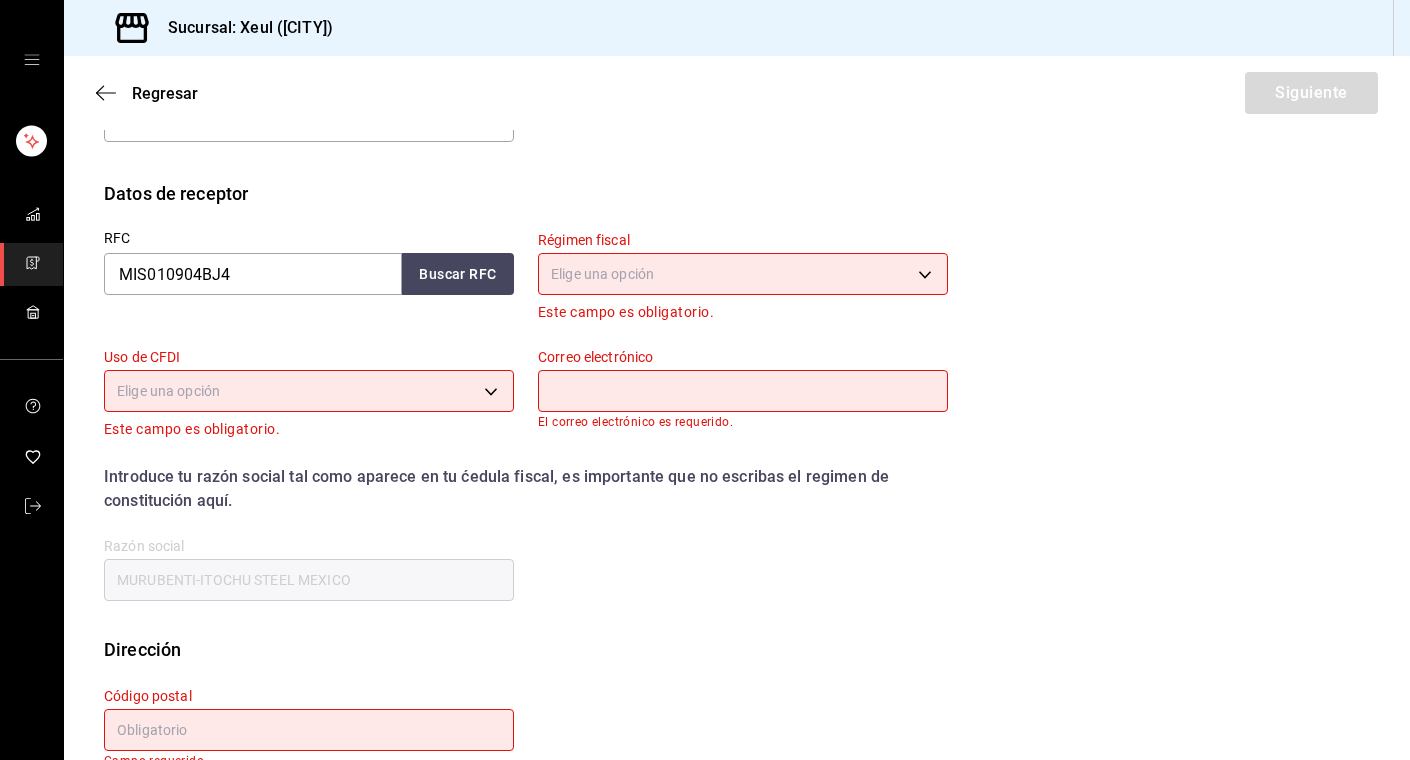 click on "Sucursal: Xeul (CdMx) Regresar Siguiente Factura general Realiza tus facturas con un numero de orden o un monto en especifico; También puedes realizar una factura de remplazo mediante una factura cancelada. Factura de reemplazo Al activar esta opción tendrás que elegir una factura a reemplazar Datos de emisor Perfil fiscal SEUNG MOOK LEE 554c110a-18dd-44f3-977d-186ab1f95351 Marca Xeul (CdMx) 556c56df-7d38-43a9-98c1-84be39c4f433 Tipo de comprobante Ingreso I Datos de receptor RFC MIS010904BJ4 Buscar RFC Régimen fiscal Elige una opción Este campo es obligatorio. Uso de CFDI Elige una opción Este campo es obligatorio. Correo electrónico El correo electrónico es requerido. Introduce tu razón social tal como aparece en tu ćedula fiscal, es importante que no escribas el regimen de constitución aquí. company Razón social MURUBENTI-ITOCHU STEEL MEXICO Dirección Calle # exterior # interior Código postal Campo requerido Estado ​ Municipio ​ Colonia ​ GANA 1 MES GRATIS EN TU SUSCRIPCIÓN AQUÍ" at bounding box center [705, 380] 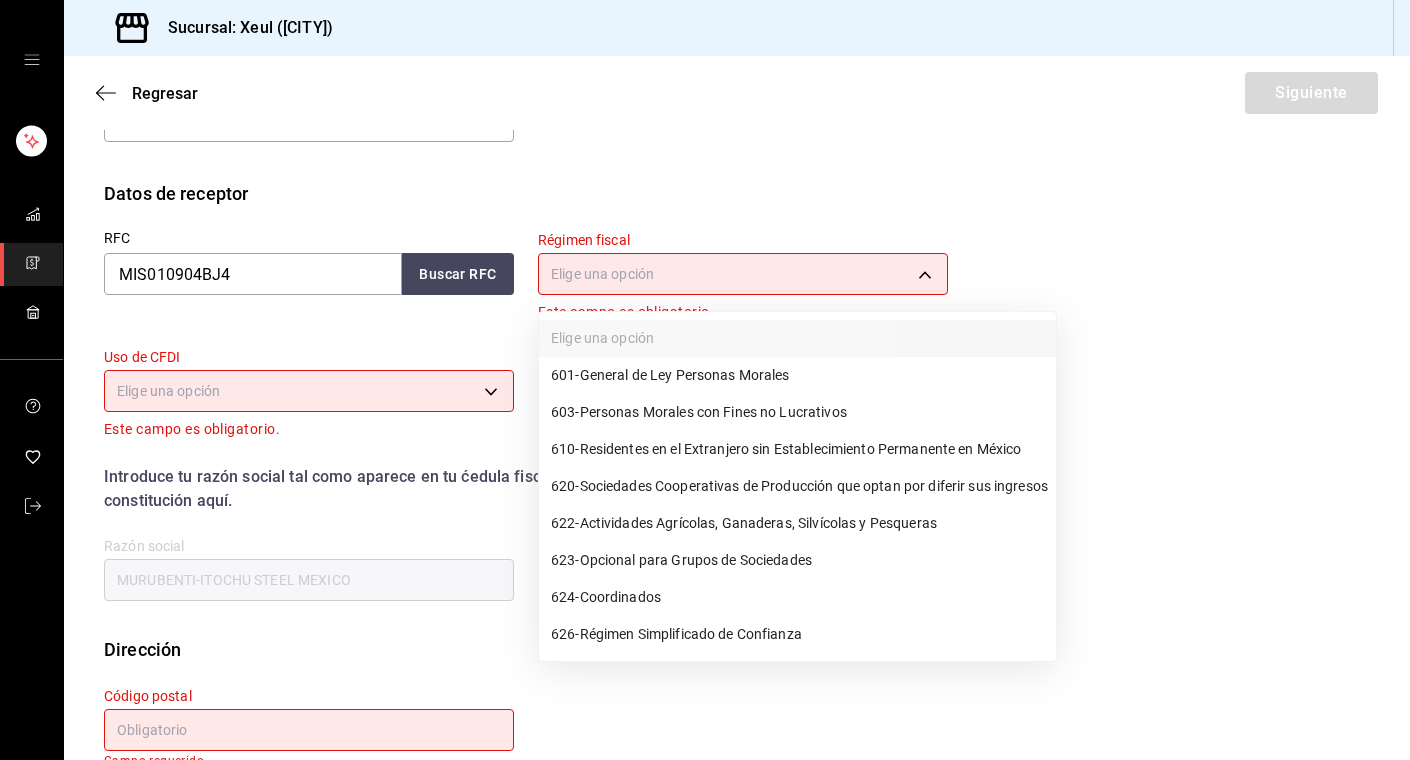 click on "601  -  General de Ley Personas Morales" at bounding box center (670, 375) 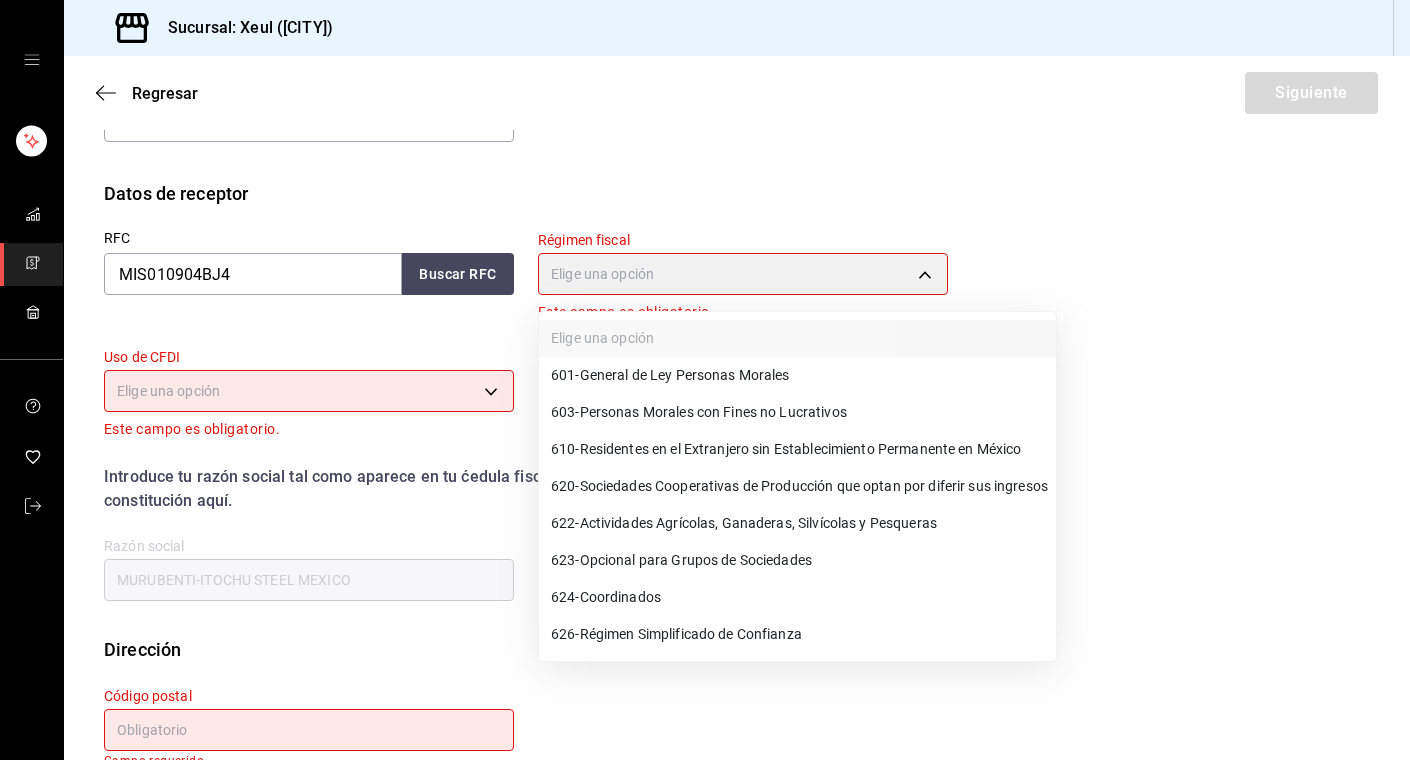 type on "601" 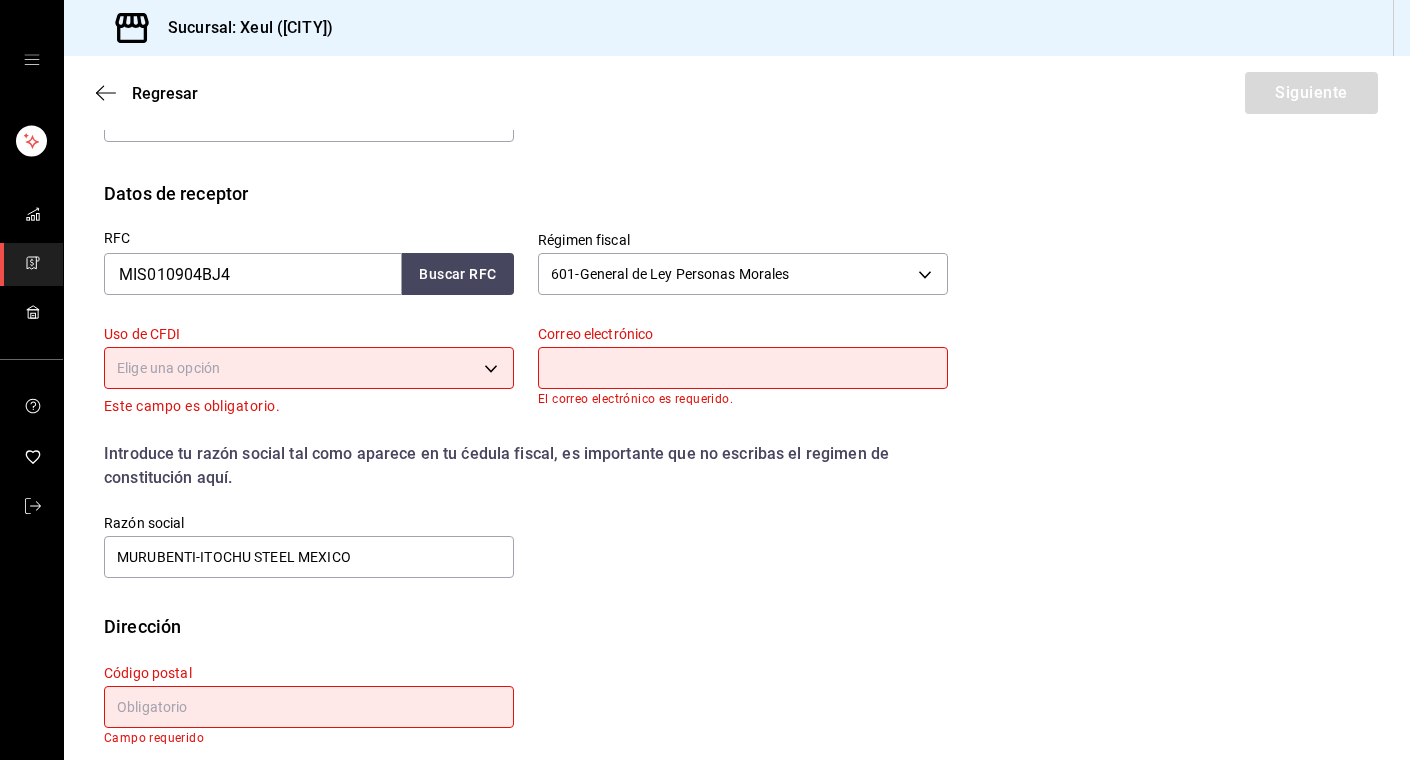 click on "Sucursal: Xeul (CdMx) Regresar Siguiente Factura general Realiza tus facturas con un numero de orden o un monto en especifico; También puedes realizar una factura de remplazo mediante una factura cancelada. Factura de reemplazo Al activar esta opción tendrás que elegir una factura a reemplazar Datos de emisor Perfil fiscal SEUNG MOOK LEE 554c110a-18dd-44f3-977d-186ab1f95351 Marca Xeul (CdMx) 556c56df-7d38-43a9-98c1-84be39c4f433 Tipo de comprobante Ingreso I Datos de receptor RFC MIS010904BJ4 Buscar RFC Régimen fiscal 601  -  General de Ley Personas Morales 601 Uso de CFDI Elige una opción Este campo es obligatorio. Correo electrónico El correo electrónico es requerido. Introduce tu razón social tal como aparece en tu ćedula fiscal, es importante que no escribas el regimen de constitución aquí. company Razón social MURUBENTI-ITOCHU STEEL MEXICO Dirección Calle # exterior # interior Código postal Campo requerido Estado ​ Municipio ​ Colonia ​ GANA 1 MES GRATIS EN TU SUSCRIPCIÓN AQUÍ" at bounding box center [705, 380] 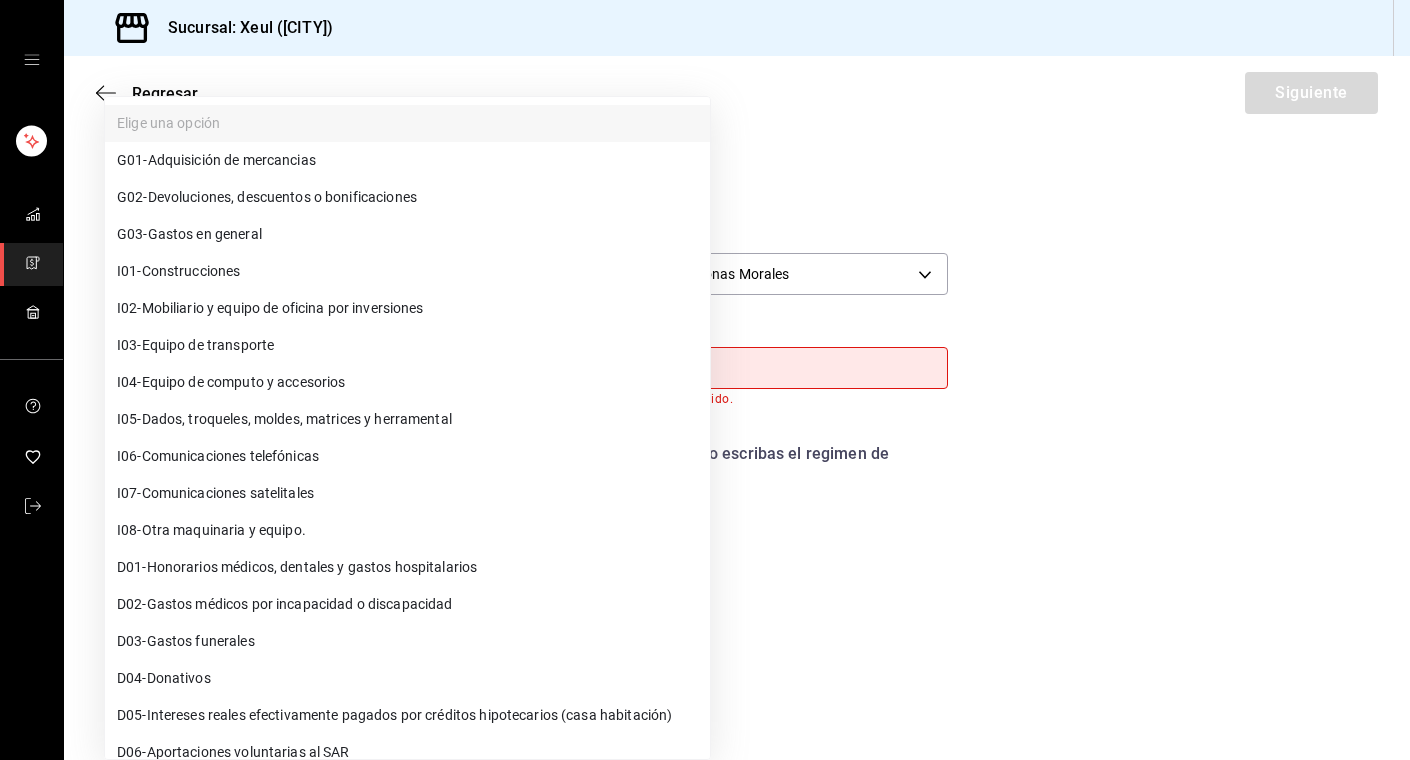 click on "G03  -  Gastos en general" at bounding box center (407, 234) 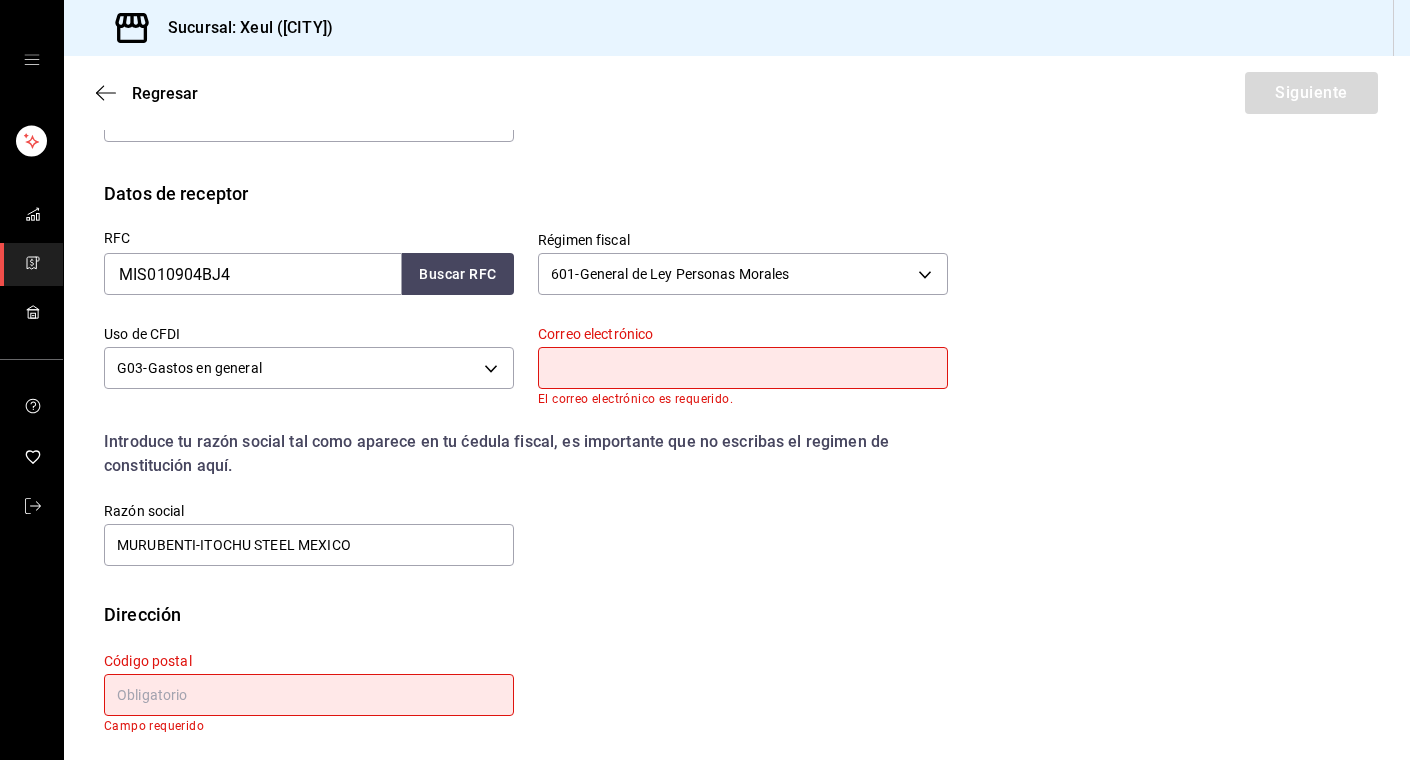 click at bounding box center [743, 368] 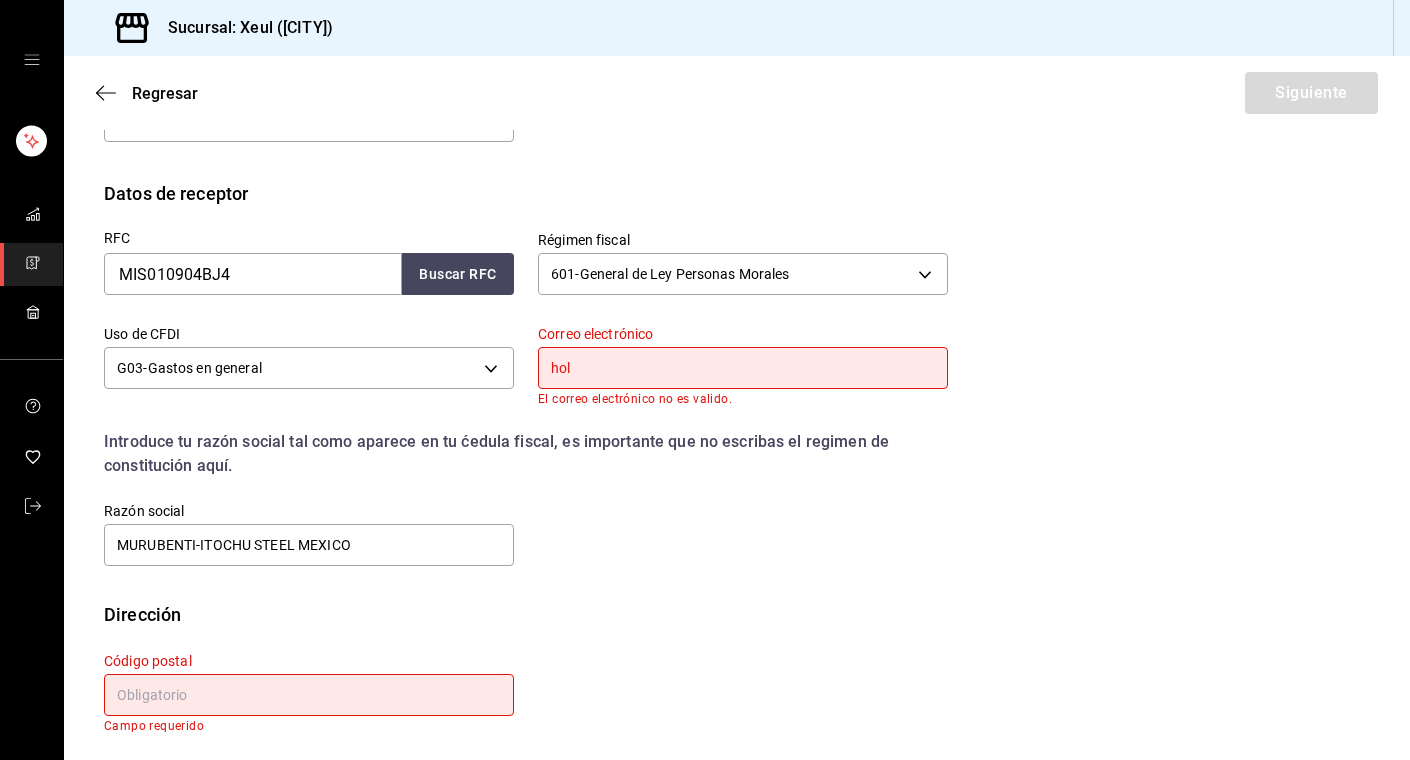 type on "hola@grupomidam.com" 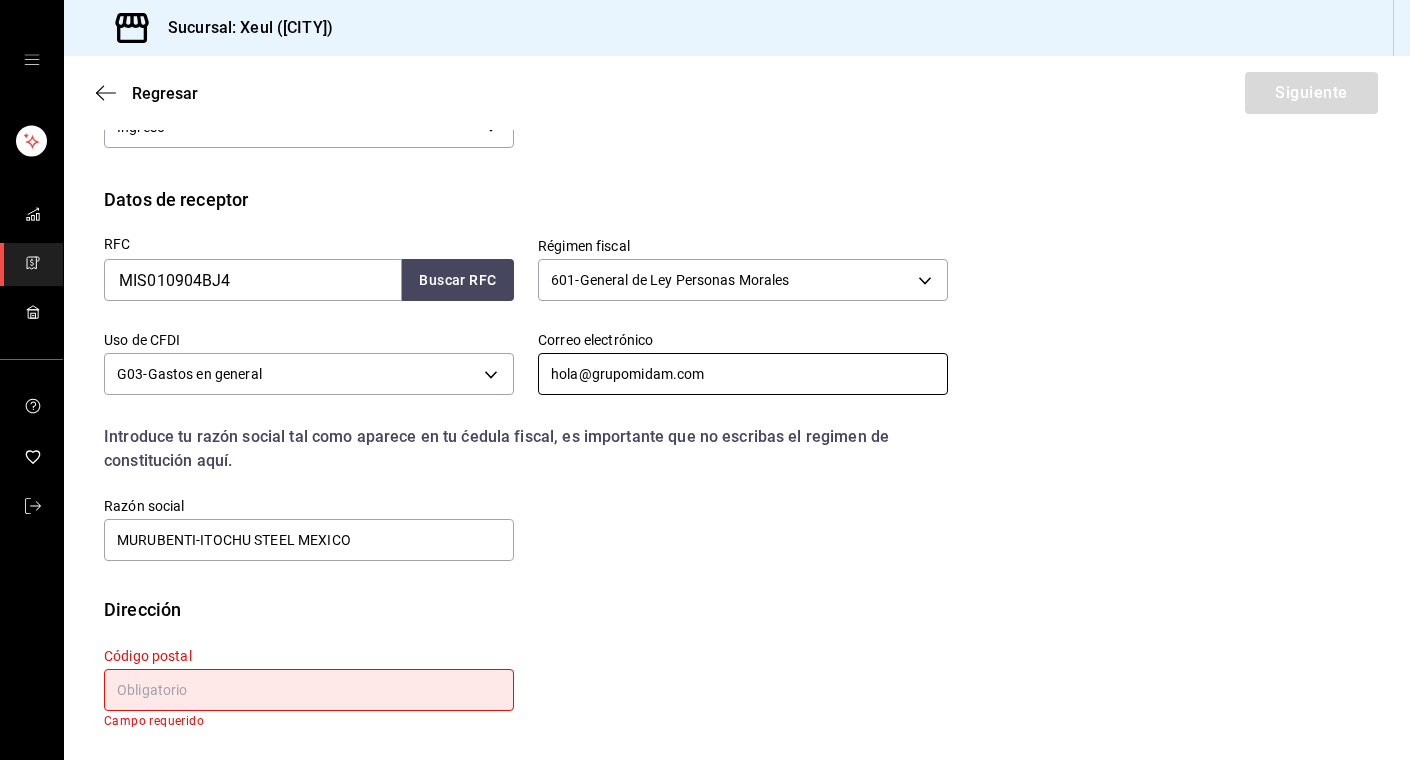 scroll, scrollTop: 374, scrollLeft: 0, axis: vertical 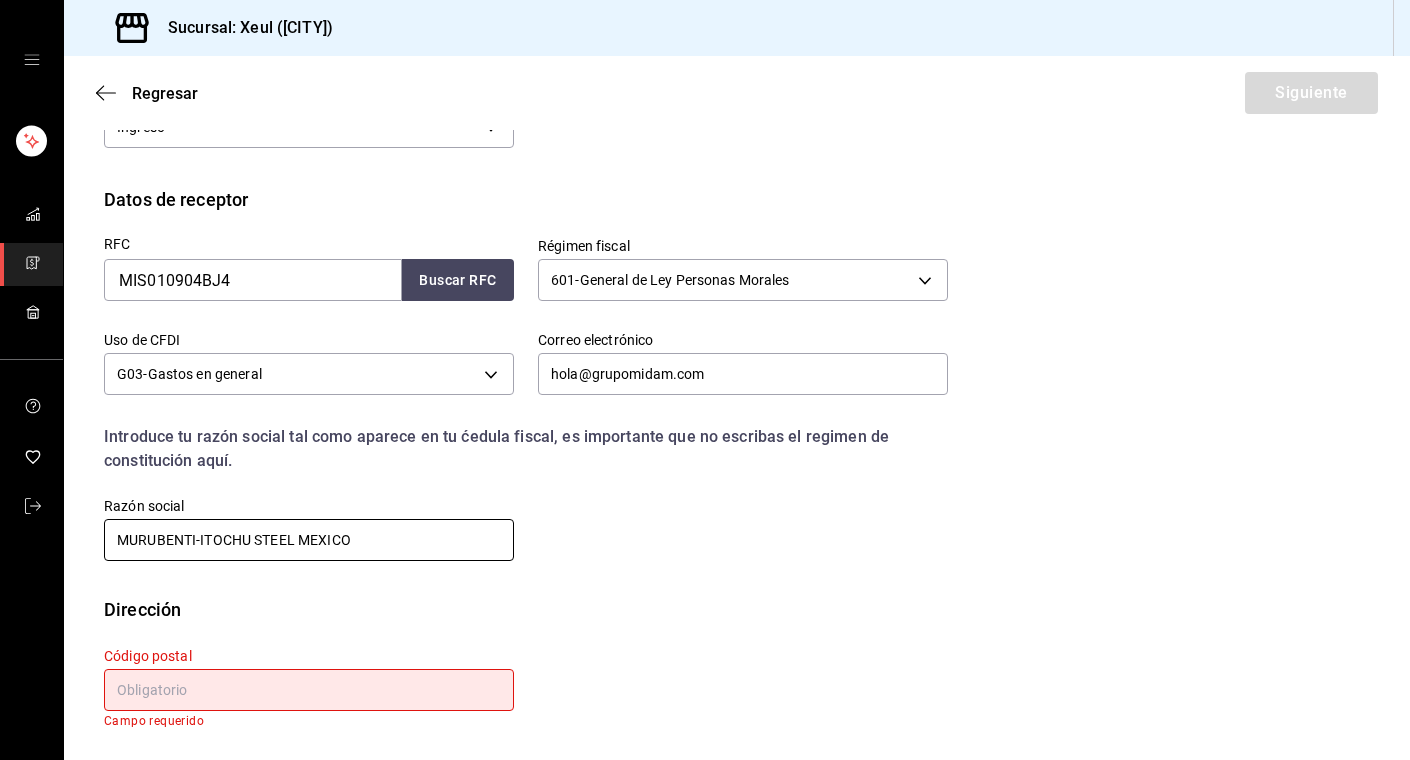 click on "MURUBENTI-ITOCHU STEEL MEXICO" at bounding box center [309, 540] 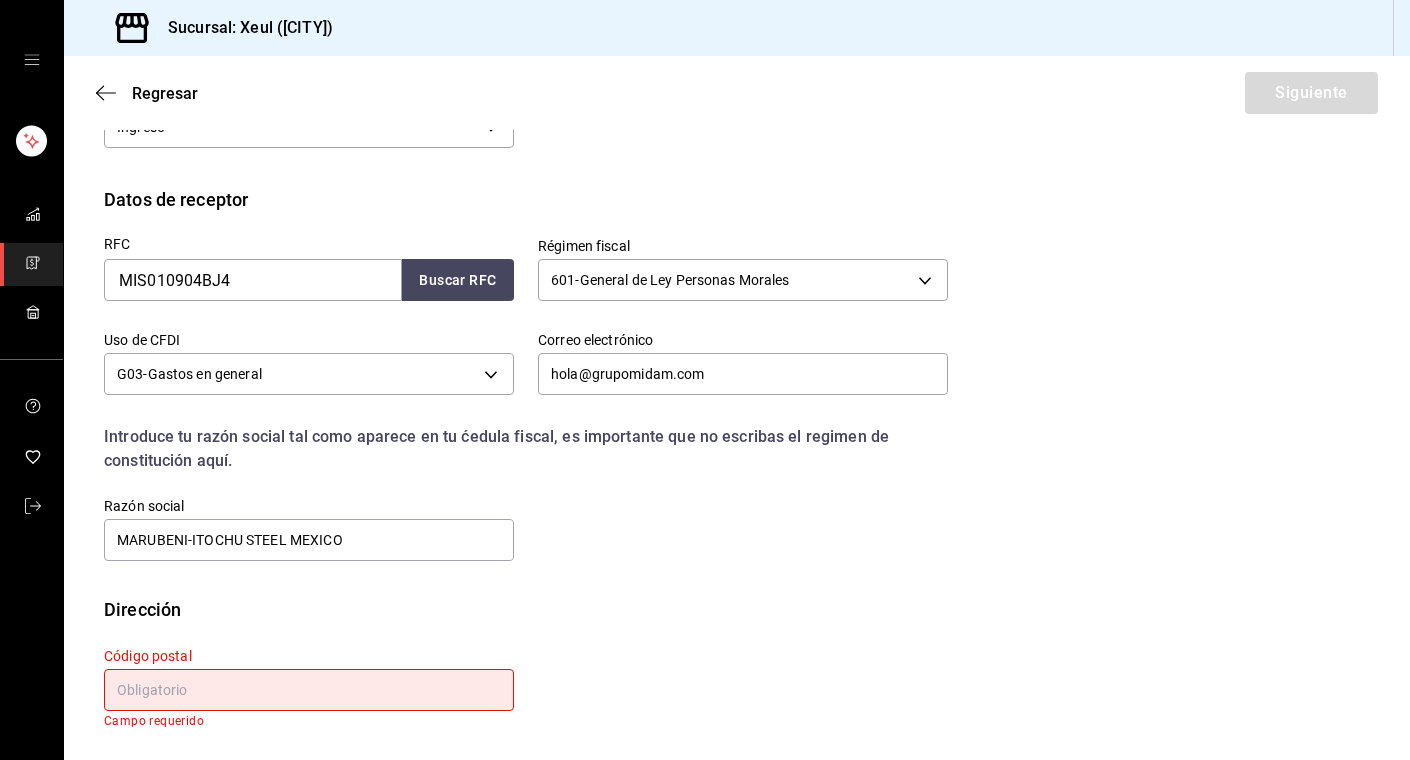 click on "Código postal Campo requerido" at bounding box center [297, 675] 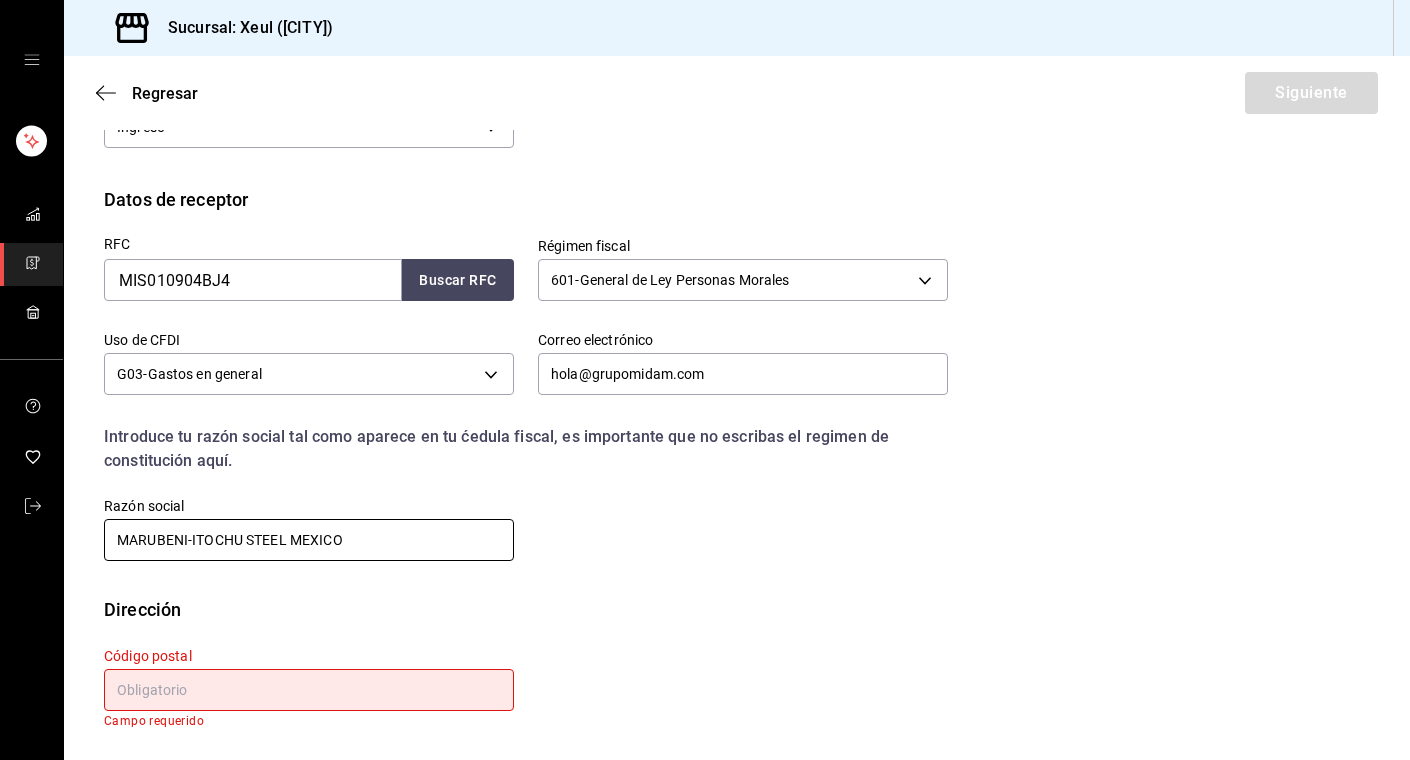 click on "MARUBENI-ITOCHU STEEL MEXICO" at bounding box center (309, 540) 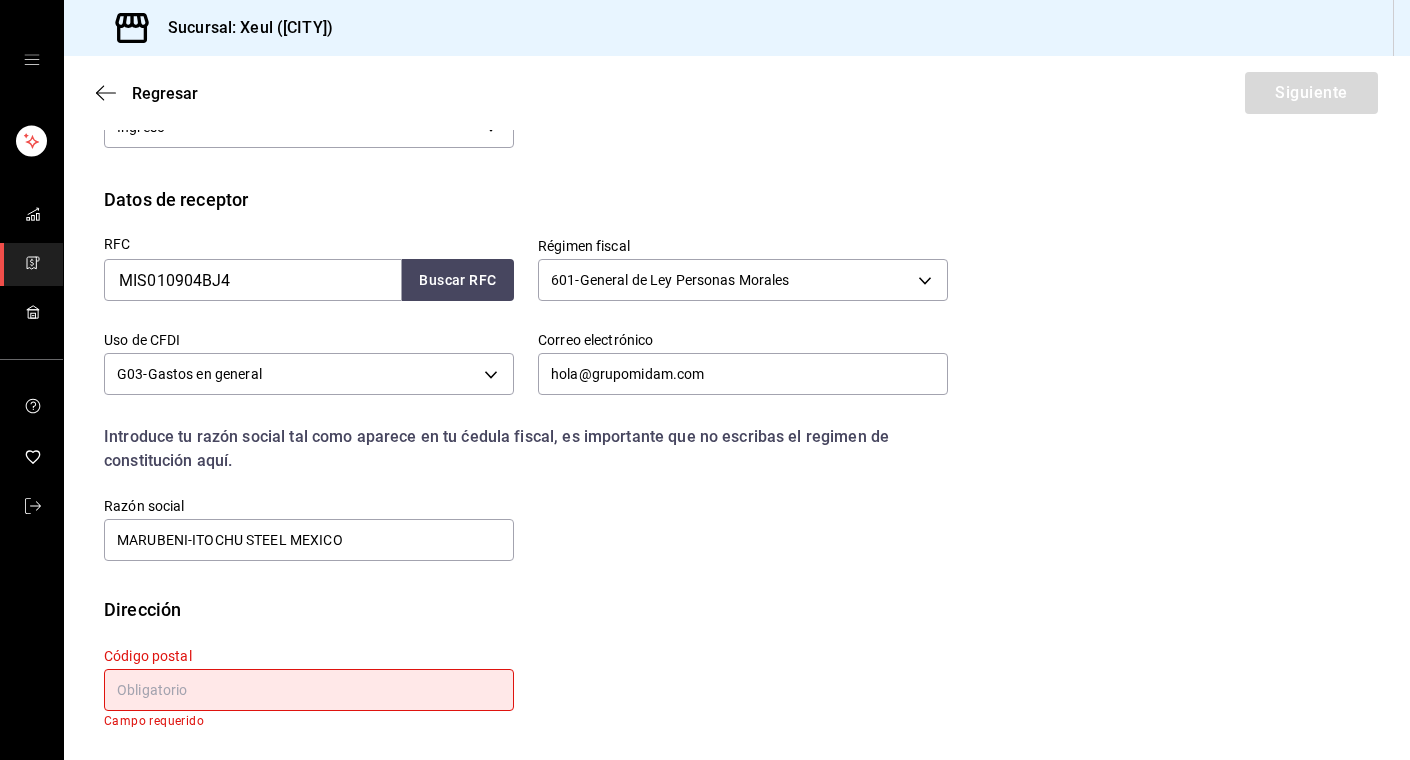 click at bounding box center (309, 690) 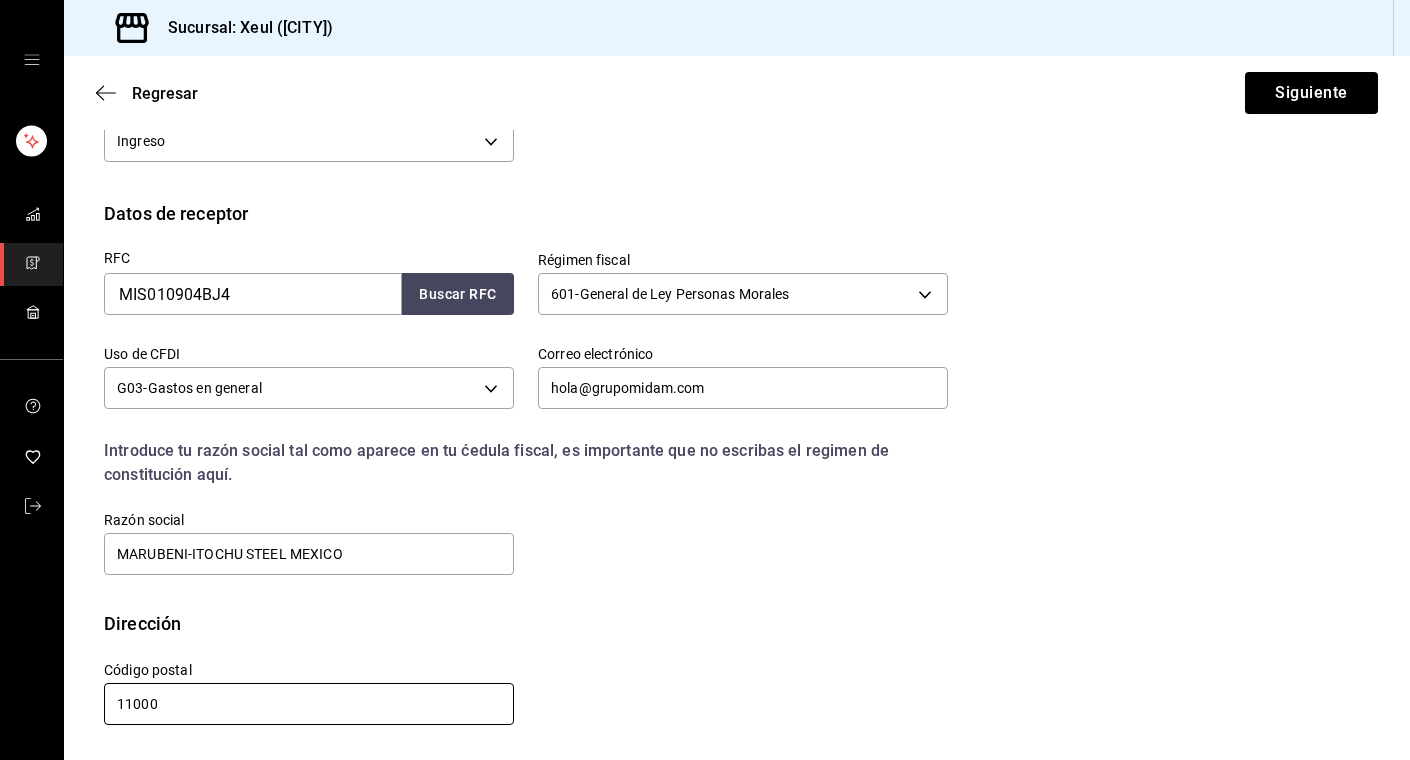 scroll, scrollTop: 0, scrollLeft: 0, axis: both 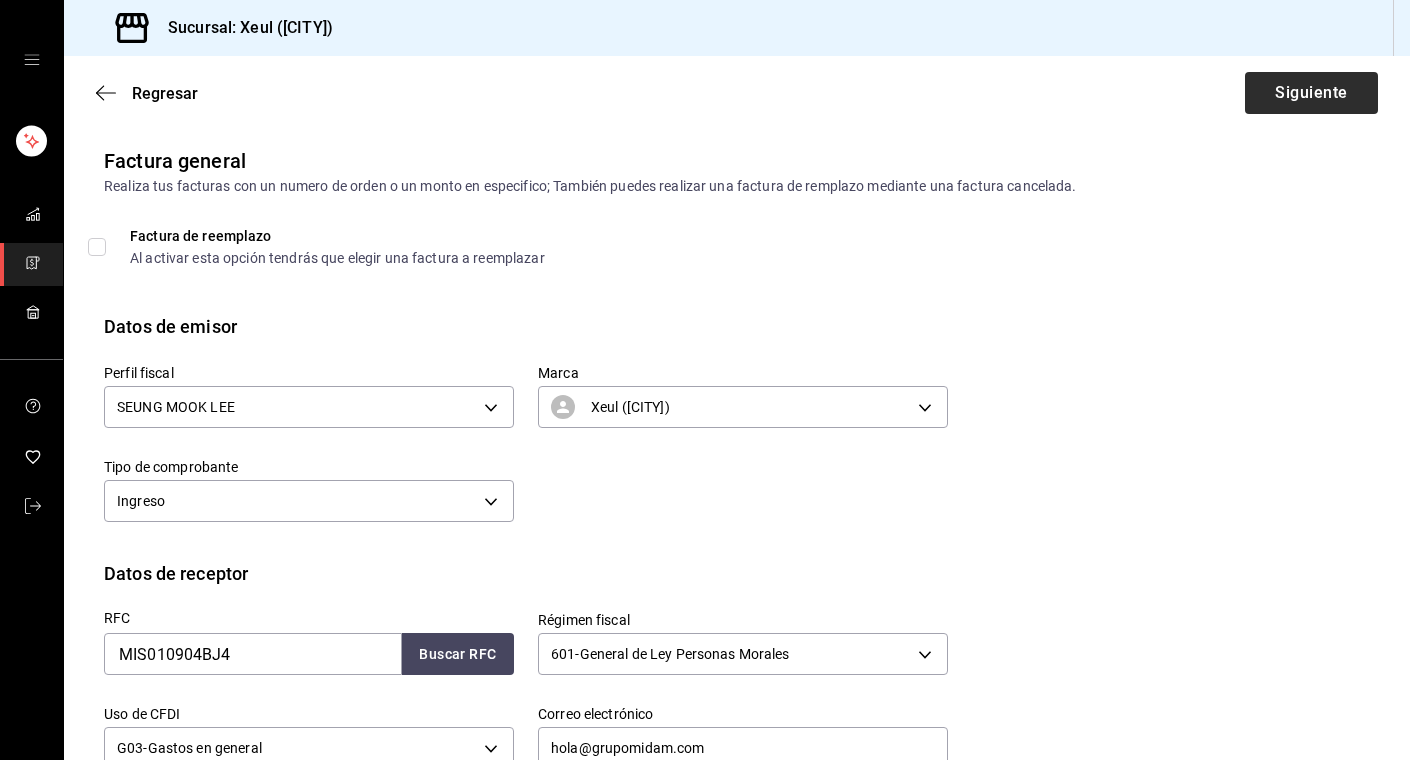 type on "11000" 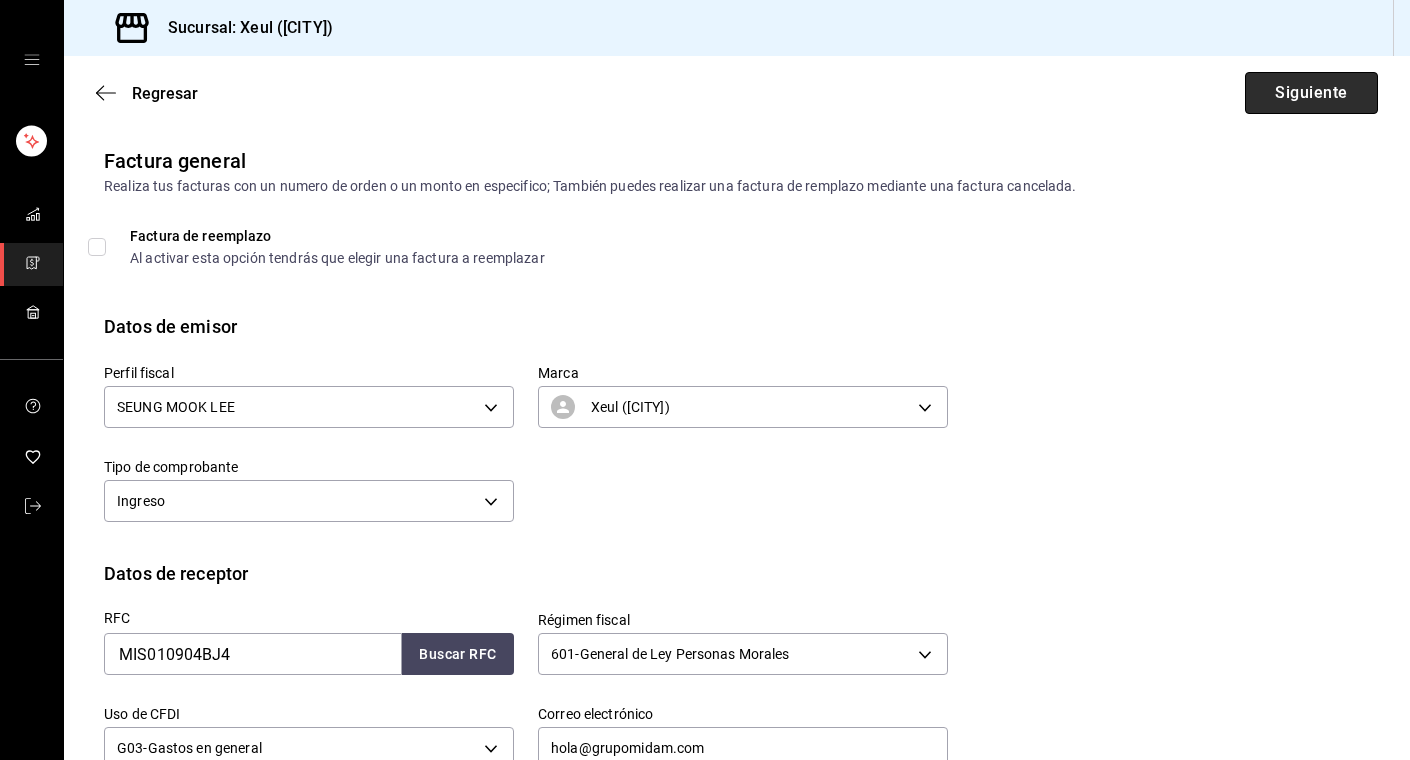 click on "Siguiente" at bounding box center [1311, 93] 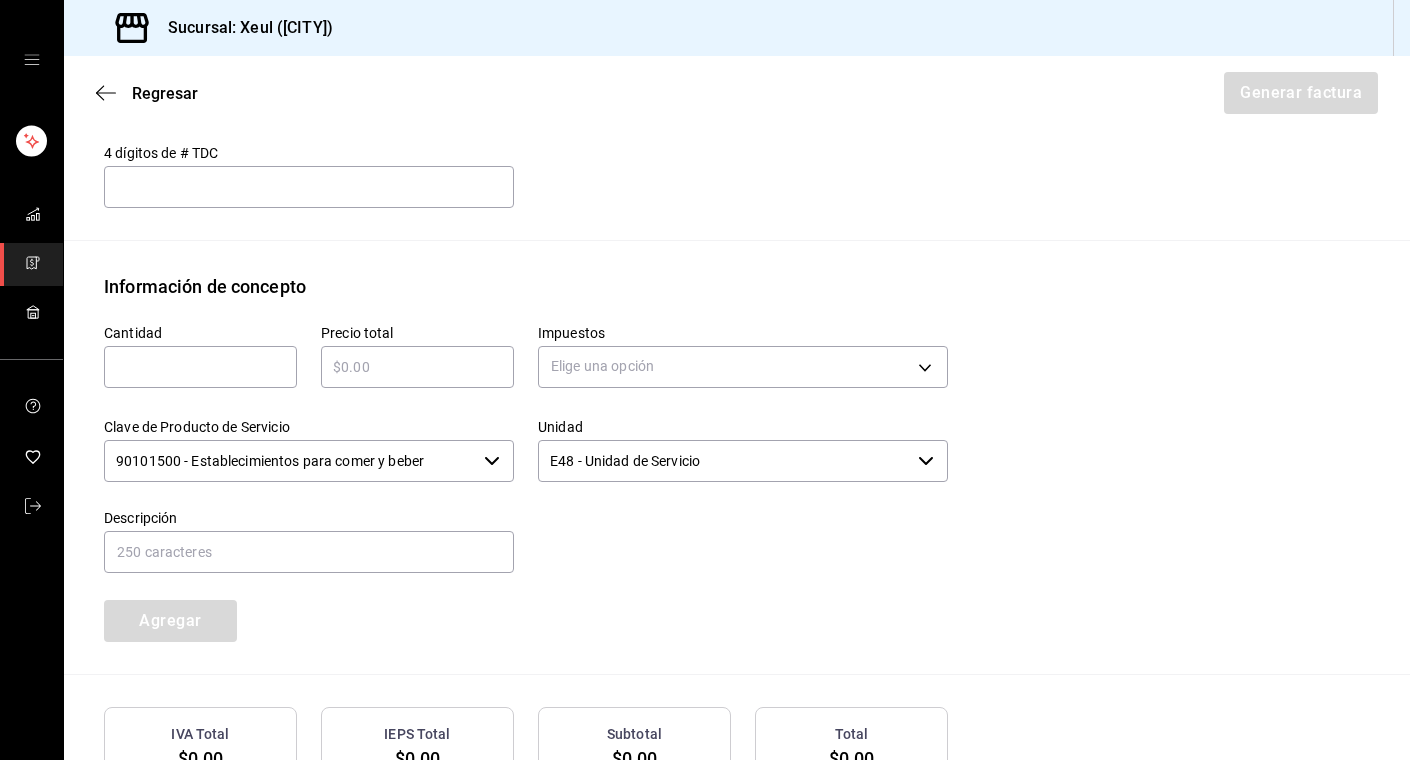 scroll, scrollTop: 762, scrollLeft: 0, axis: vertical 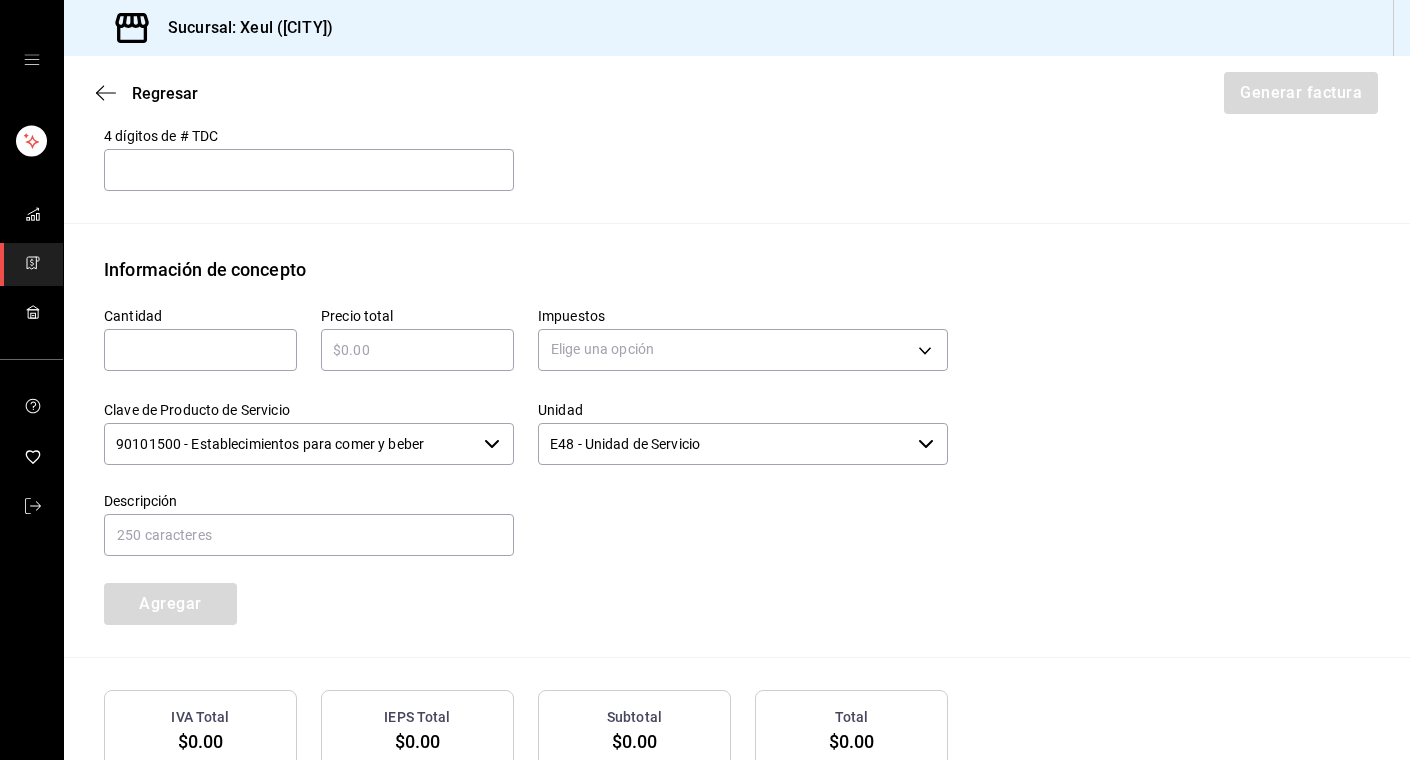 click at bounding box center (200, 350) 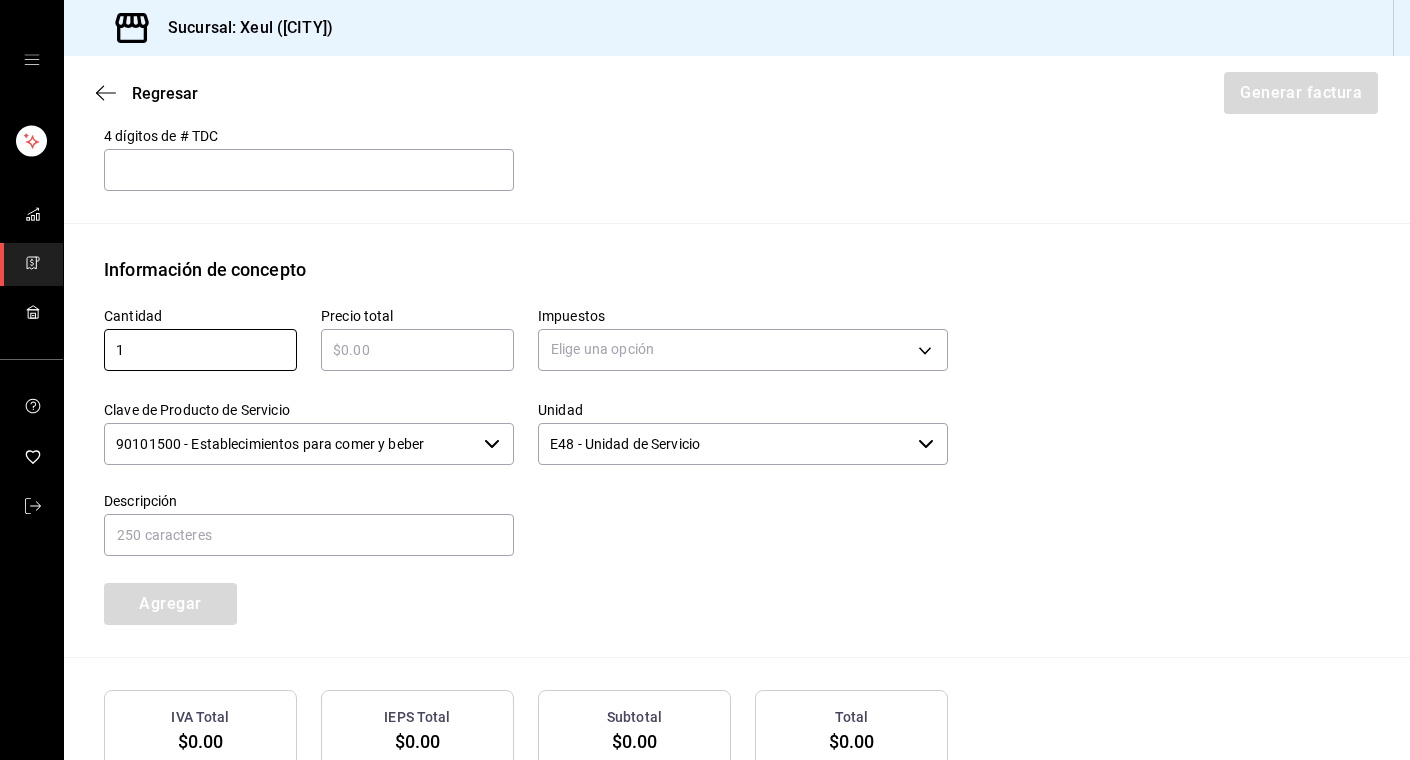 type on "1" 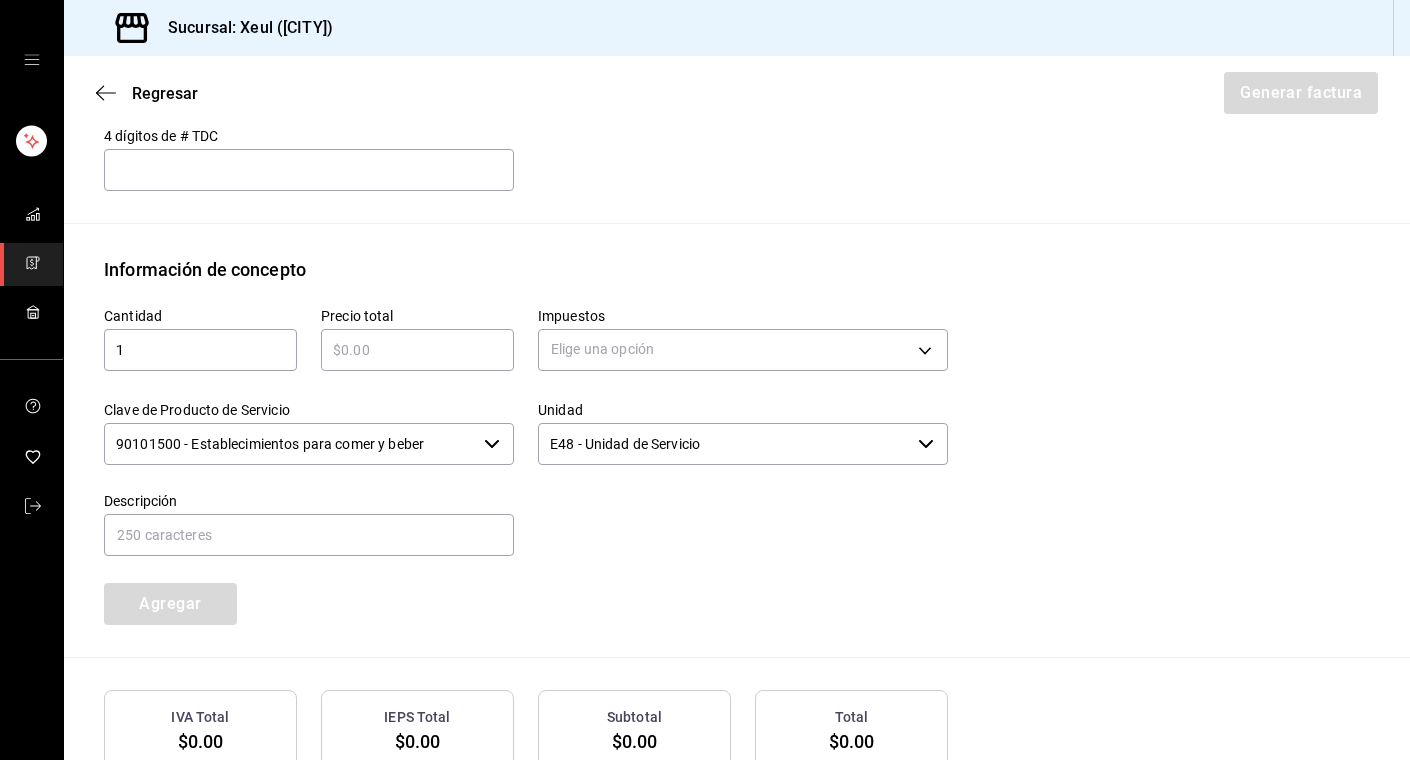 click at bounding box center (417, 350) 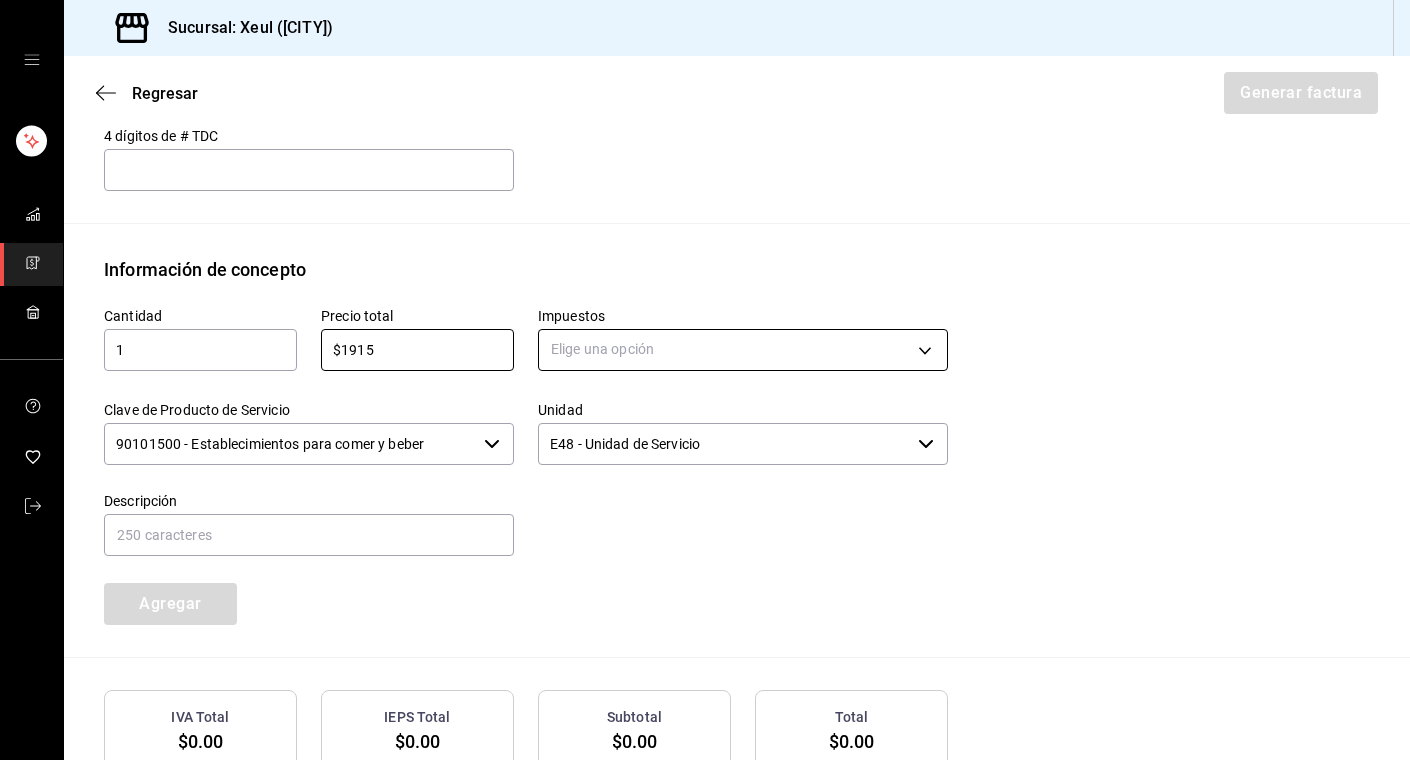 type on "$1915" 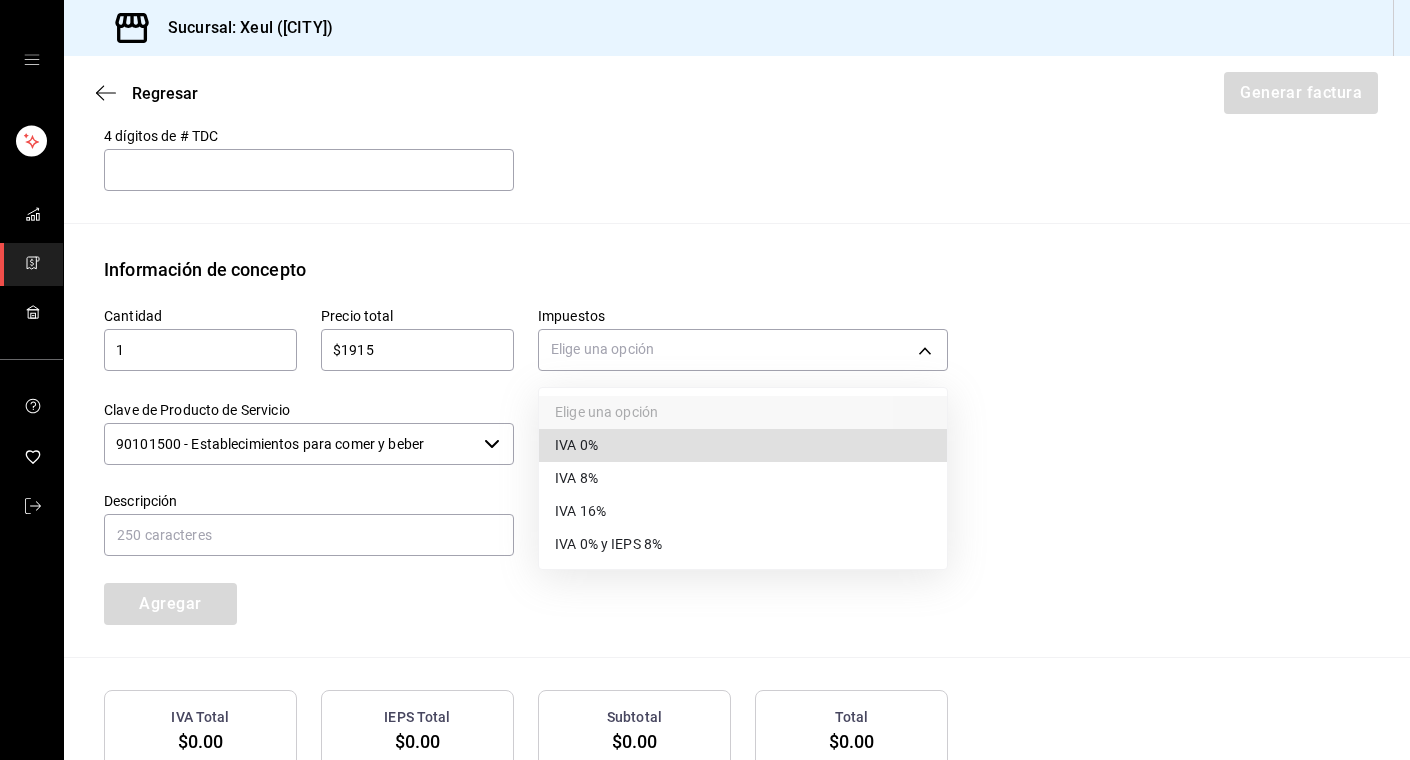 click on "IVA 16%" at bounding box center [580, 511] 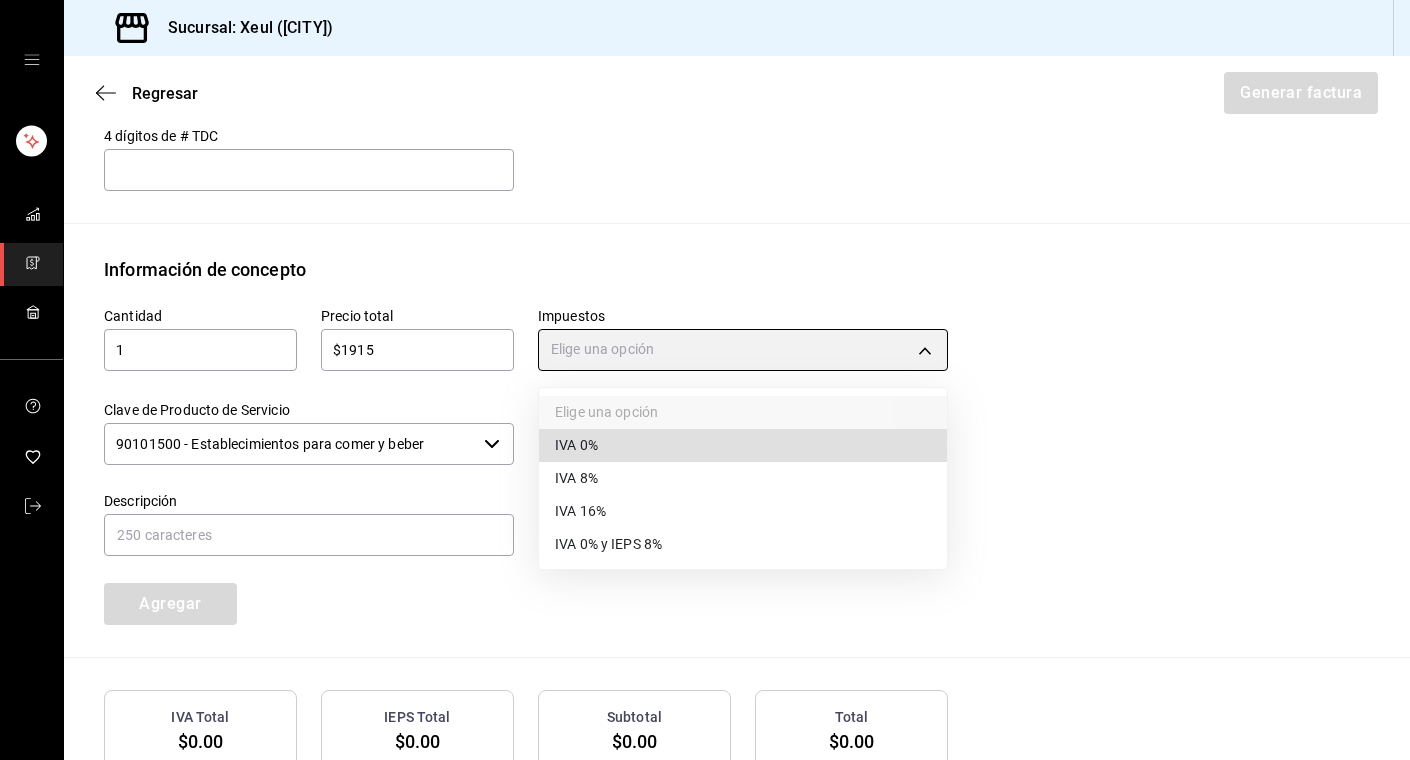 type on "IVA_16" 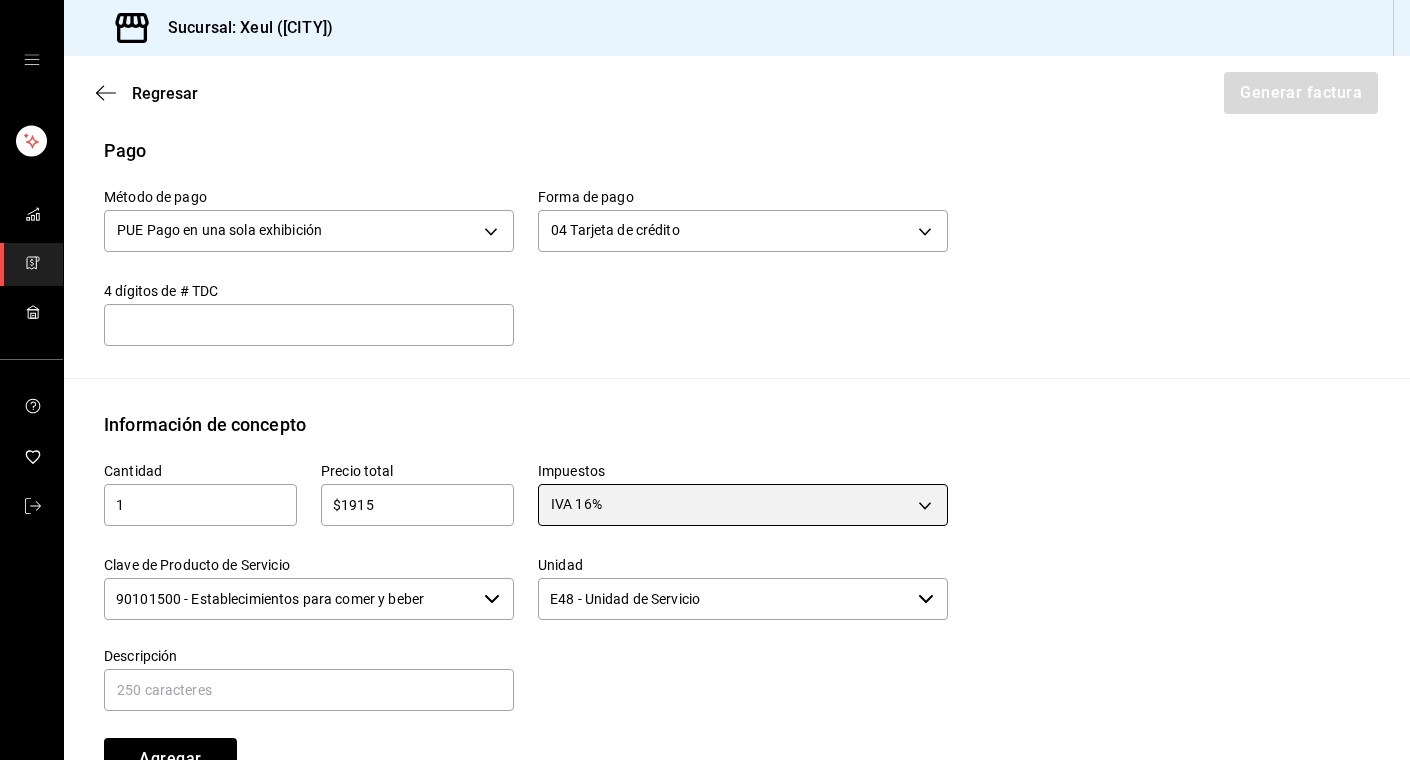 scroll, scrollTop: 894, scrollLeft: 0, axis: vertical 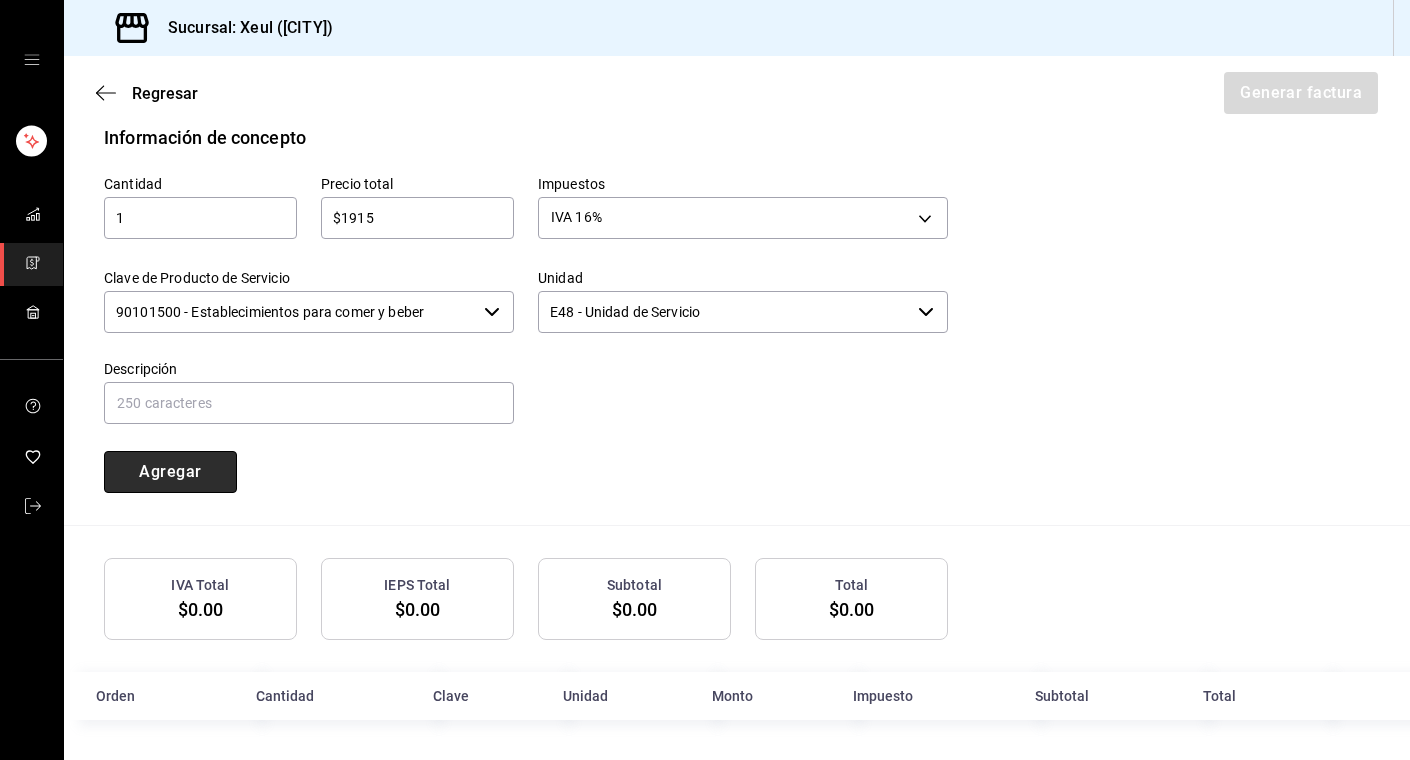 click on "Agregar" at bounding box center (170, 472) 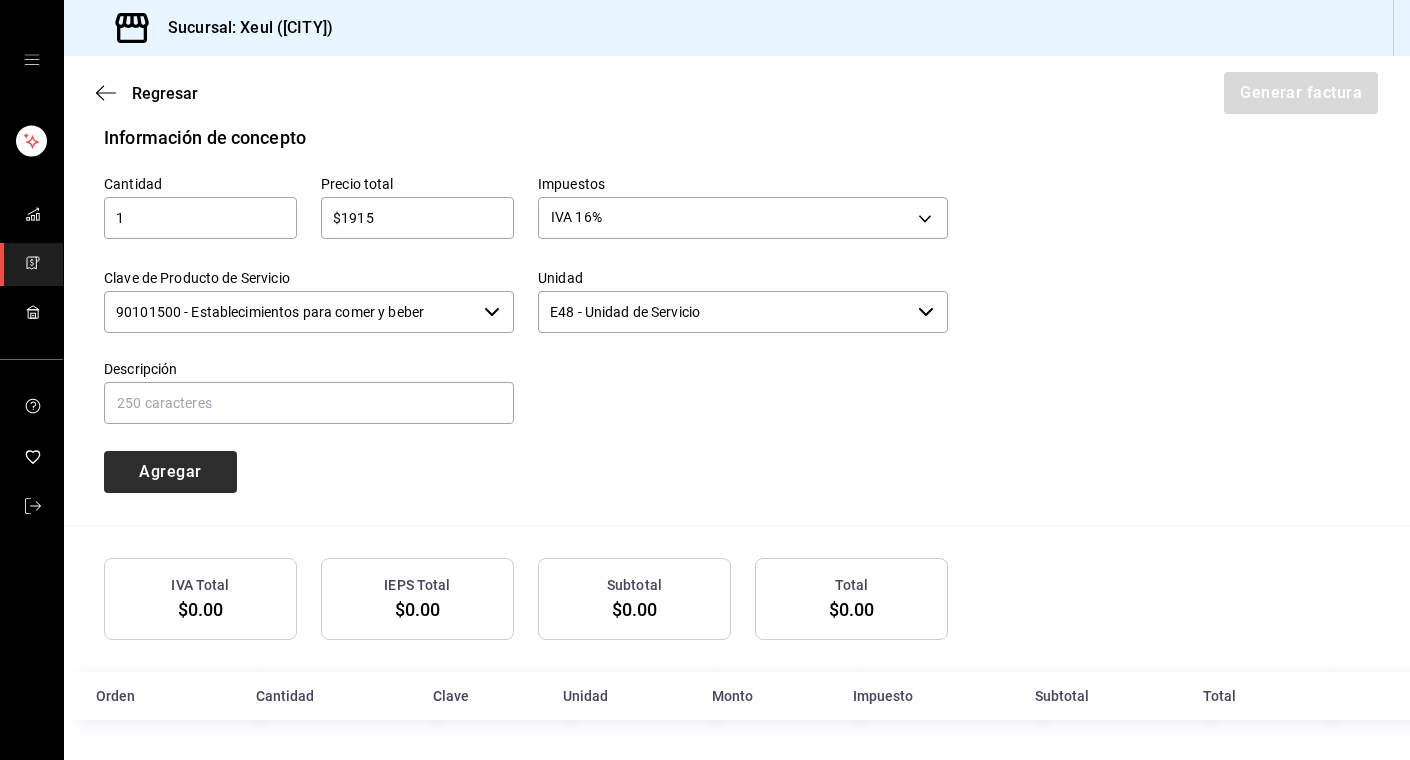 type 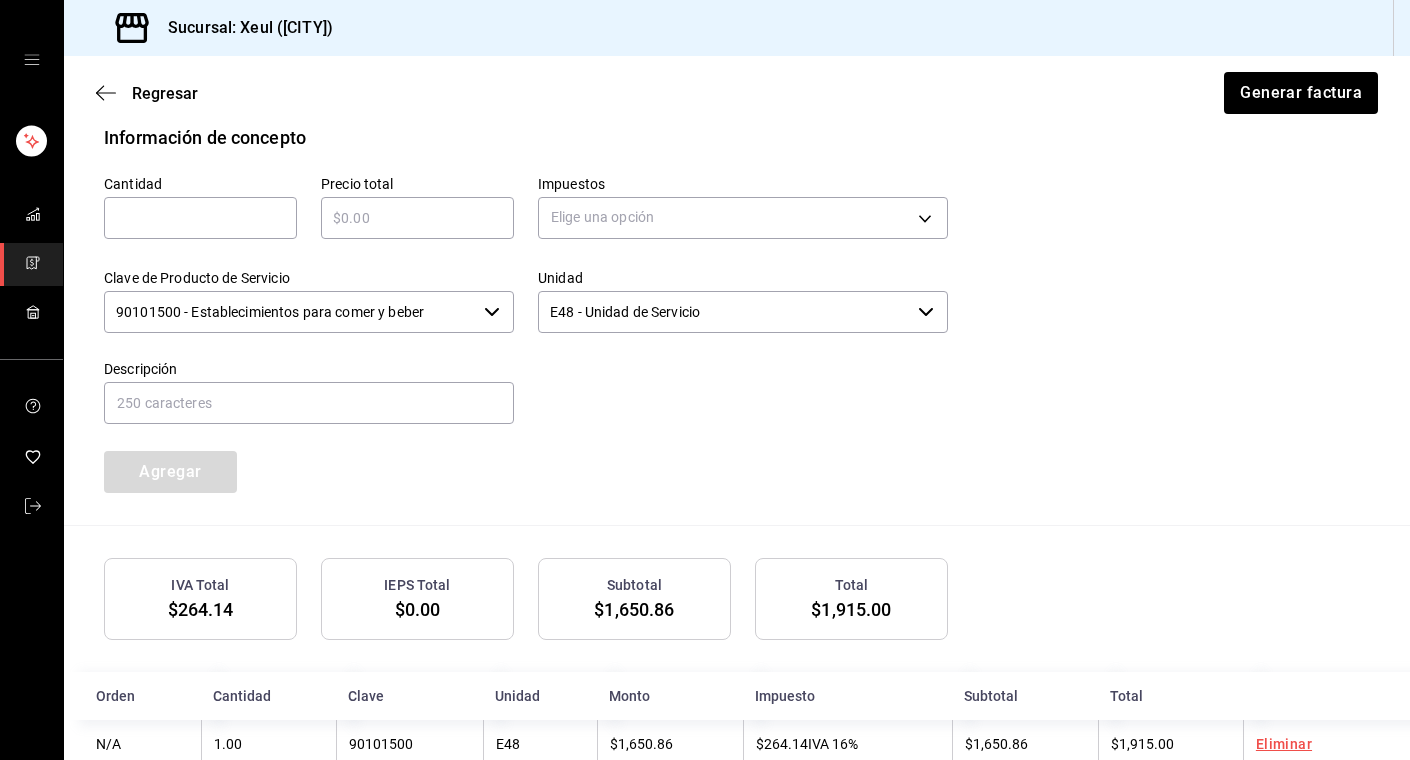 scroll, scrollTop: 943, scrollLeft: 0, axis: vertical 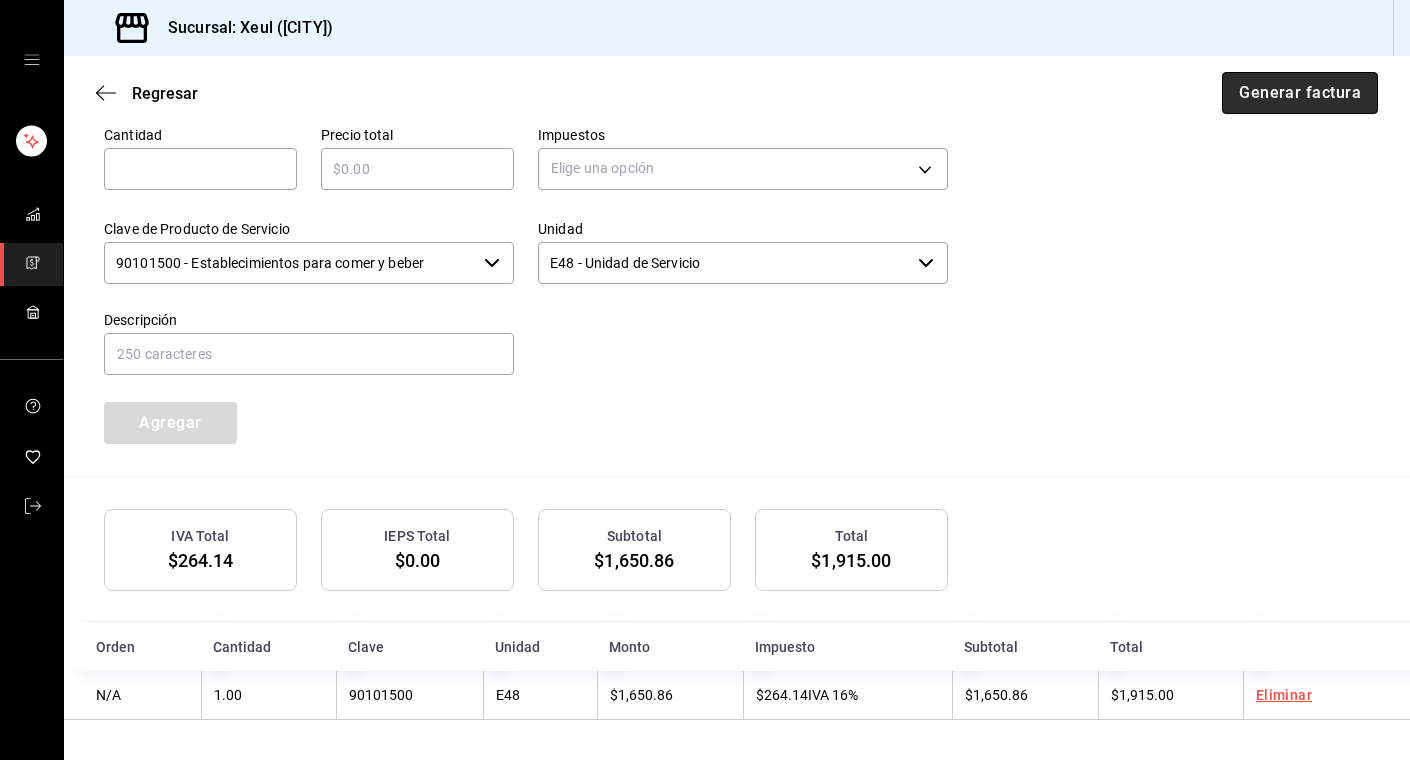 click on "Generar factura" at bounding box center [1300, 93] 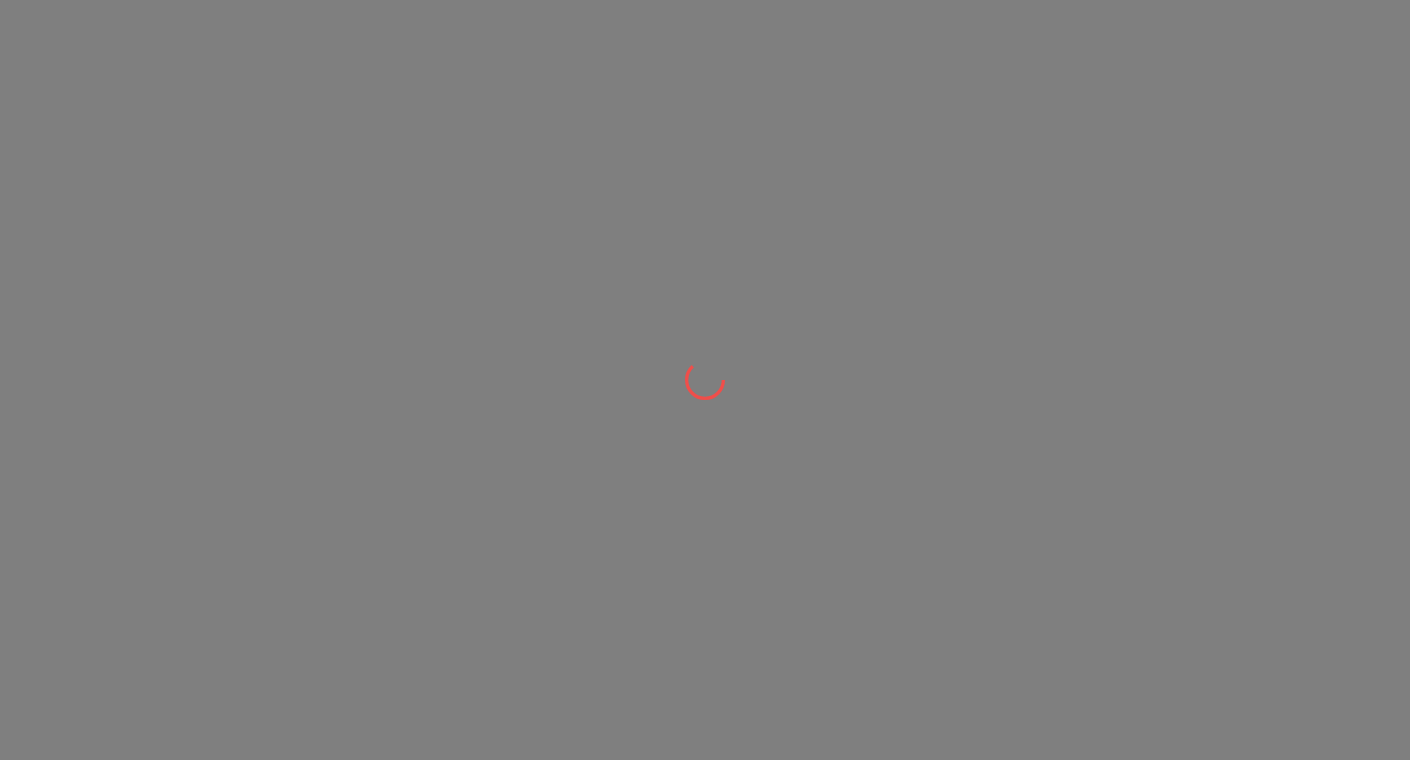 scroll, scrollTop: 0, scrollLeft: 0, axis: both 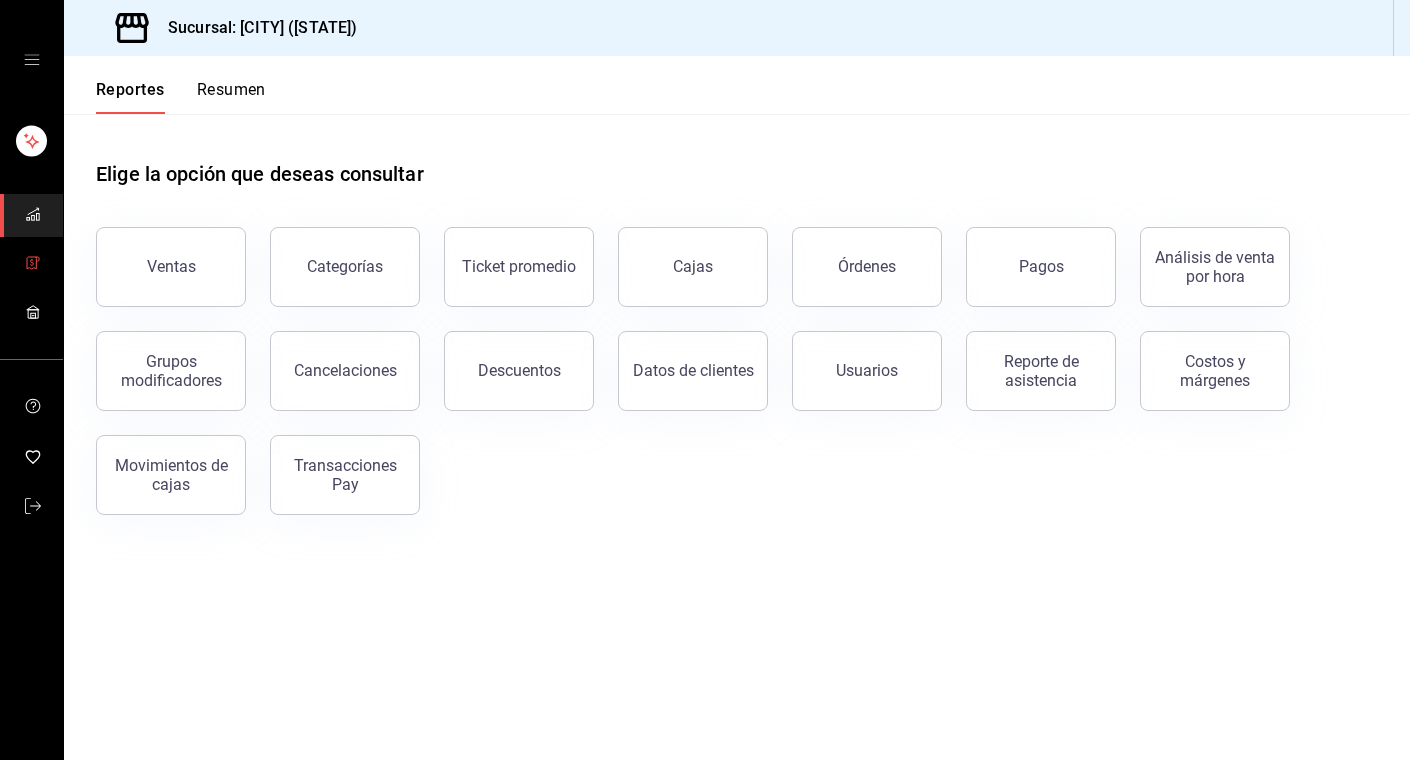 click 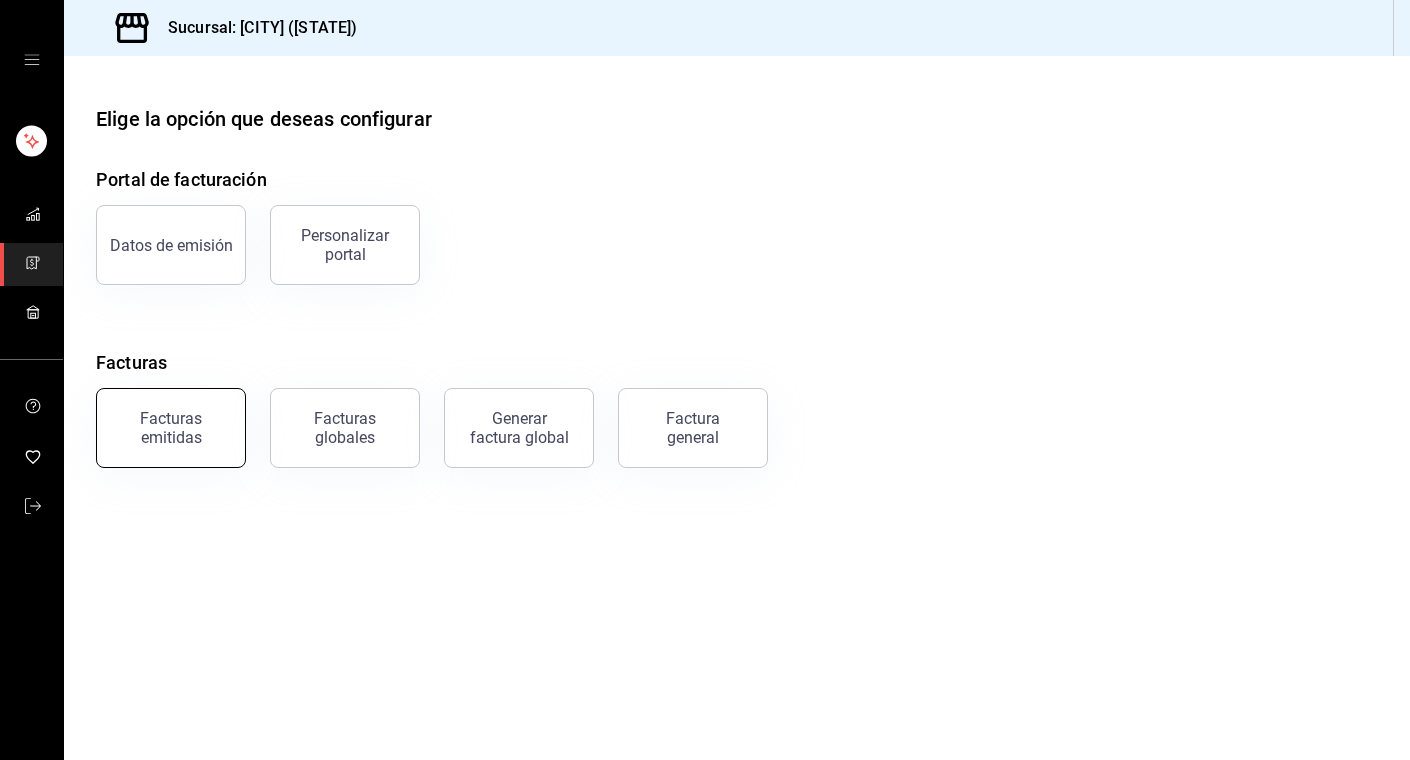 click on "Facturas emitidas" at bounding box center (171, 428) 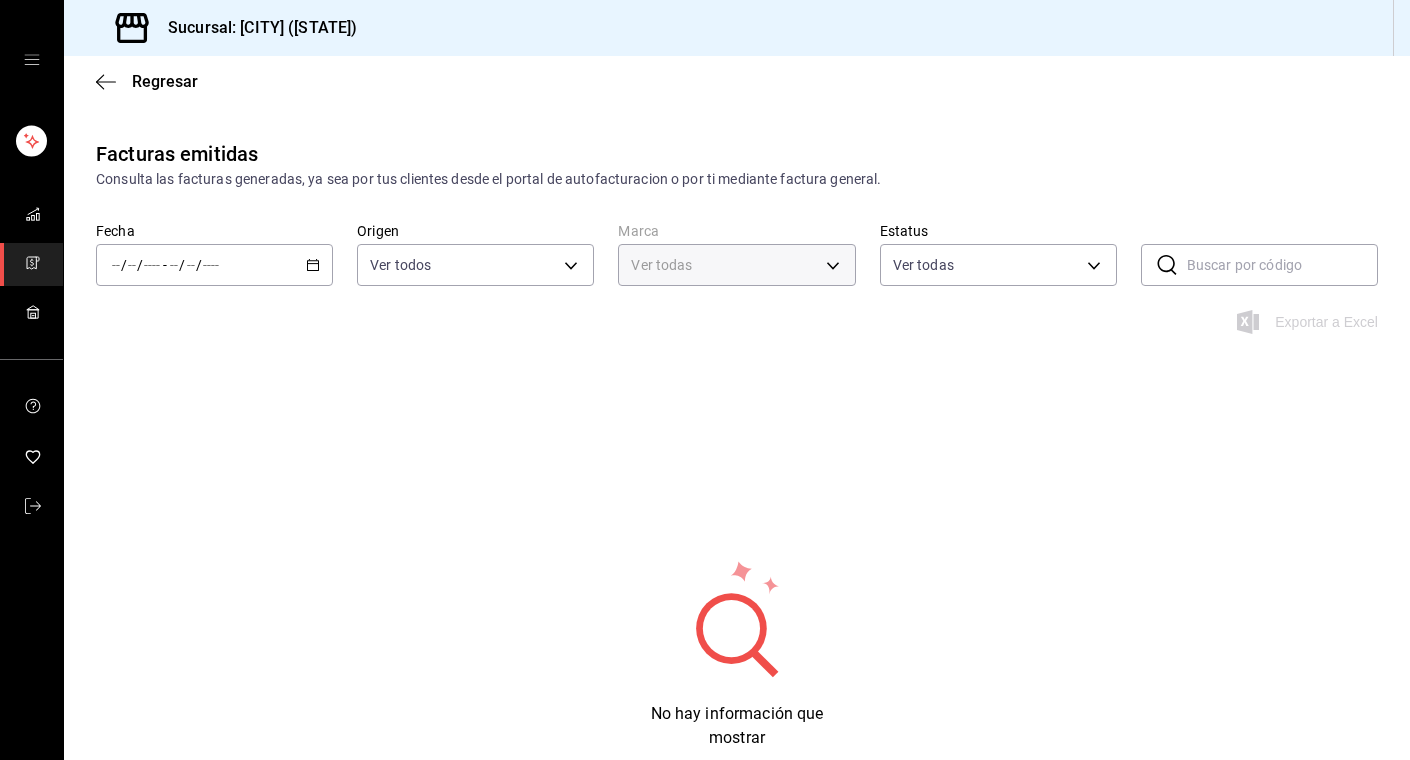 type on "556c56df-7d38-43a9-98c1-84be39c4f433" 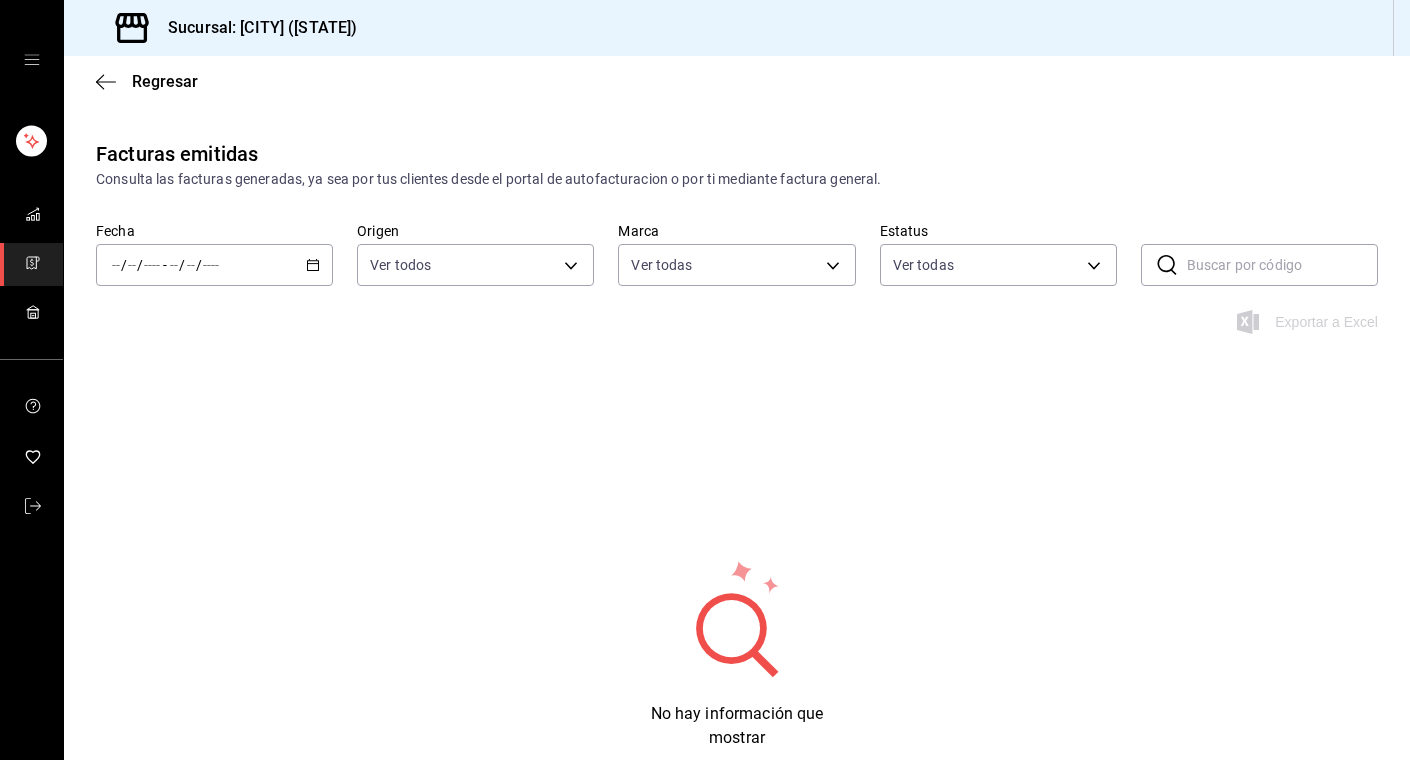 click 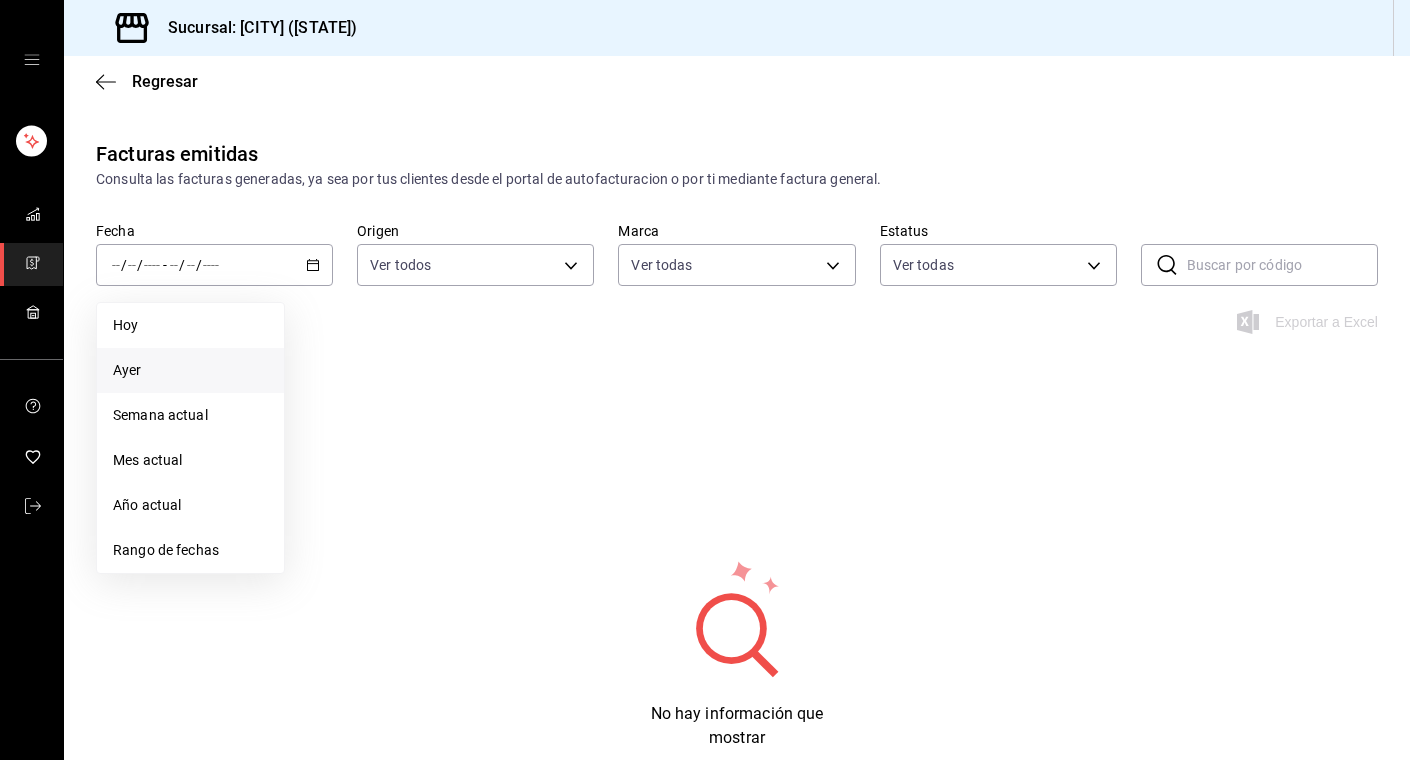 click on "Ayer" at bounding box center [190, 370] 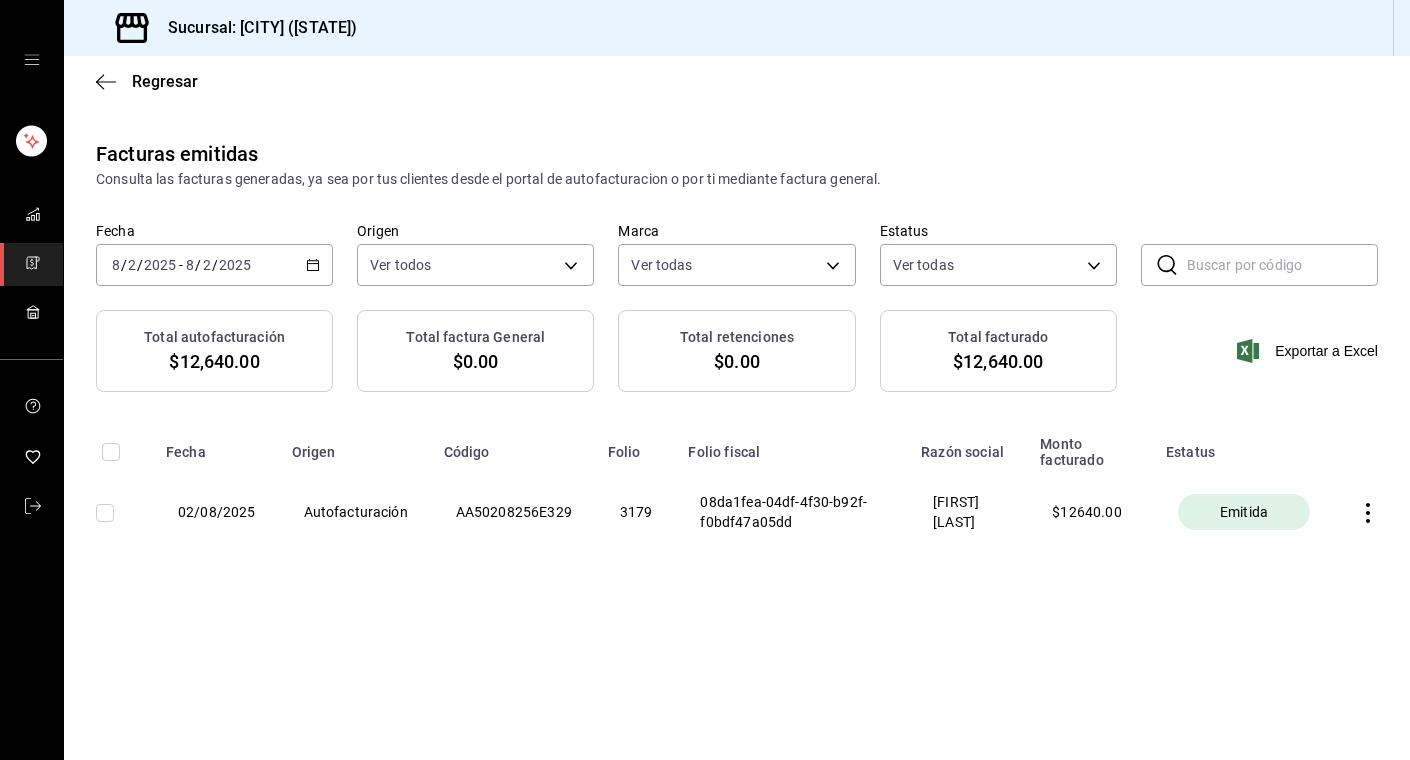 click 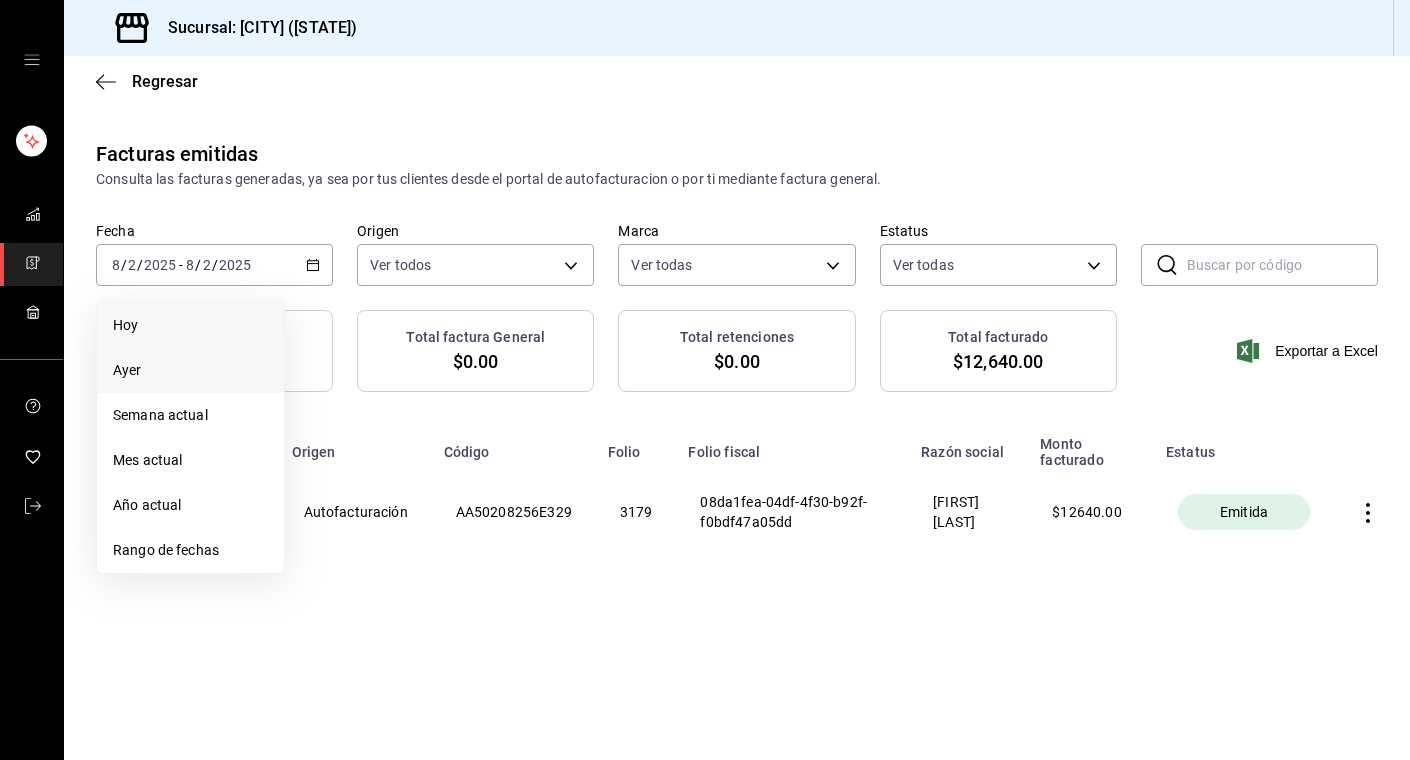 click on "Hoy" at bounding box center (190, 325) 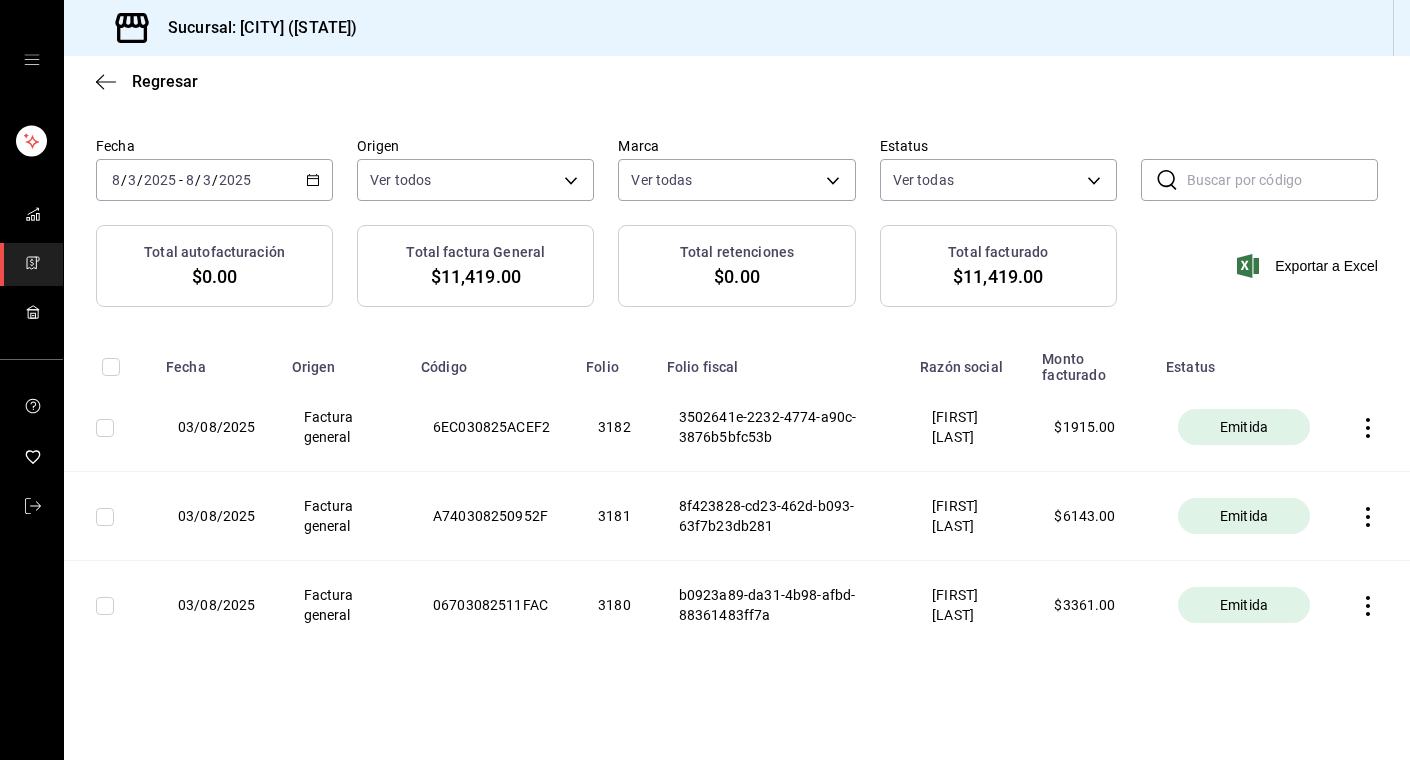 scroll, scrollTop: 87, scrollLeft: 0, axis: vertical 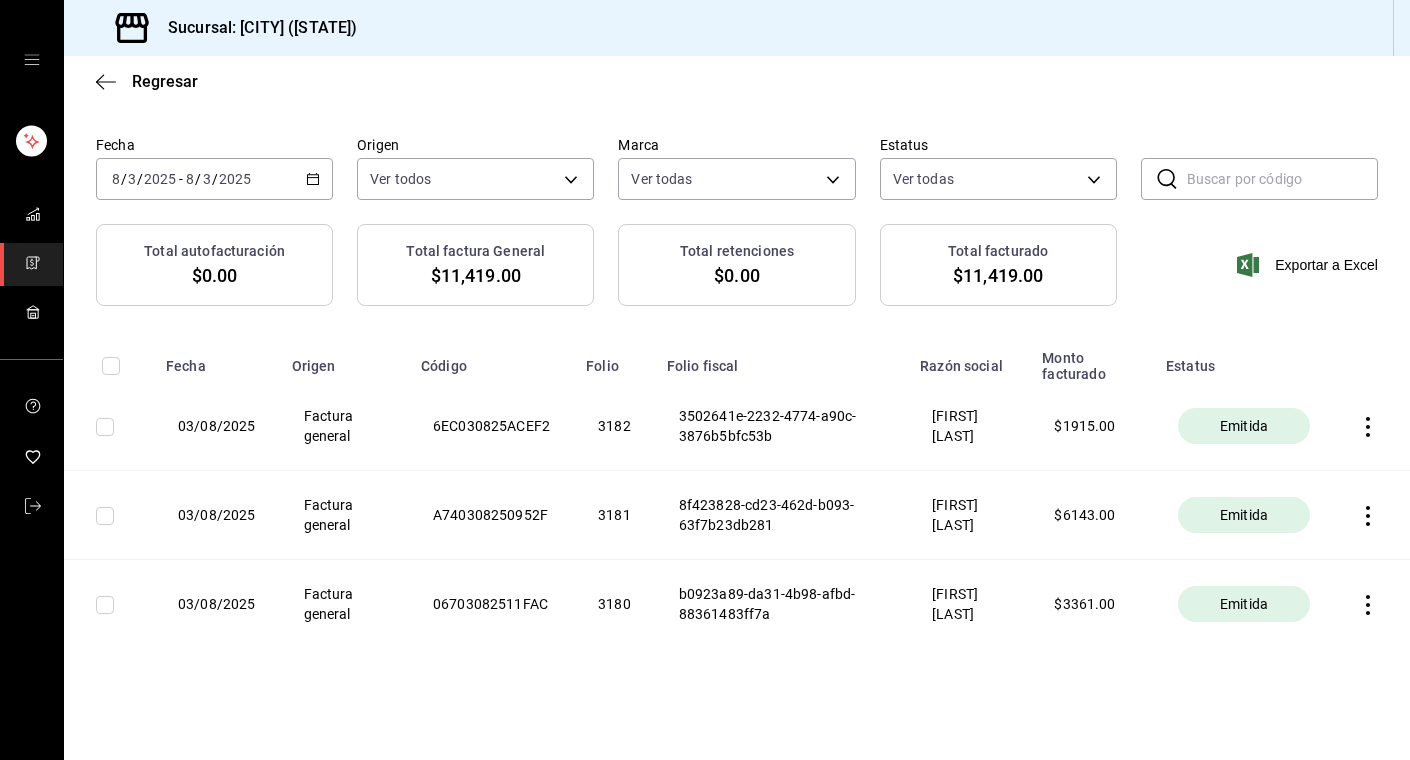 click on "Facturas emitidas Consulta las facturas generadas, ya sea por tus clientes desde el portal de autofacturacion o por ti mediante factura general. Fecha [DATE] [DAY] / [MONTH] / [YEAR] - [DATE] [DAY] / [MONTH] / [YEAR] Origen Ver todos ORDER_INVOICE,GENERAL_INVOICE Marca Ver todas Estatus Ver todas ACTIVE,PENDING_CANCELLATION,CANCELLED,PRE_CANCELLED ​ ​ Total autofacturación $0.00 Total factura General $11,419.00 Total retenciones $0.00 Total facturado $11,419.00 Exportar a Excel Fecha Origen Código Folio Folio fiscal Razón social Monto facturado Estatus 03/08/2025 Factura general 6EC030825ACEF2 3182 3502641e-2232-4774-a90c-3876b5bfc53b [FIRST] [LAST] $ 1915.00 Emitida 03/08/2025 Factura general A740308250952F 3181 8f423828-cd23-462d-b093-63f7b23db281 [FIRST] [LAST] $ 6143.00 Emitida 03/08/2025 Factura general 06703082511FAC 3180 b0923a89-da31-4b98-afbd-88361483ff7a [FIRST] [LAST] $ 3361.00 Emitida" at bounding box center (737, 390) 